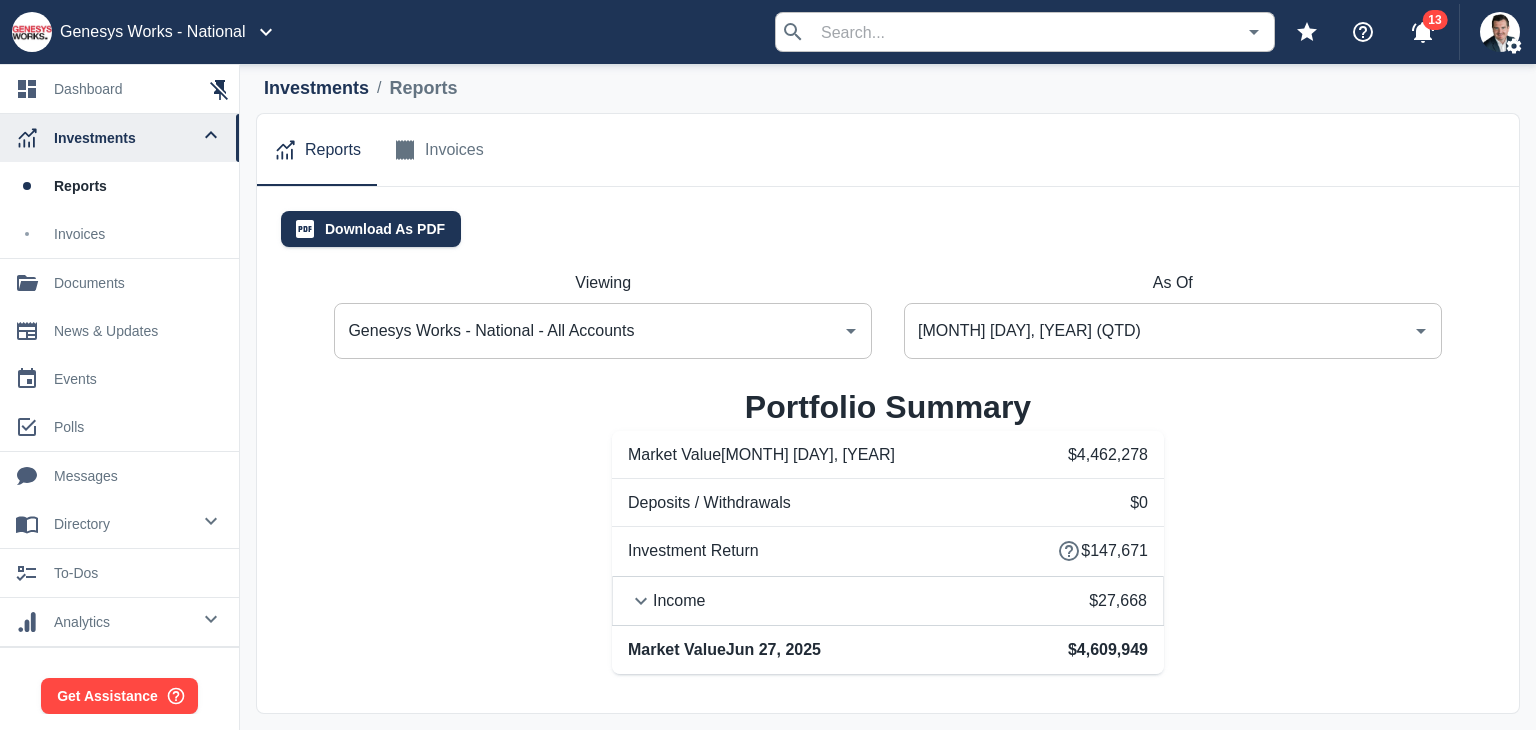scroll, scrollTop: 0, scrollLeft: 0, axis: both 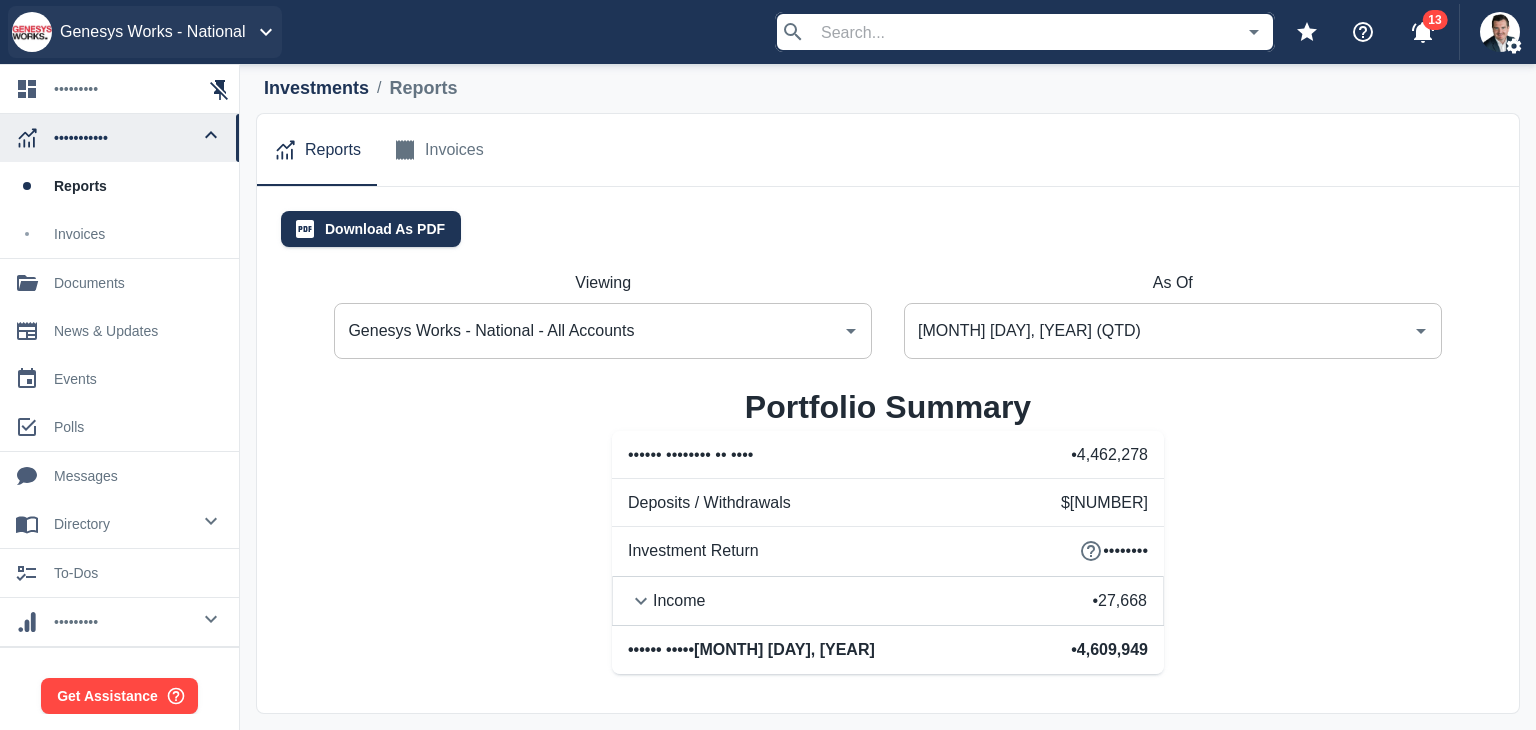 click on "Genesys Works - National" at bounding box center [153, 32] 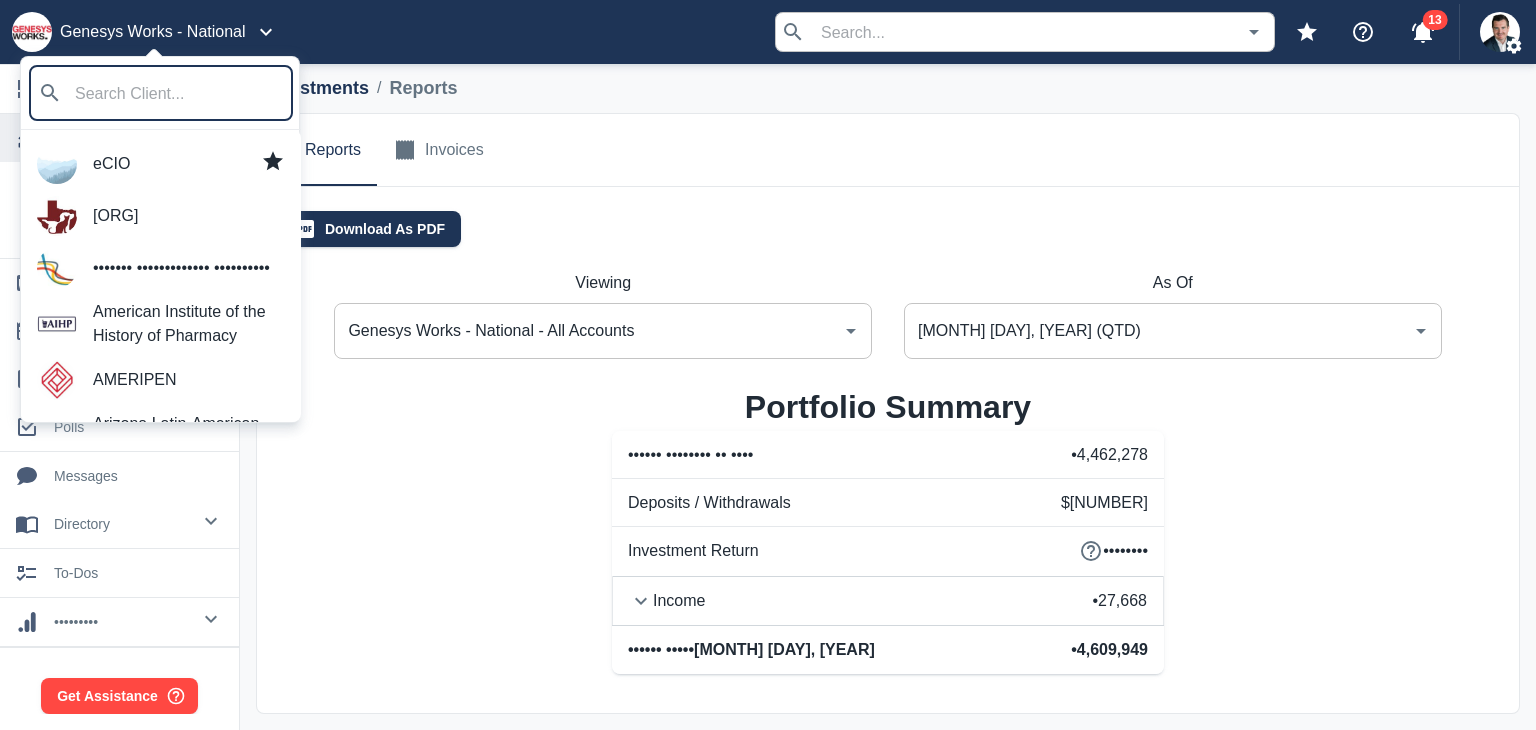 click on "eCIO" at bounding box center (161, 164) 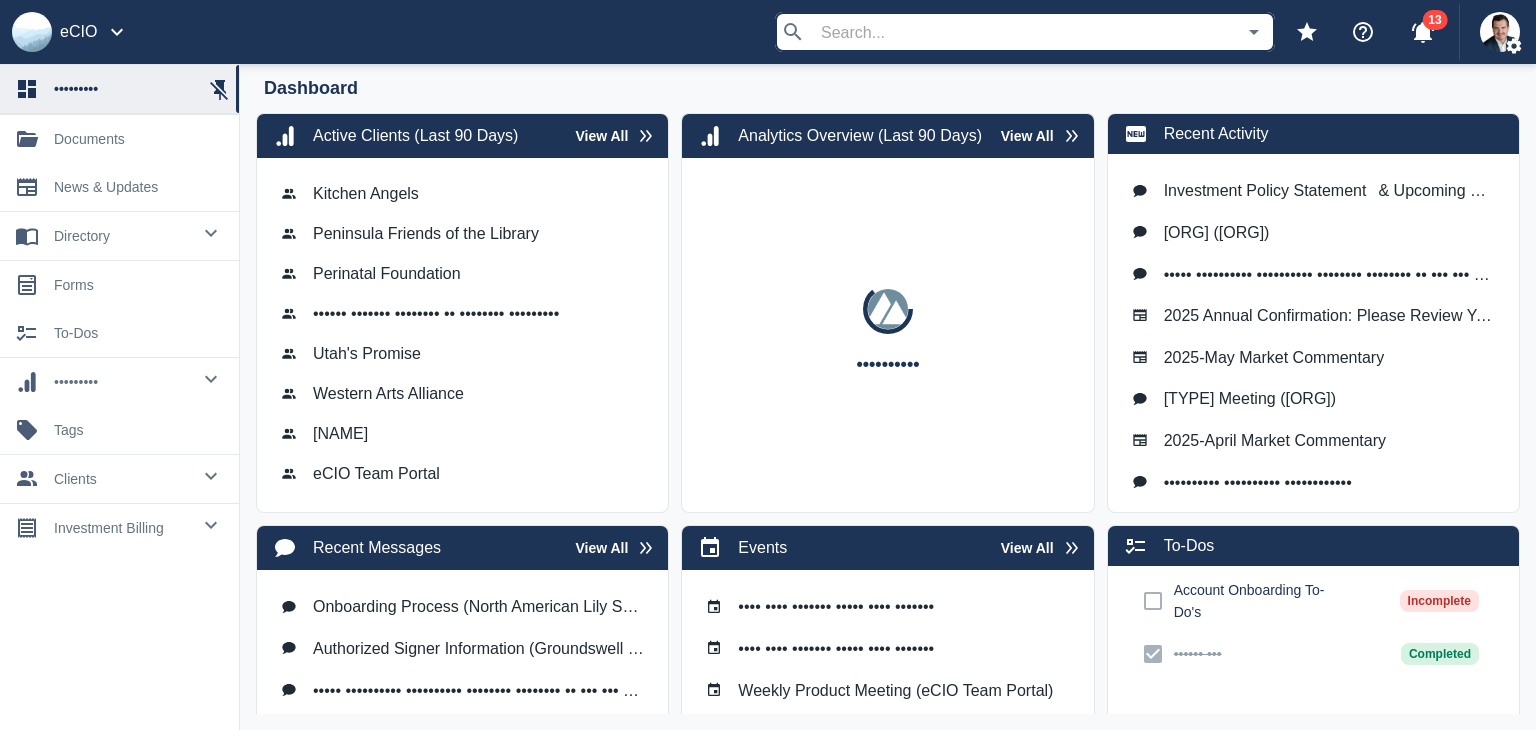 click on "investment billing" at bounding box center [122, 236] 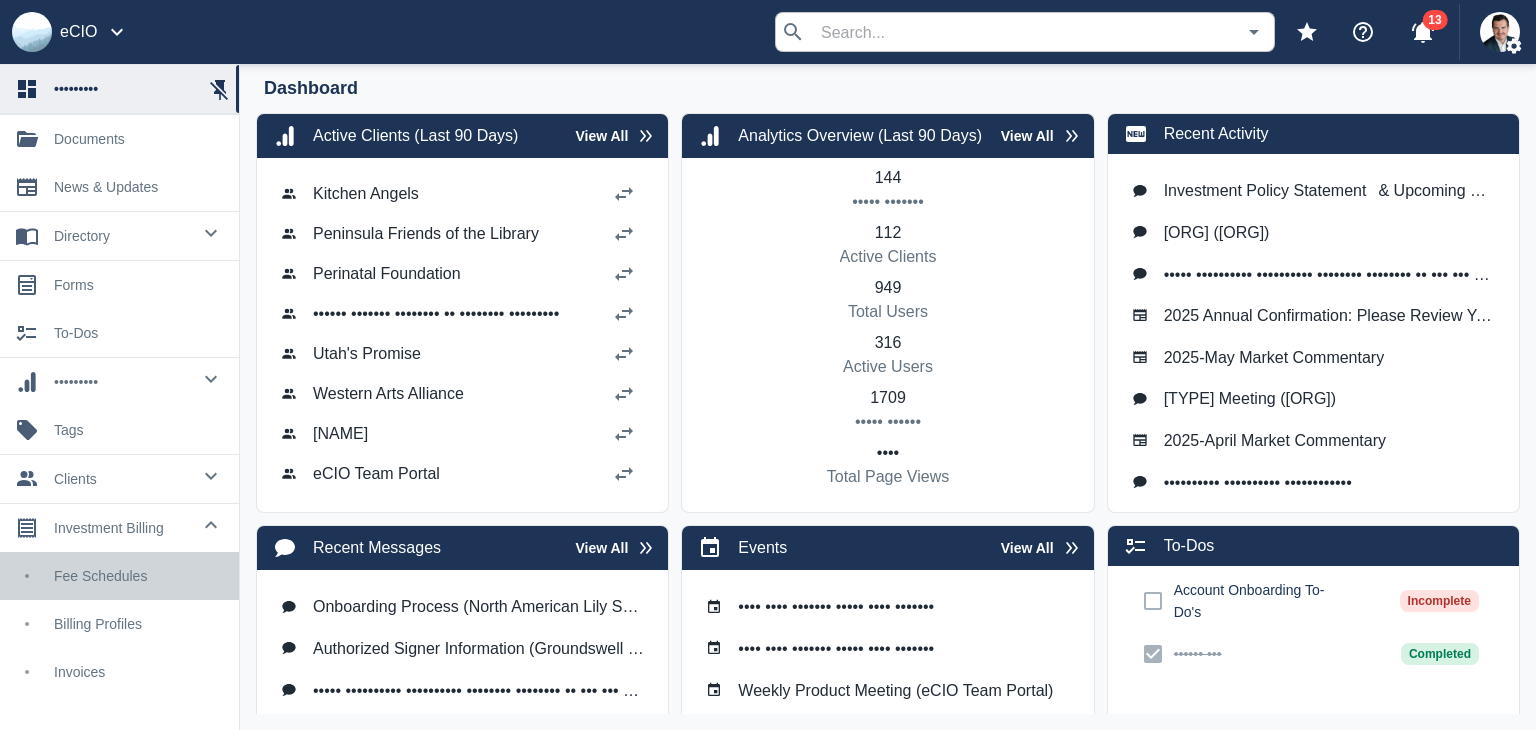 click on "Fee Schedules" at bounding box center [138, 576] 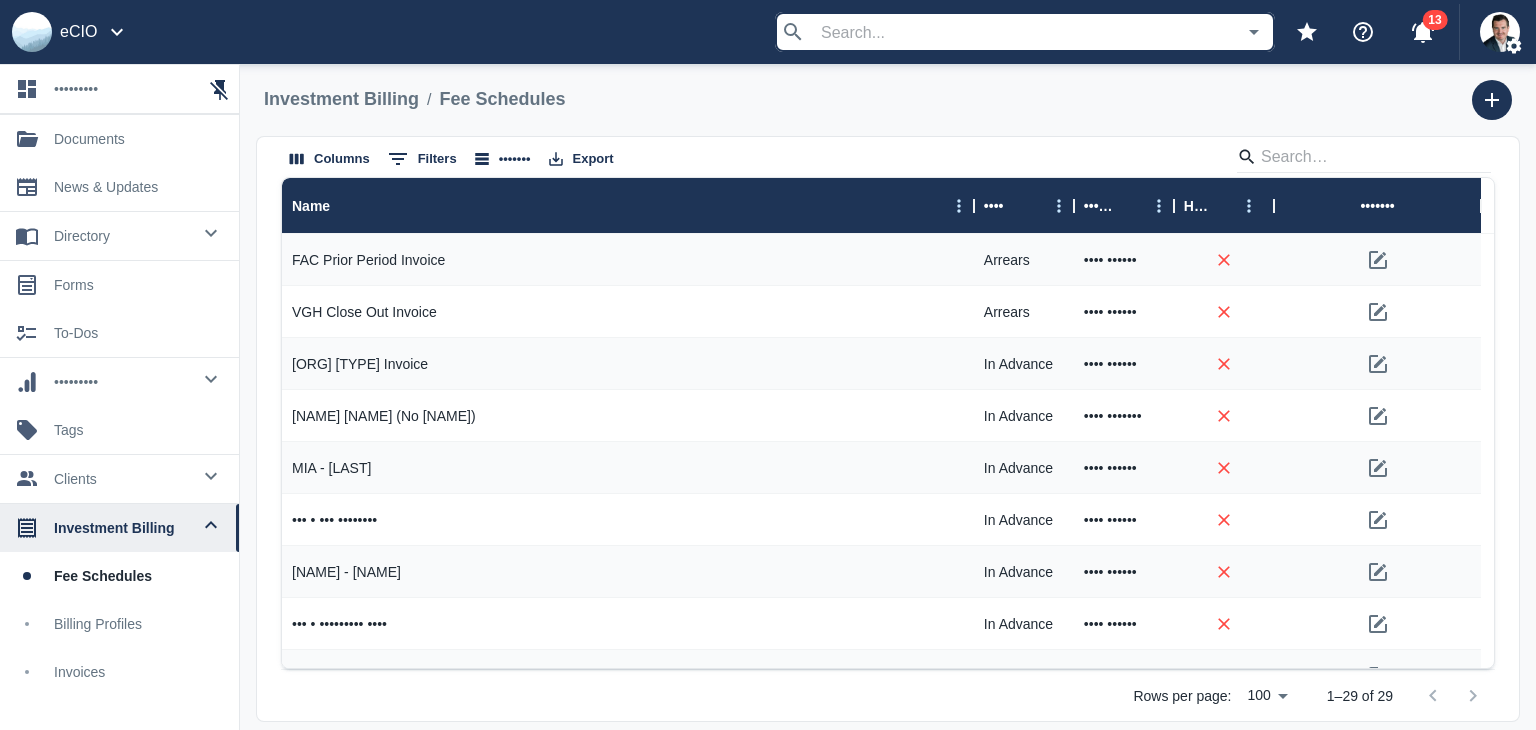 click on "Billing Profiles" at bounding box center (138, 624) 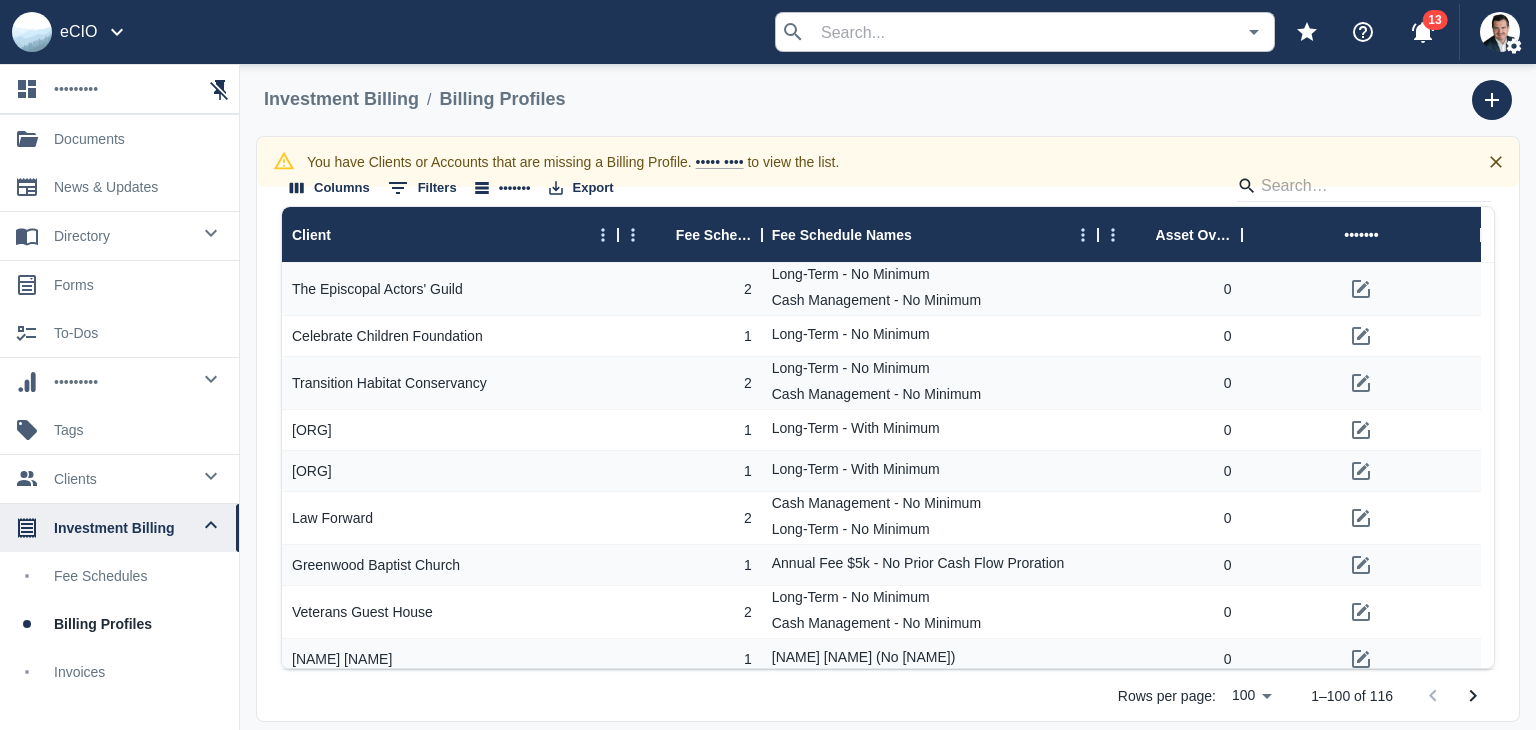 click on "clients" at bounding box center (122, 236) 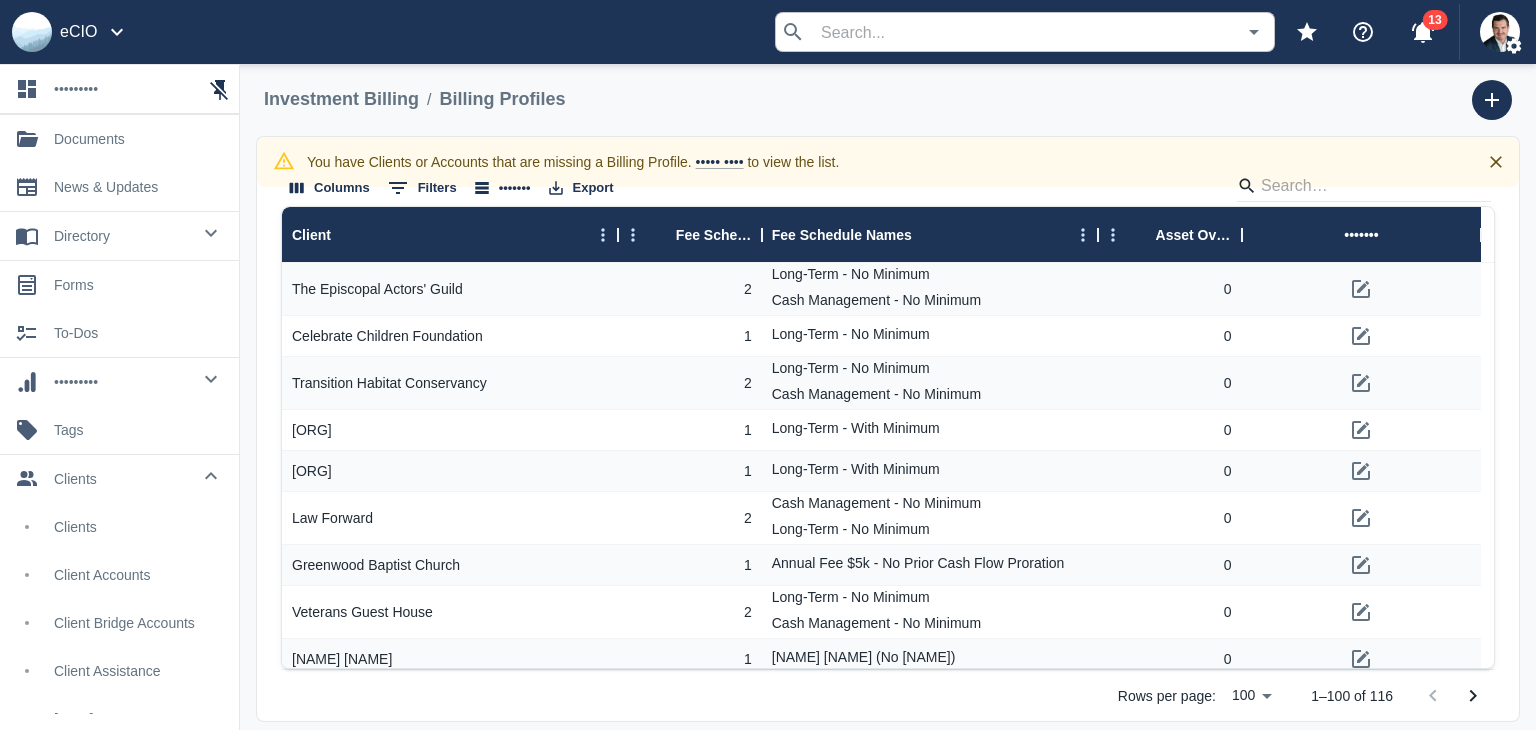 click on "Client Bridge Accounts" at bounding box center [138, 623] 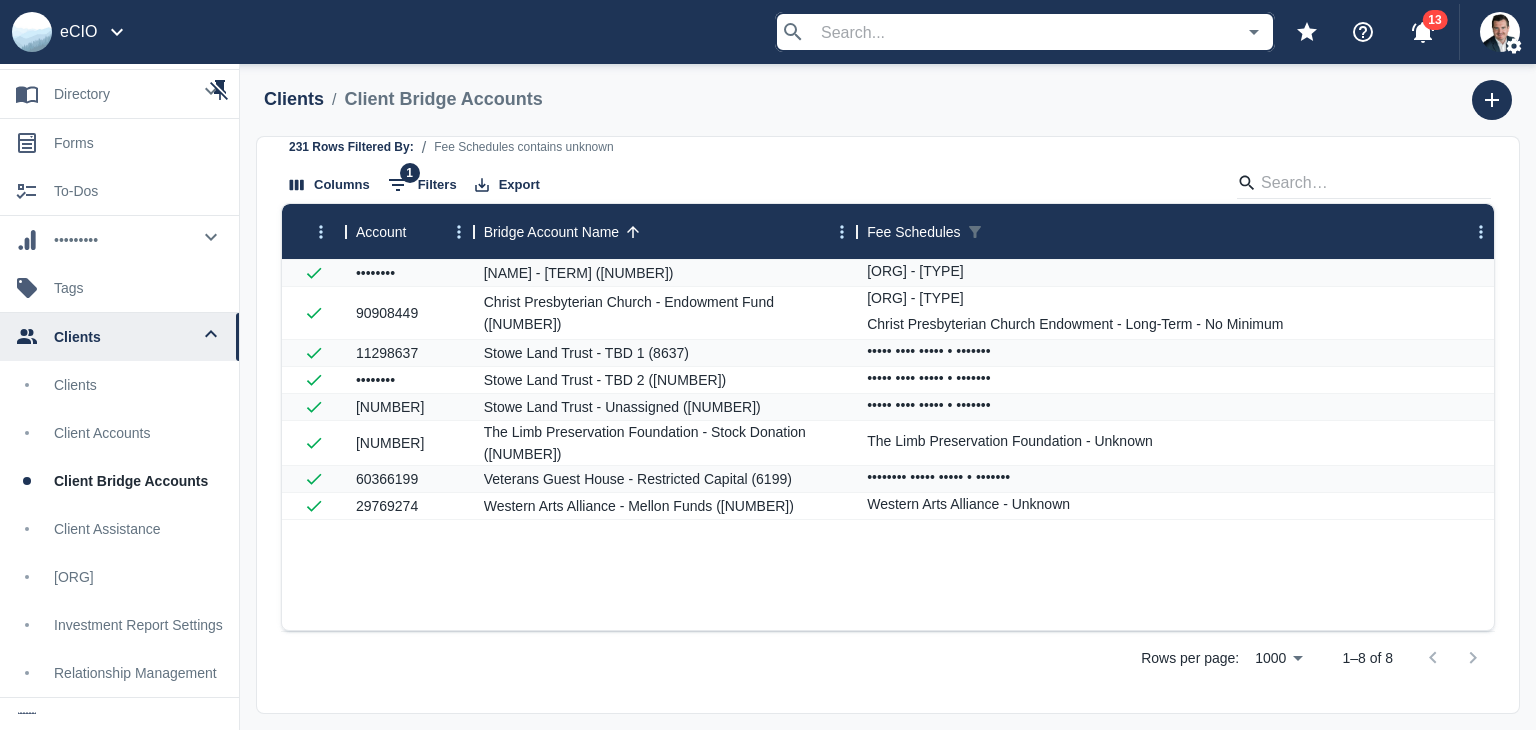 scroll, scrollTop: 172, scrollLeft: 0, axis: vertical 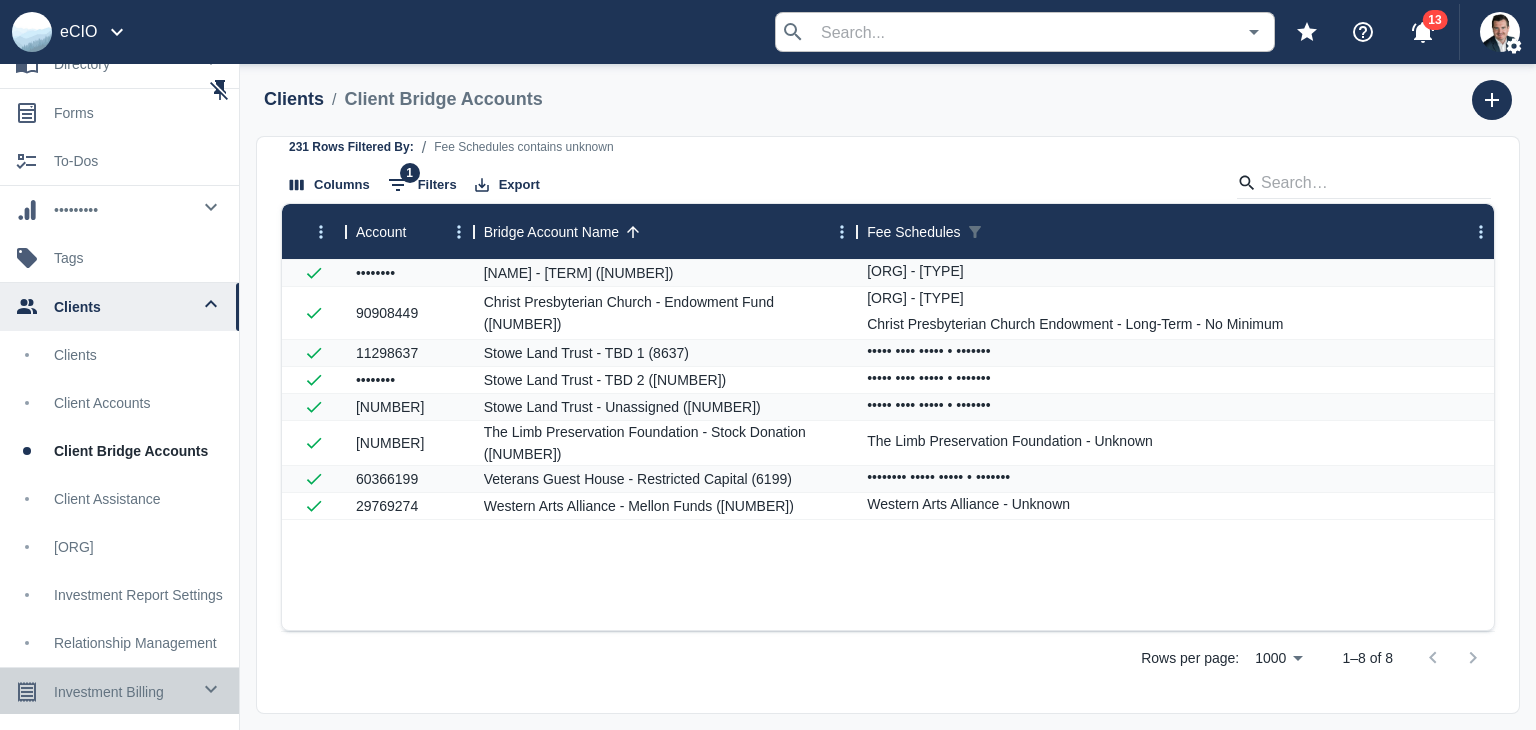 click on "investment billing" at bounding box center (119, 692) 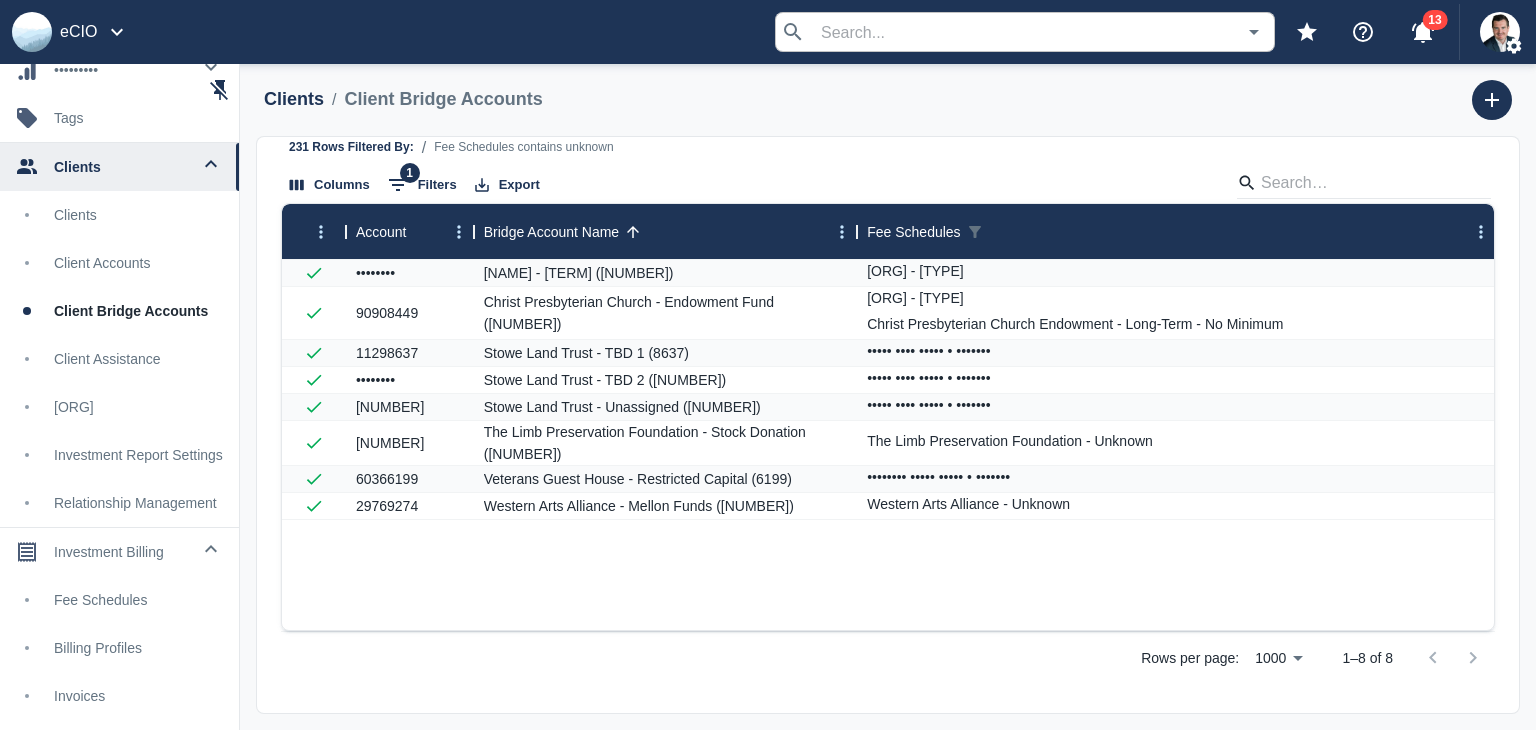 scroll, scrollTop: 316, scrollLeft: 0, axis: vertical 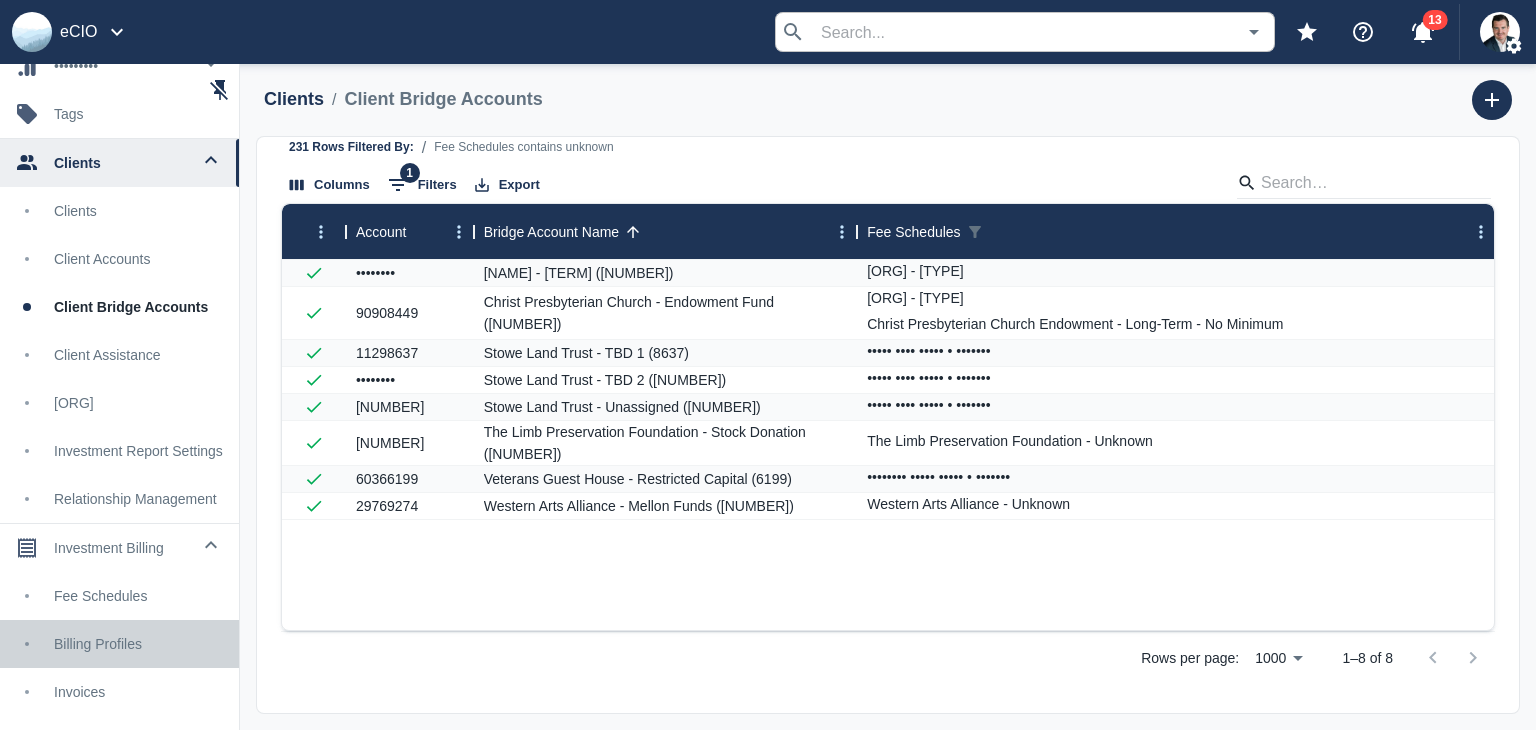 click on "Billing Profiles" at bounding box center [138, 644] 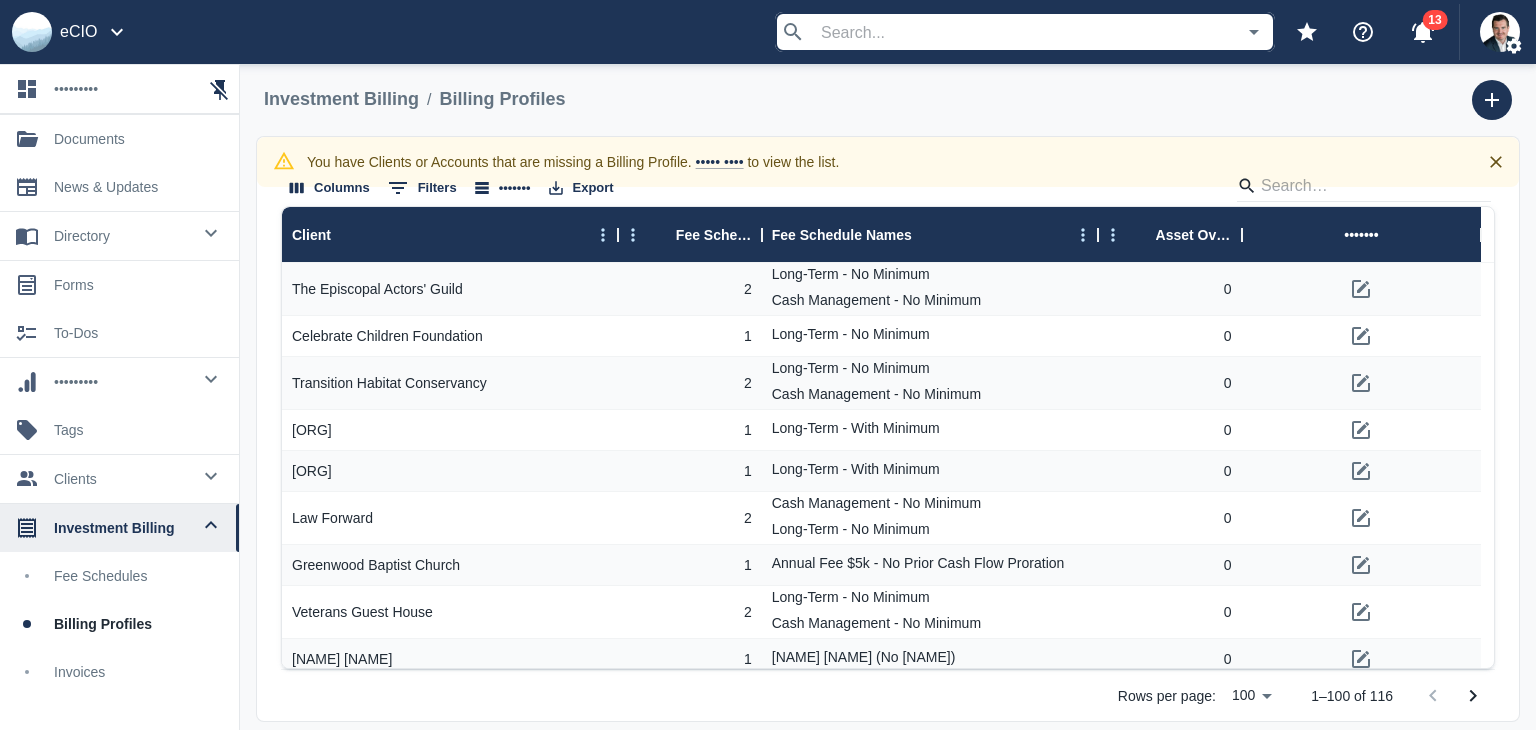 click on "Invoices" at bounding box center (138, 672) 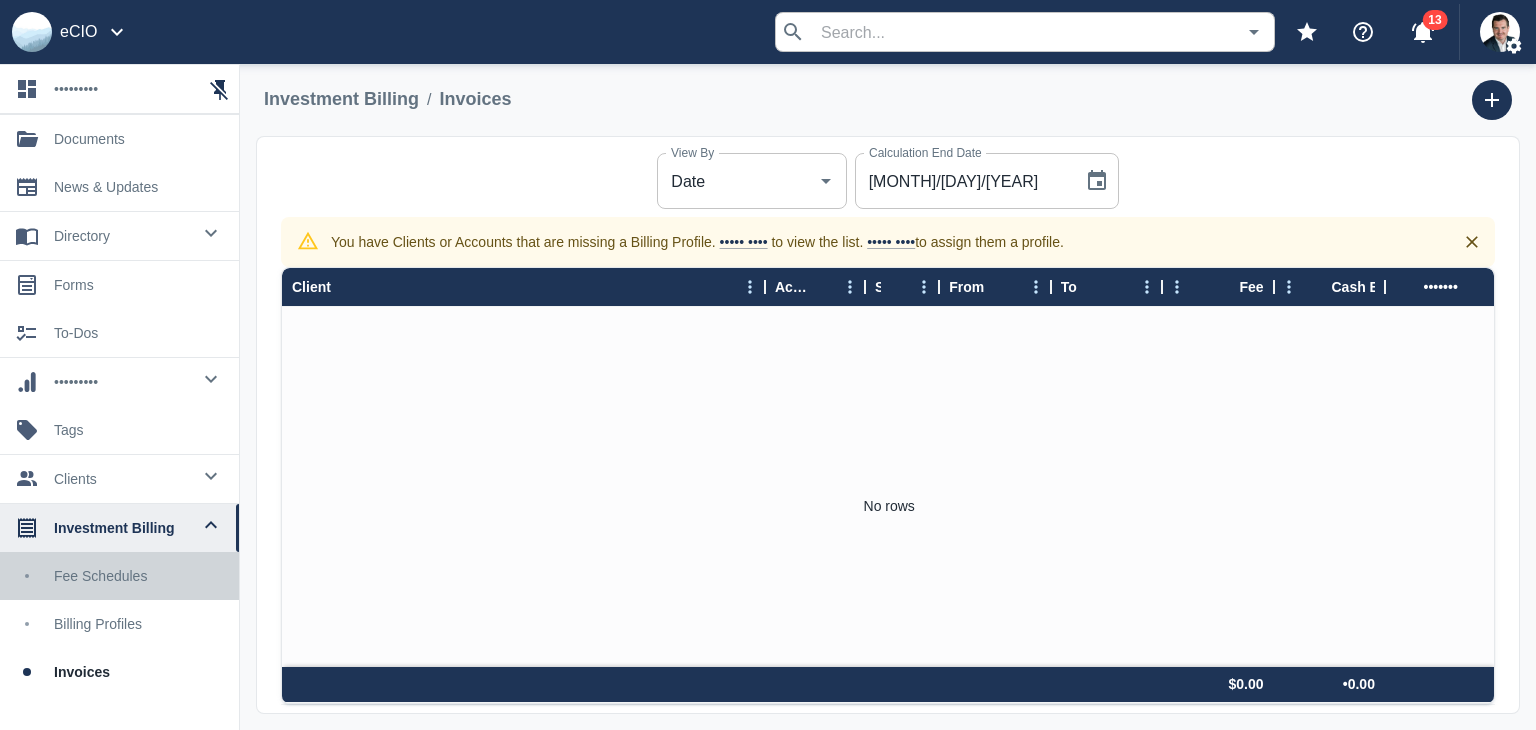 click on "Fee Schedules" at bounding box center [138, 576] 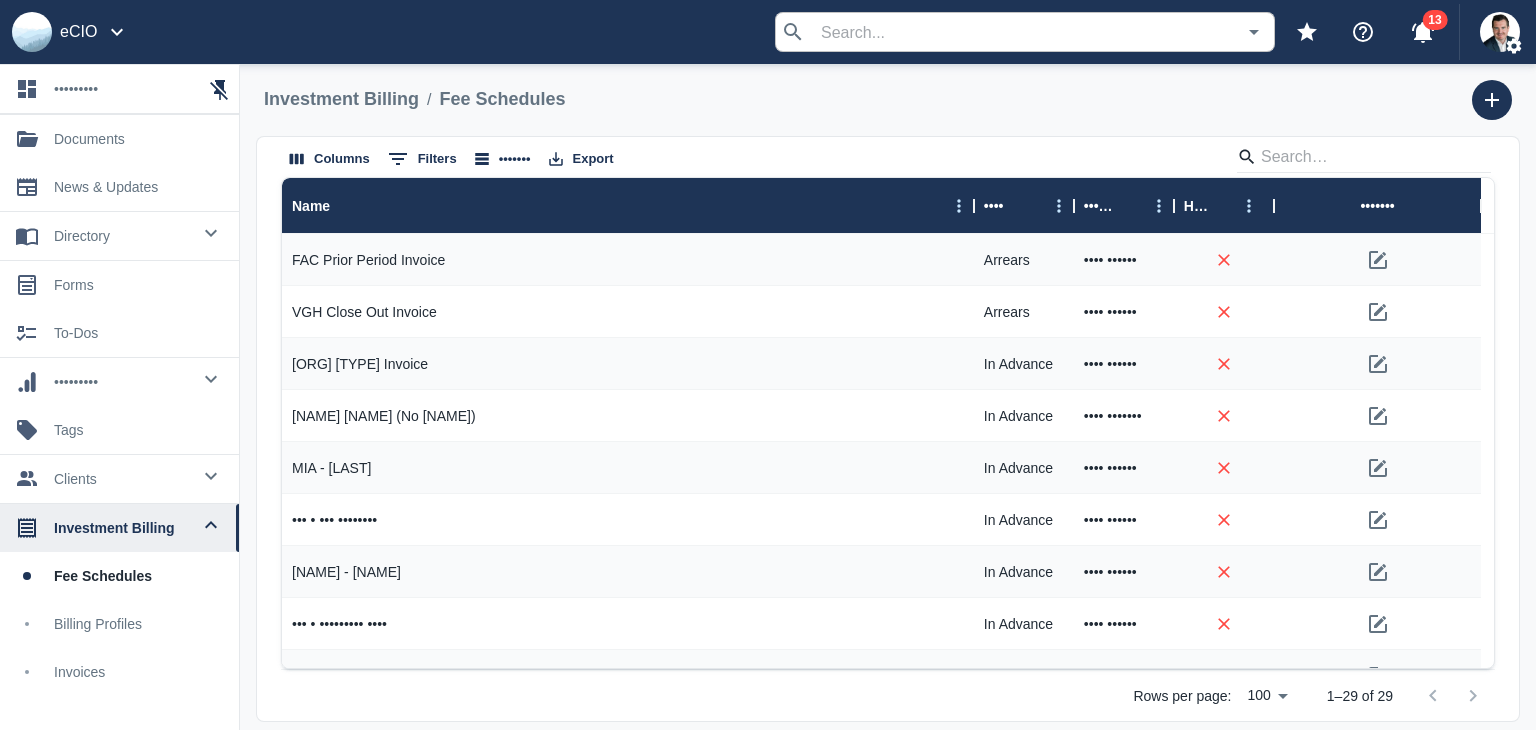 click on "Billing Profiles" at bounding box center (138, 624) 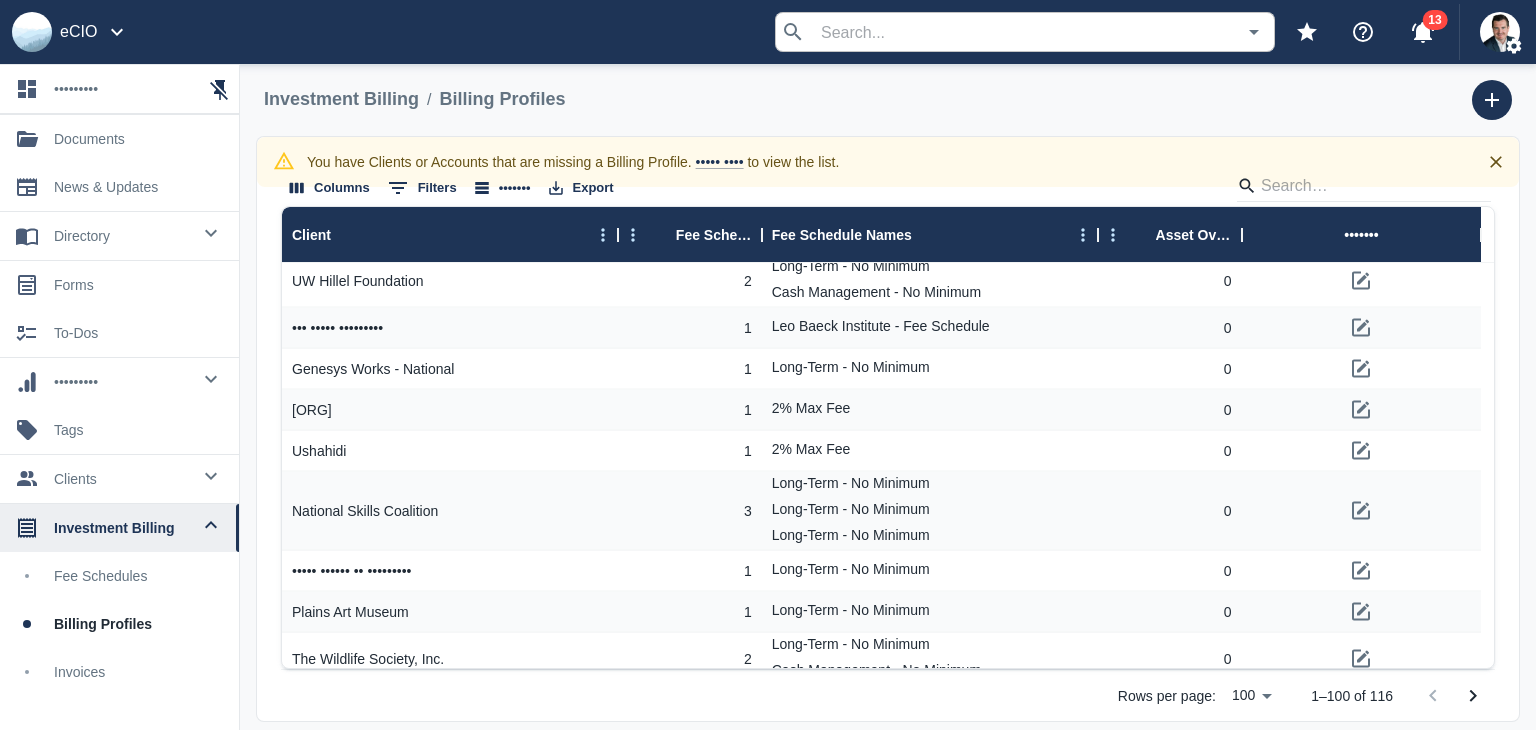 scroll, scrollTop: 1000, scrollLeft: 0, axis: vertical 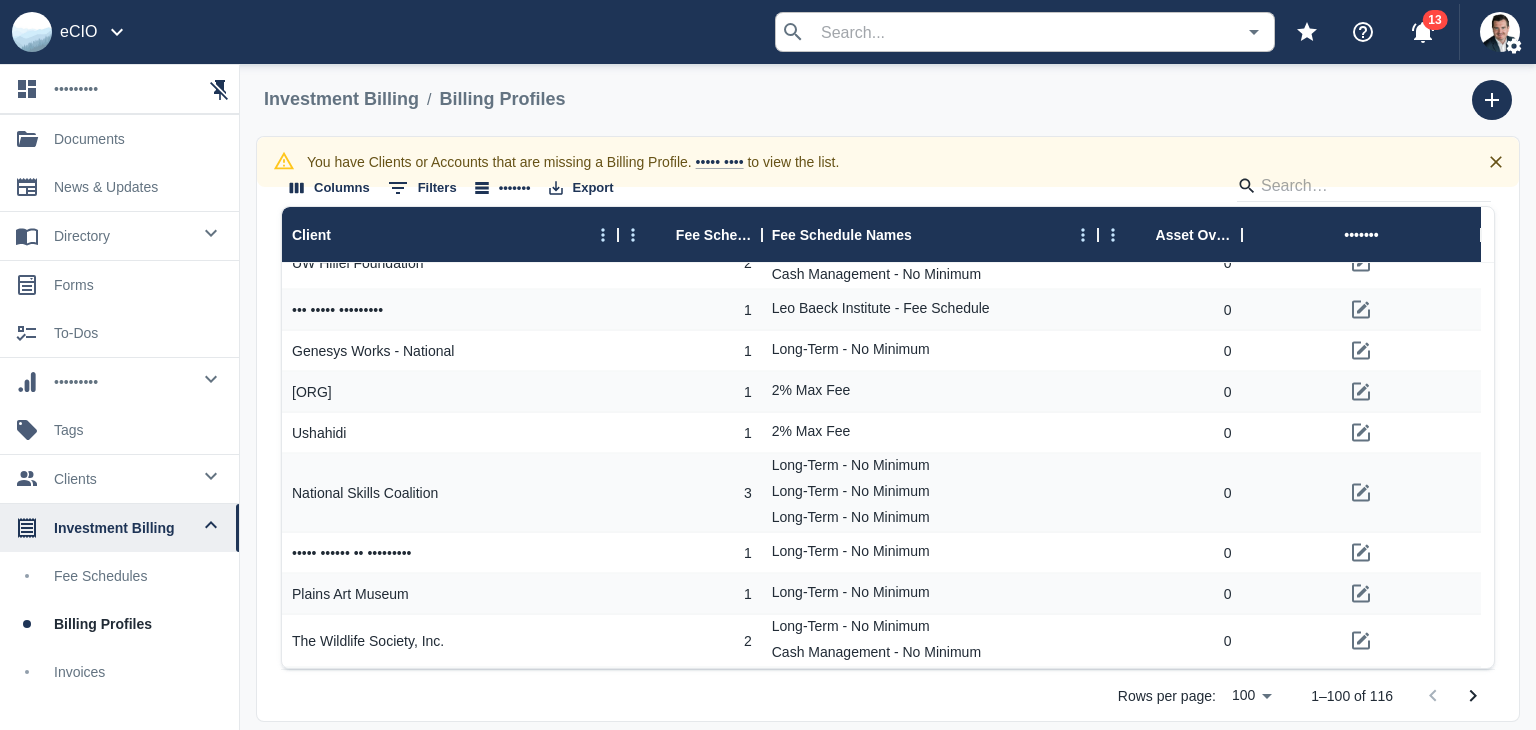 click on "Fee Schedule Names" at bounding box center [842, 235] 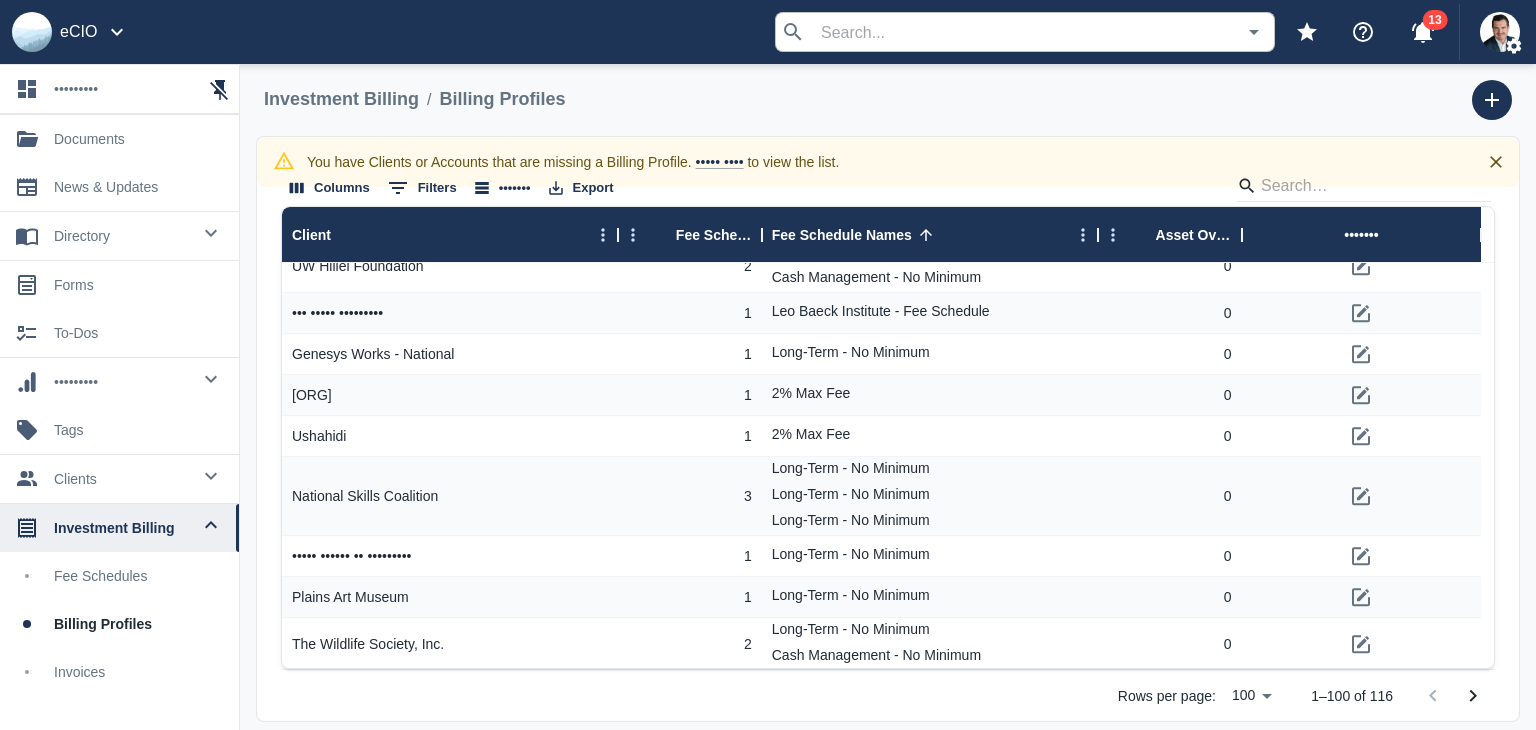 click on "Fee Schedule Names" at bounding box center (842, 235) 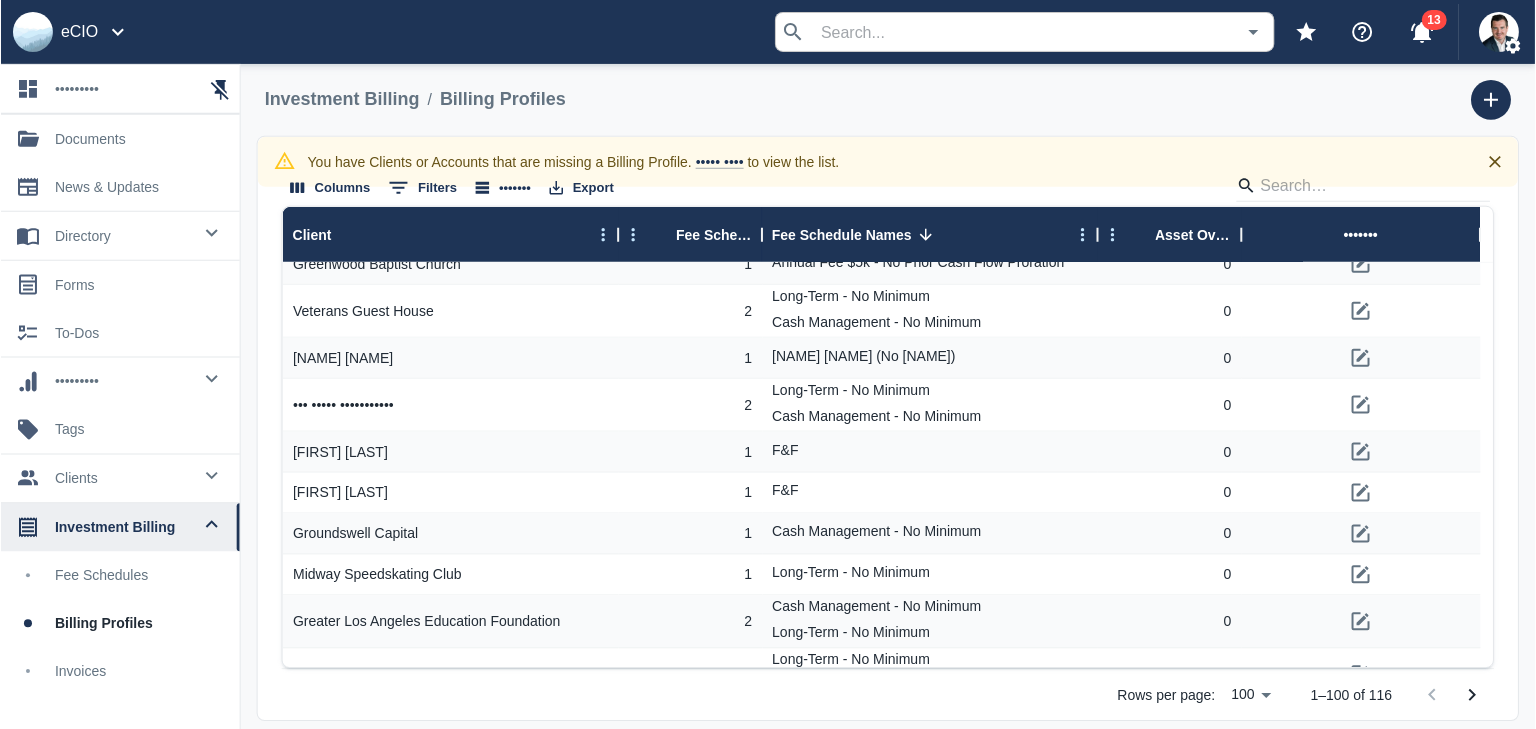 scroll, scrollTop: 200, scrollLeft: 0, axis: vertical 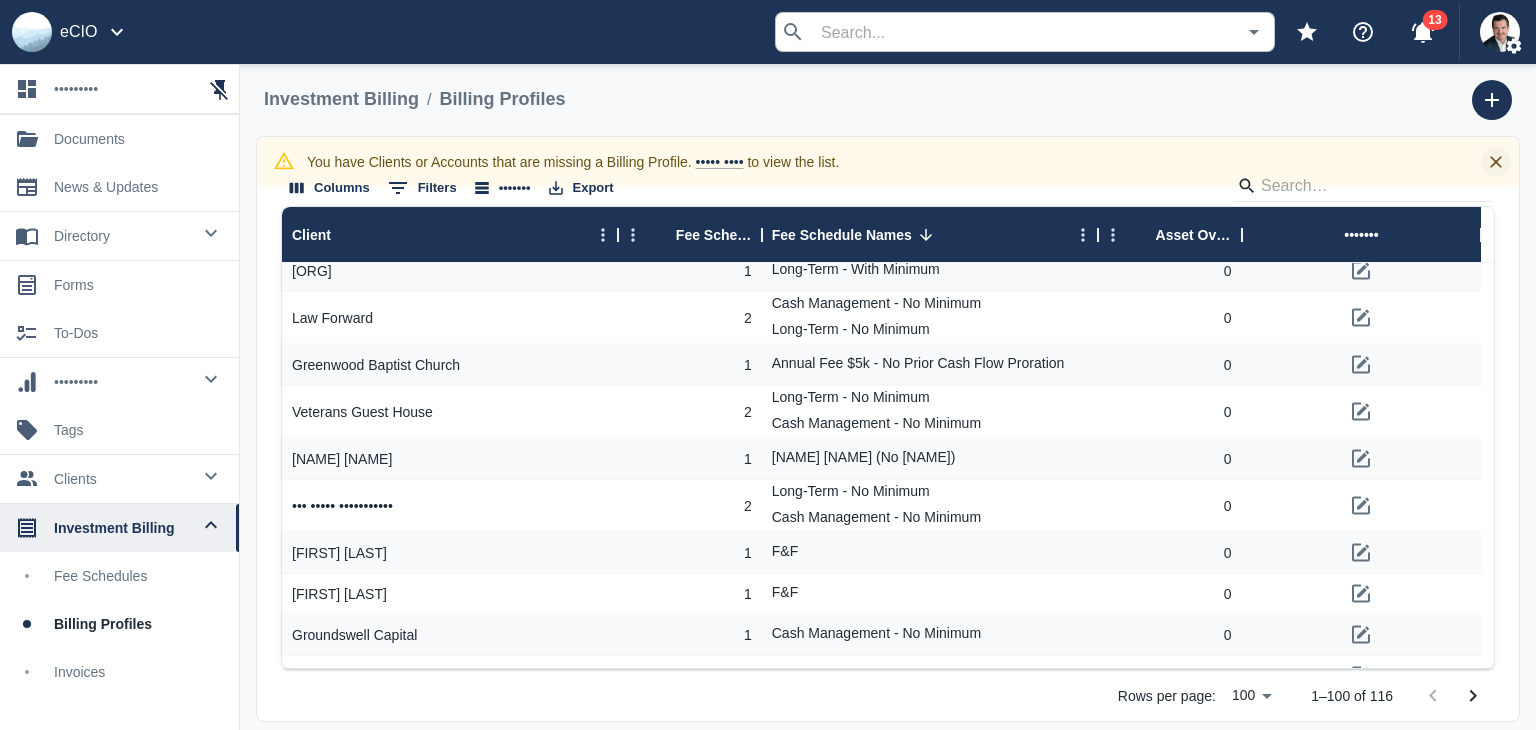 click at bounding box center (1496, 162) 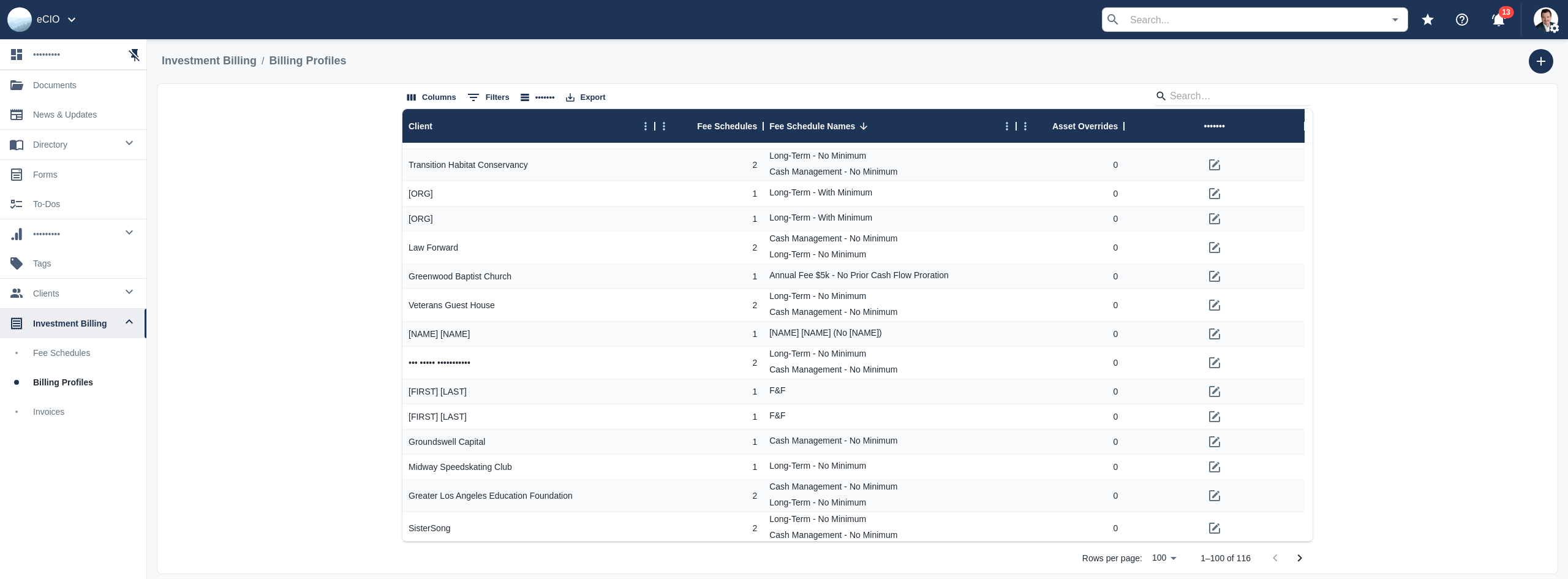 scroll, scrollTop: 0, scrollLeft: 0, axis: both 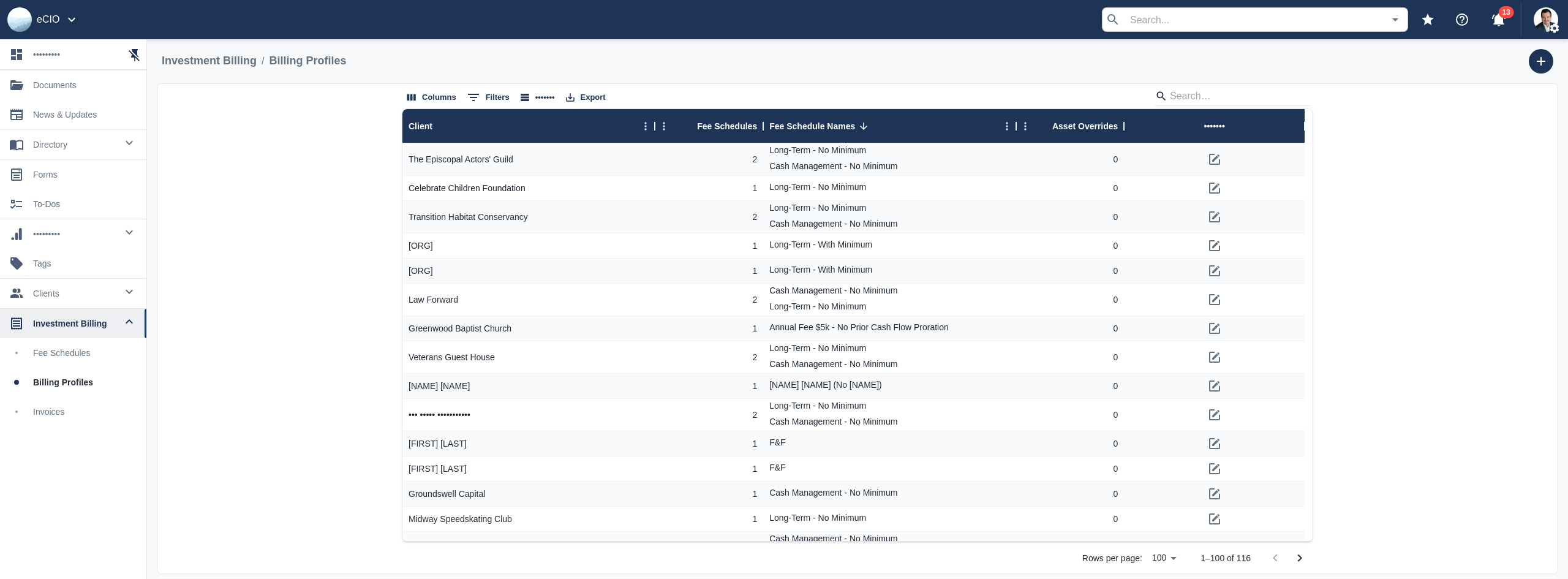 click on "clients" at bounding box center [75, 145] 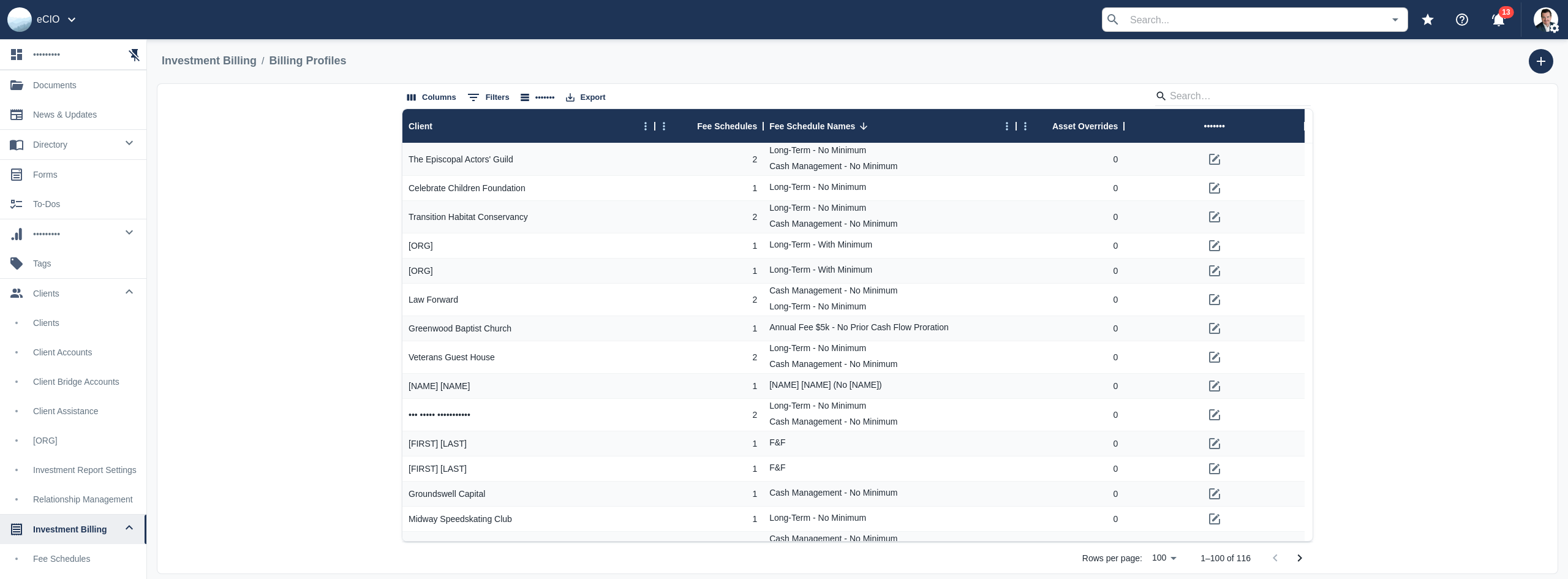 click on "Client Bridge Accounts" at bounding box center [85, 382] 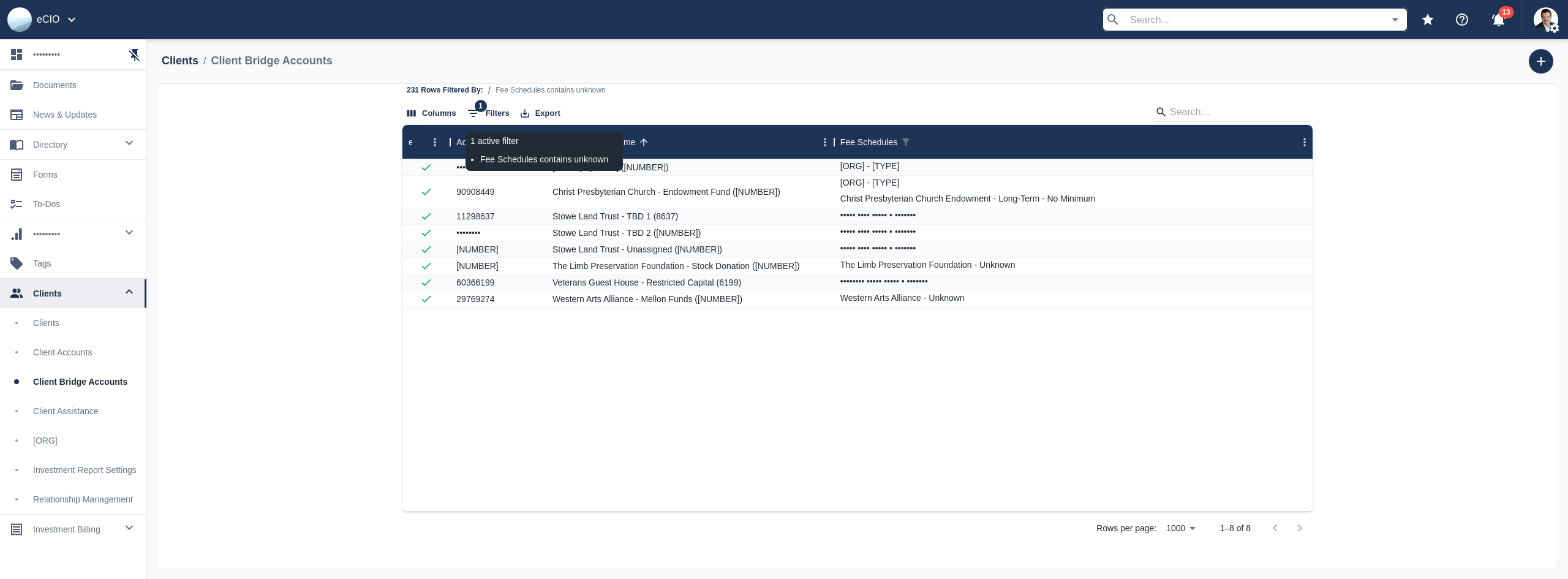 click on "1 Filters" at bounding box center (488, 113) 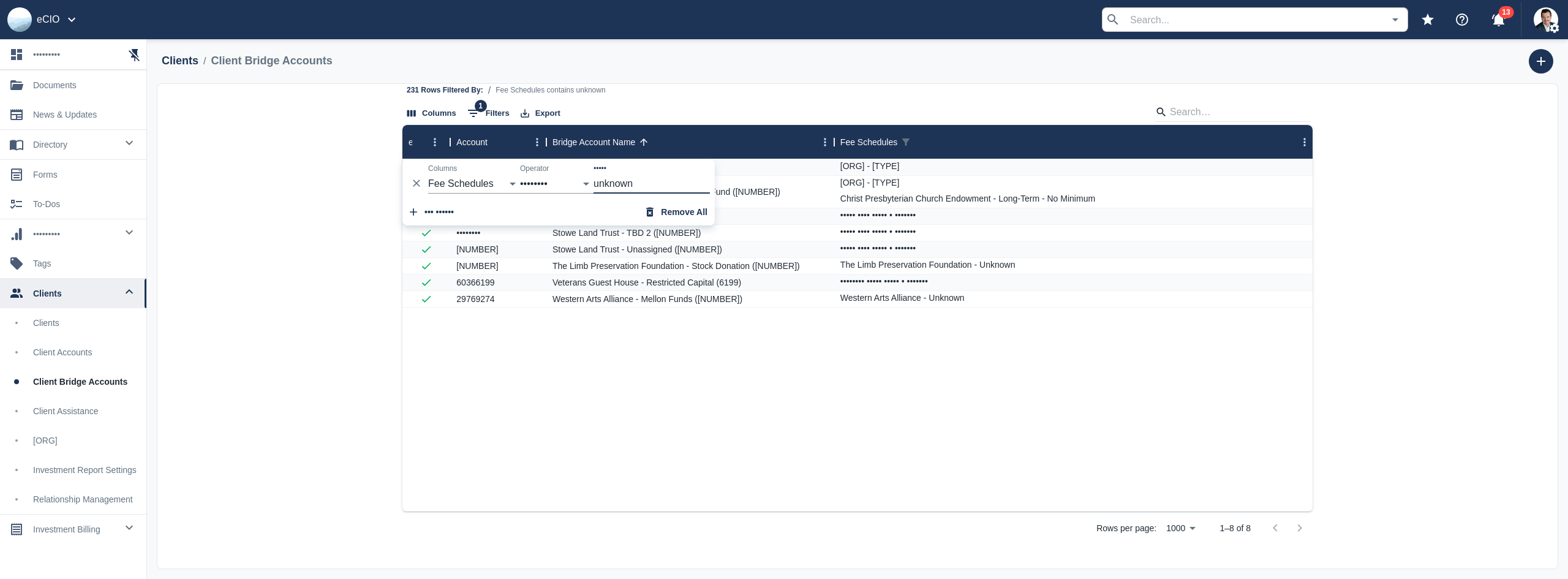 drag, startPoint x: 660, startPoint y: 189, endPoint x: 550, endPoint y: 187, distance: 110.01818 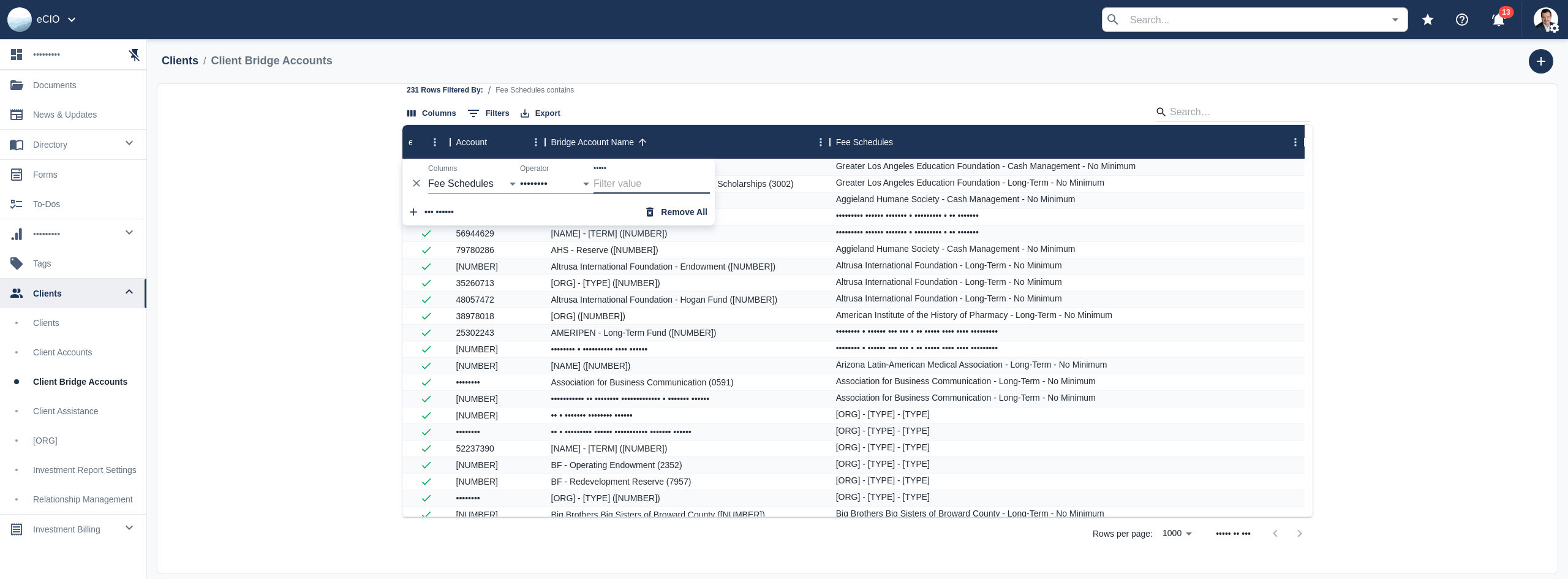 type 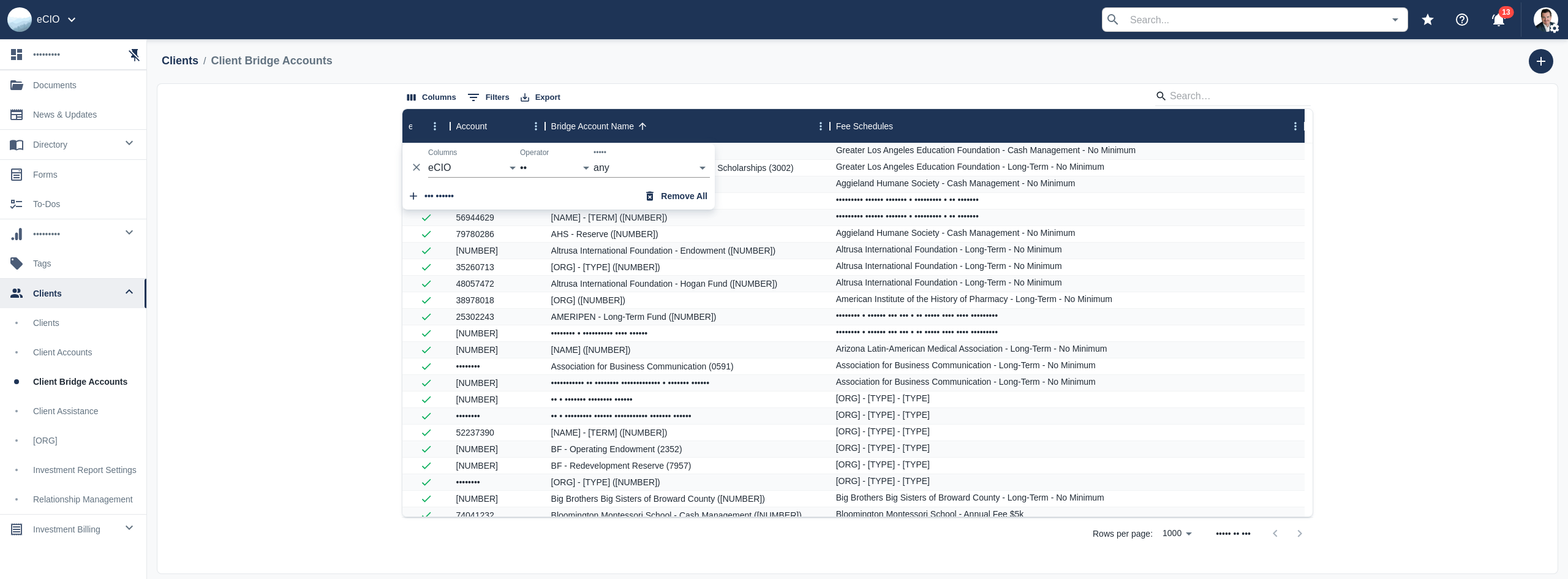 click on "••••••• • ••••••• •••••• •••• ••••••• •••••• ••••••• •••• ••• ••••••••• ••• ••••••••  ••••••• •• ••••••••• •••••••••• • •••• •••••••••• •••••• ••••••• ••• ••••••• ••••••••• •••••••••• • •••• •••••••••• • •• ••••••• ••• ••••••••  ••••••• •• ••••••••• •••••••••• • ••••••• •••••••••••• •••••• ••••••• ••• ••••••• ••••••••• •••••••••• • ••••••••• • •• ••••••• ••• •••••••• ••• • ••••••• •••••••• •••••• ••••••••• •••••• ••••••• • •••• •••••••••• • •• ••••••• ••• •••••••• ••• • ••••••••• •••••• ••••••••• •••••• ••••••• • ••••••••• • •• ••••••• ••• •••••••• ••• • •••• •••• •••••• ••••••••• •••••• ••••••• • ••••••••• • •• ••••••• ••• •••••••• ••• • ••••••• •••••• ••••••••• •••••• ••••••• • •••• •••••••••• • •• ••••••• ••• •••••••• ••••••• ••••••••••••• •••••••••• • ••••••••• •••••• ••••••• ••••••••••••• •••••••••• • ••••••••• • •• ••••••• ••• •••••••• ••••••• ••••••••••••• •••••••••• • ••••••• •••••• ••••••• ••••••••••••• •••••••••• • ••••••••• • •• ••••••• ••• •••••••• ••• •••••••• ••• •••••••• ••• •••••••• ••• •••" at bounding box center (858, 328) 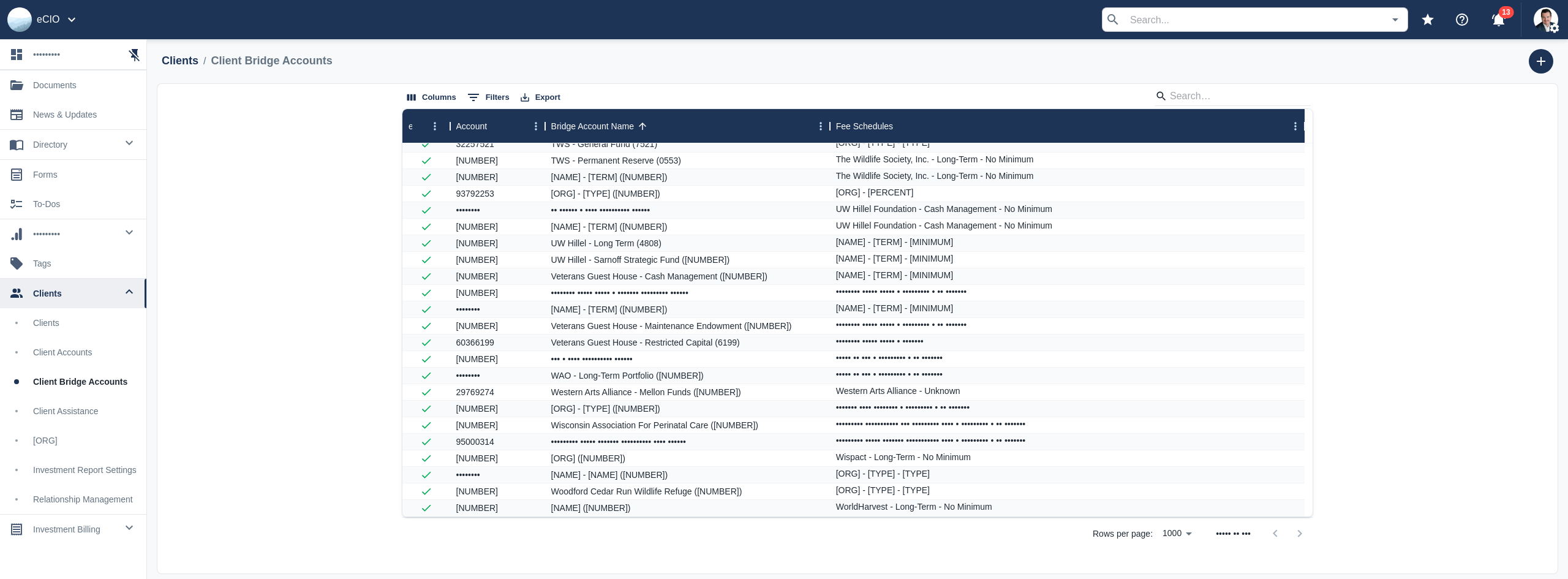 scroll, scrollTop: 3551, scrollLeft: 0, axis: vertical 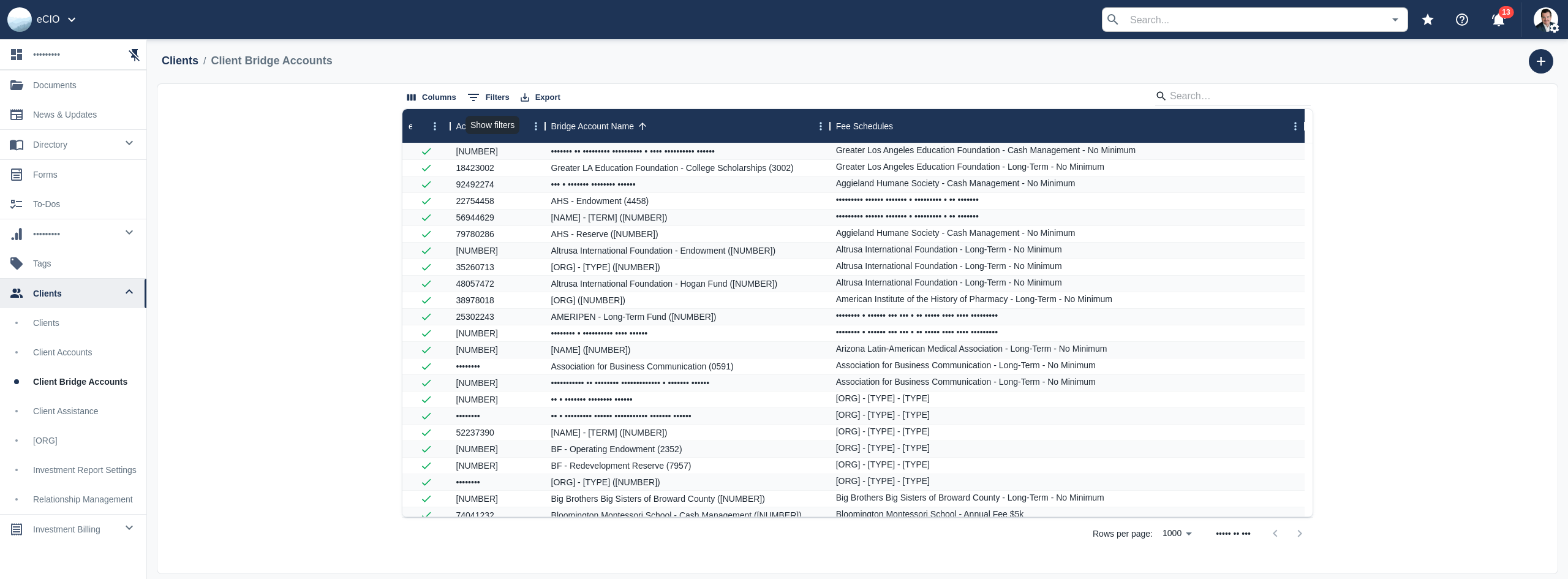 click on "0 Filters" at bounding box center [488, 97] 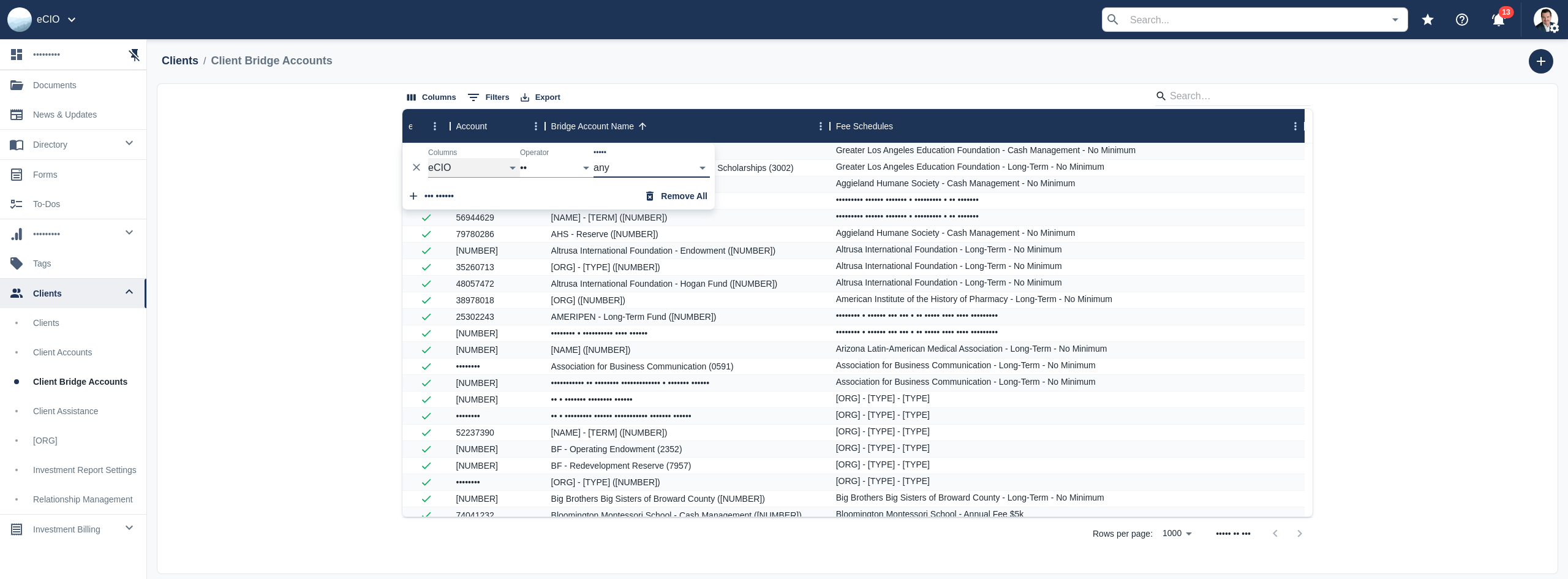 click on "eCIO Account Bridge Account Name Fee Schedules" at bounding box center [474, 168] 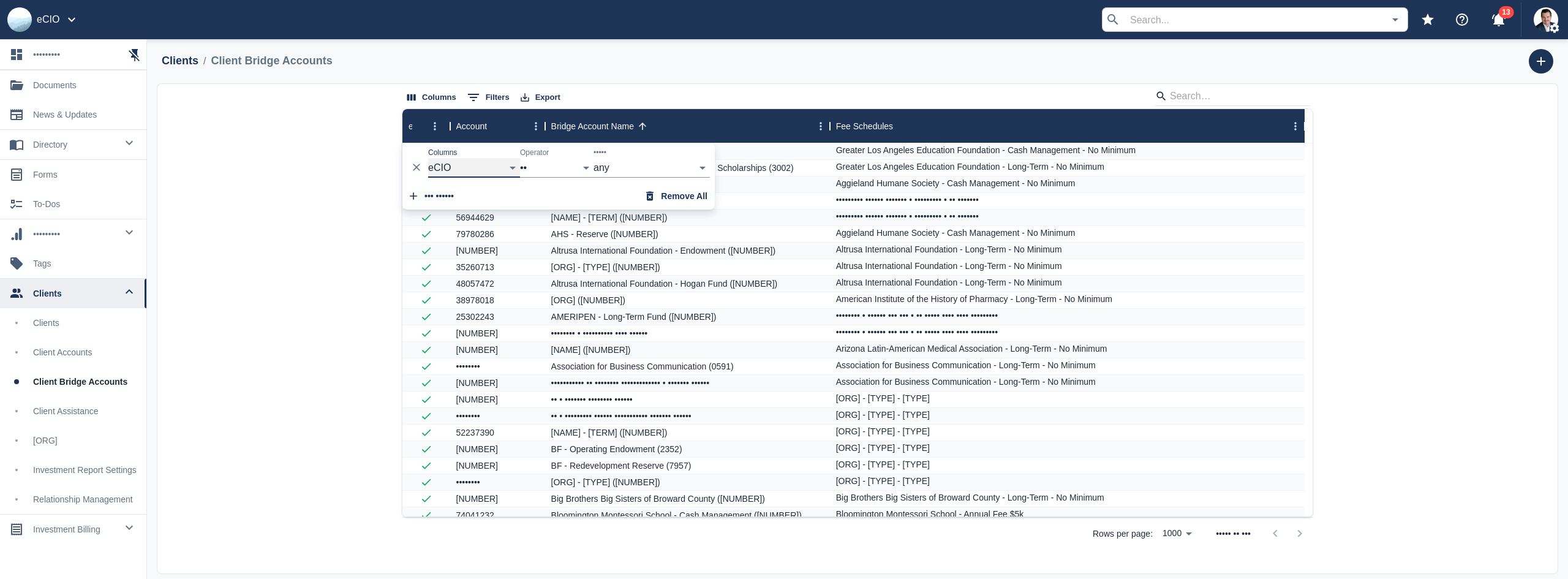 select on "feeScheduleNames" 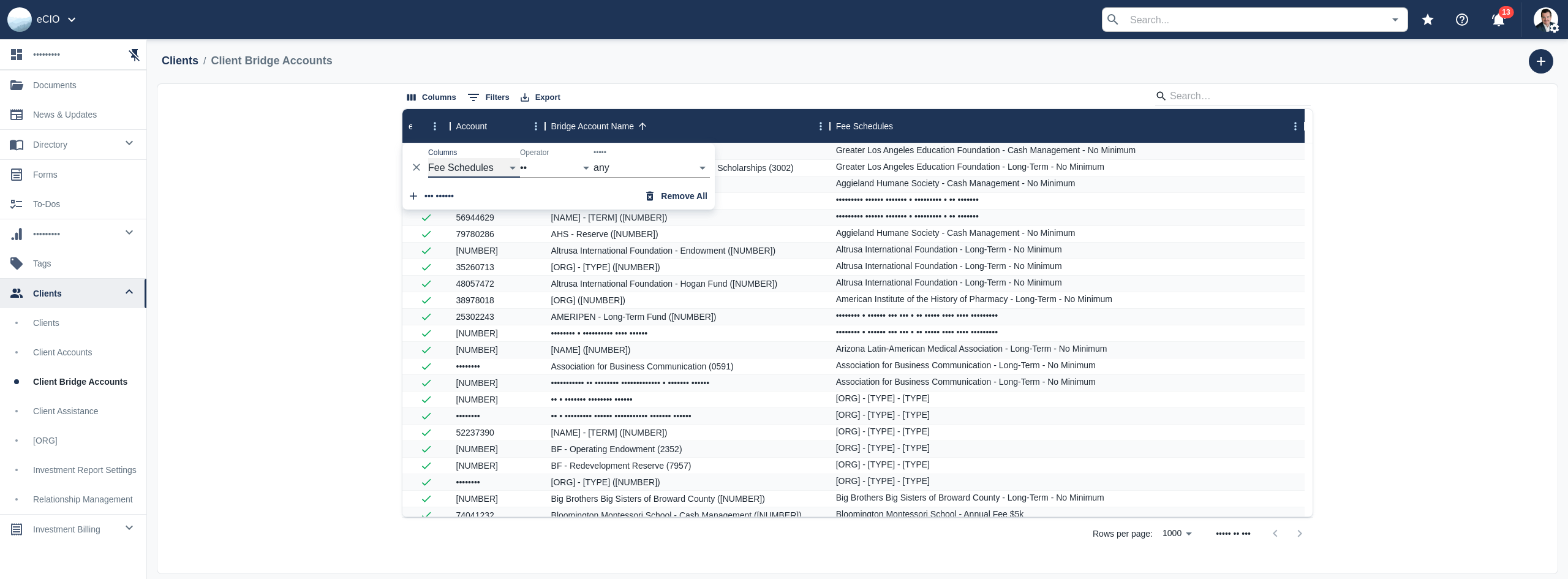 click on "eCIO Account Bridge Account Name Fee Schedules" at bounding box center (474, 168) 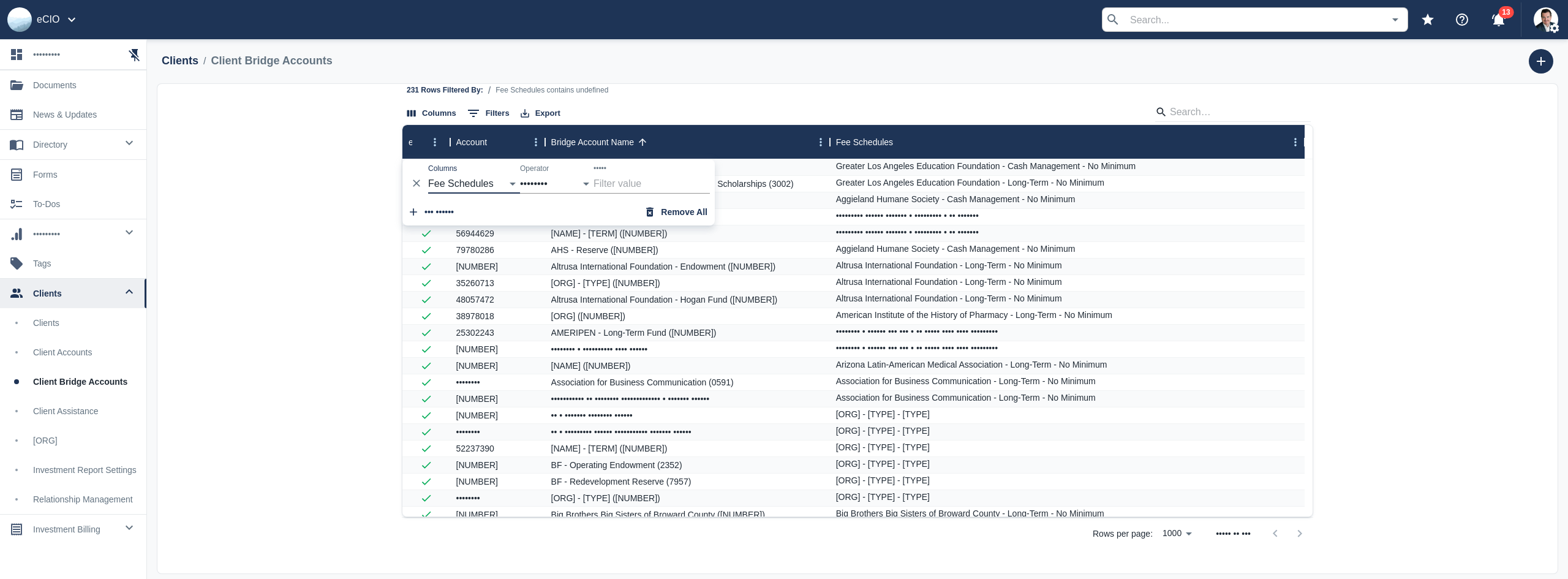 click on "•••••" at bounding box center (652, 184) 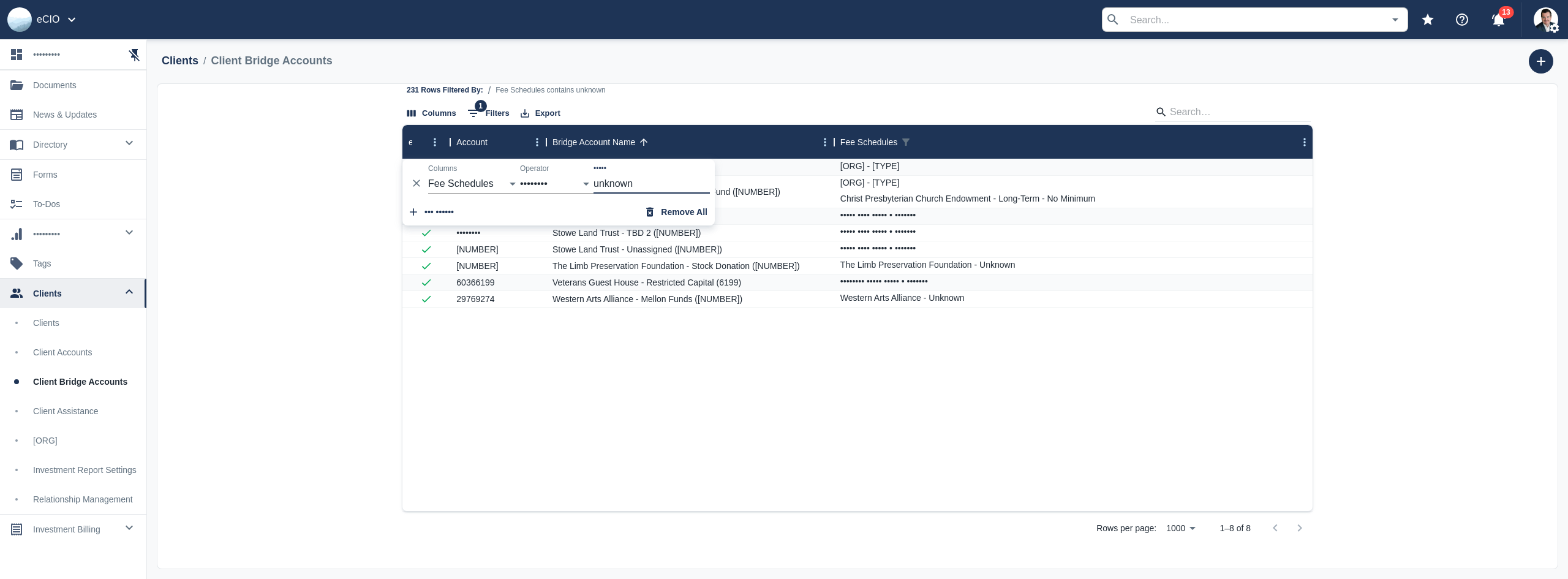 type on "unknown" 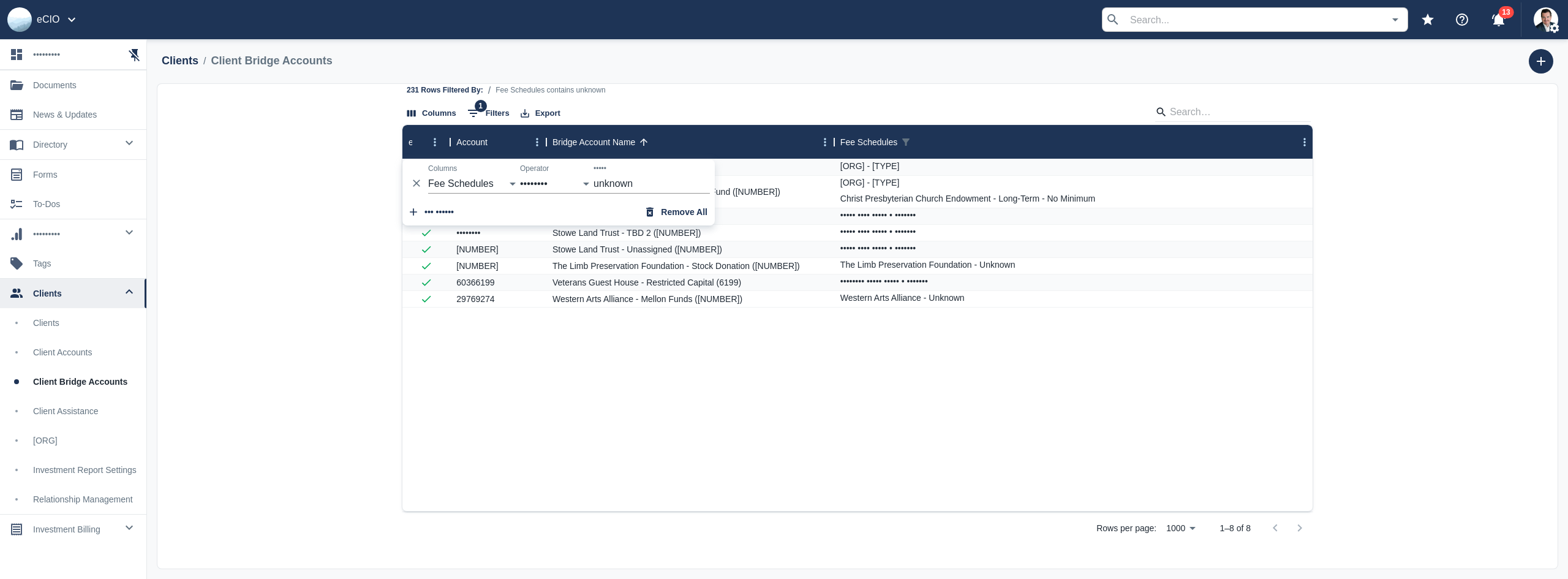 click on "yes [NUMBER] Christ Presbyterian Church - Donation Account ([NUMBER]) Christ Presbyterian Church - Unknown yes [NUMBER] Christ Presbyterian Church - Endowment Fund ([NUMBER]) Christ Presbyterian Church - Unknown Christ Presbyterian Church Endowment - Long-Term - No Minimum yes [NUMBER] Stowe Land Trust - TBD 1 ([NUMBER]) Stowe Land Trust - Unknown yes [NUMBER] Stowe Land Trust - TBD 2 ([NUMBER]) Stowe Land Trust - Unknown yes [NUMBER] Stowe Land Trust - Unassigned ([NUMBER]) Stowe Land Trust - Unknown yes [NUMBER] The Limb Preservation Foundation - Stock Donation ([NUMBER]) The Limb Preservation Foundation - Unknown yes [NUMBER] Veterans Guest House - Restricted Capital ([NUMBER]) Veterans Guest House - Unknown yes [NUMBER] Western Arts Alliance - Mellon Funds ([NUMBER]) Western Arts Alliance - Unknown" at bounding box center [858, 335] 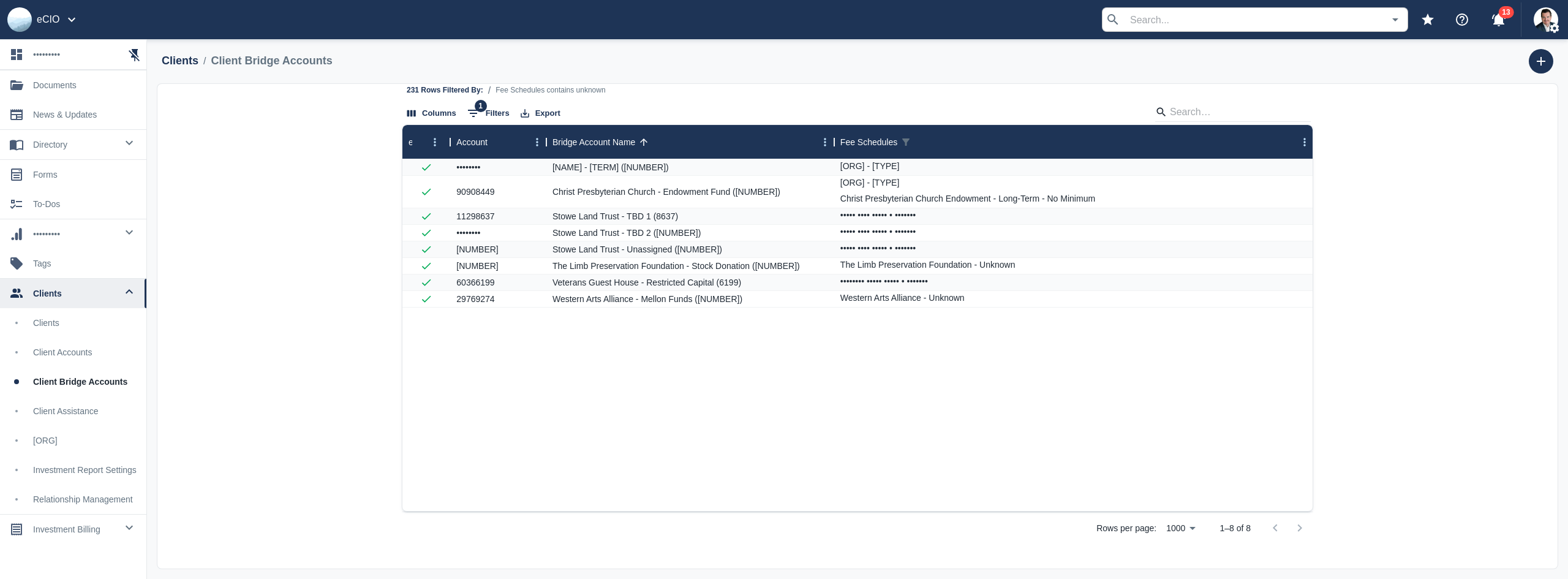 click on "investment billing" at bounding box center [75, 145] 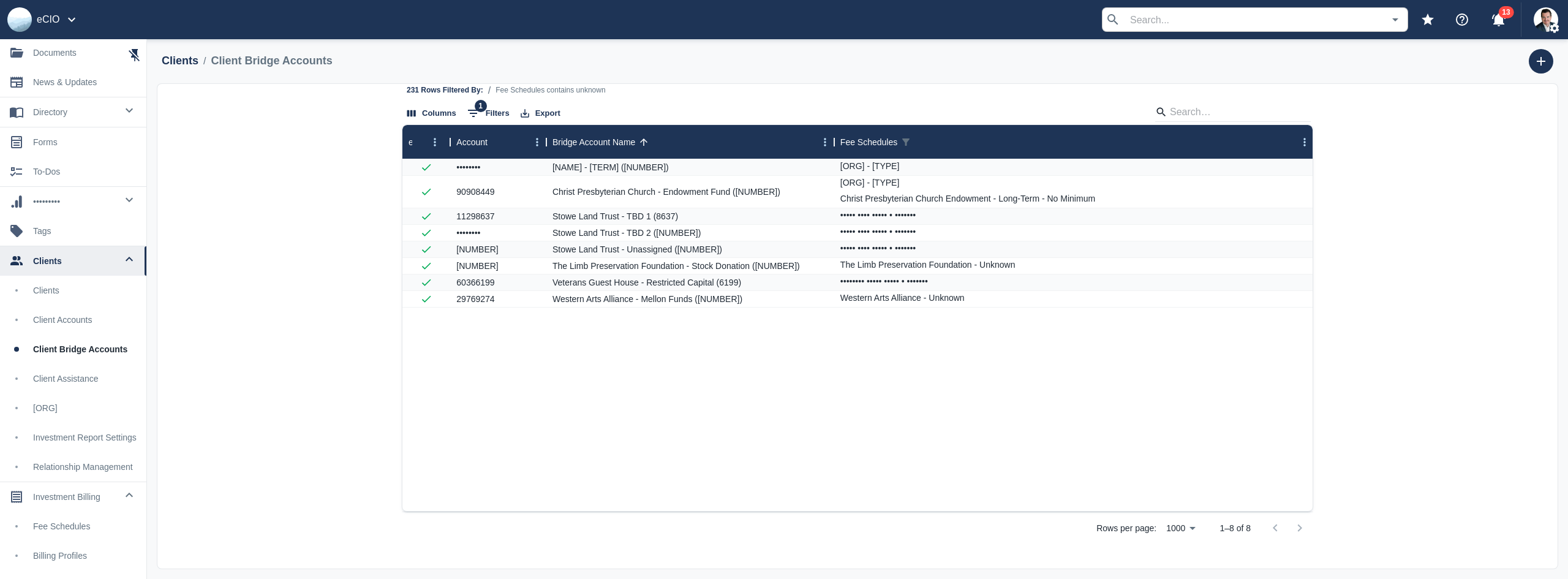 scroll, scrollTop: 63, scrollLeft: 0, axis: vertical 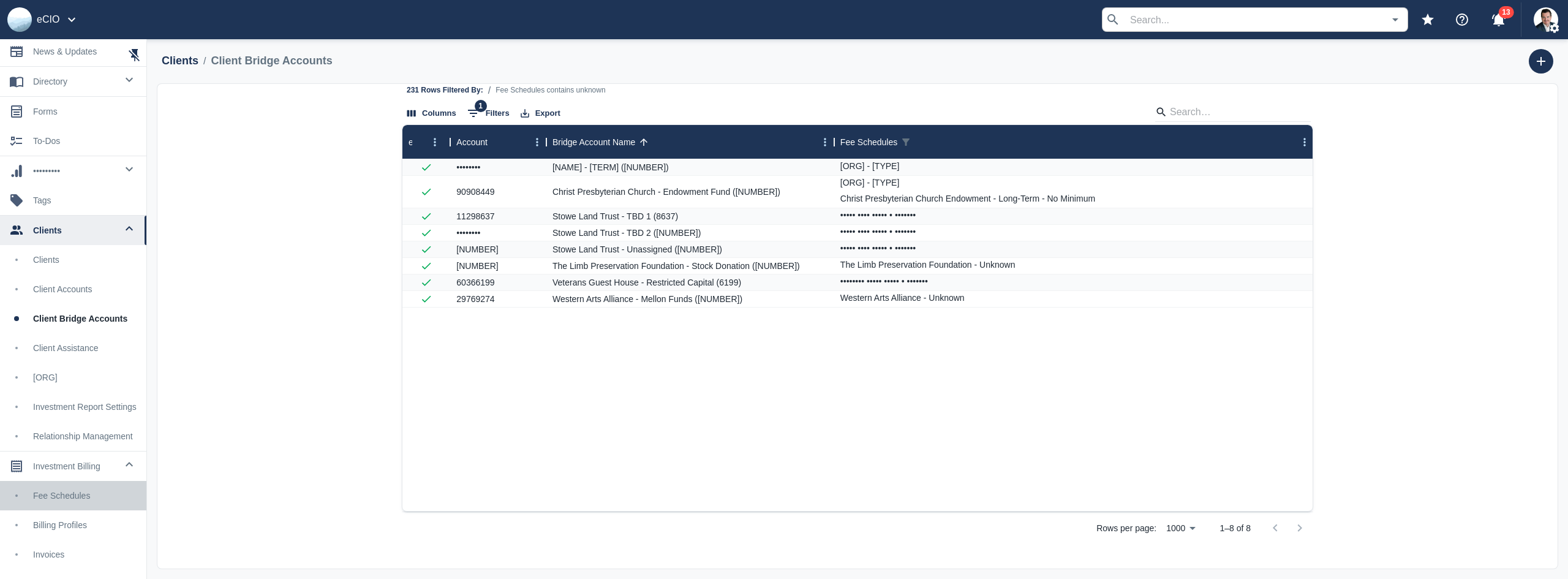 click on "Fee Schedules" at bounding box center (85, 496) 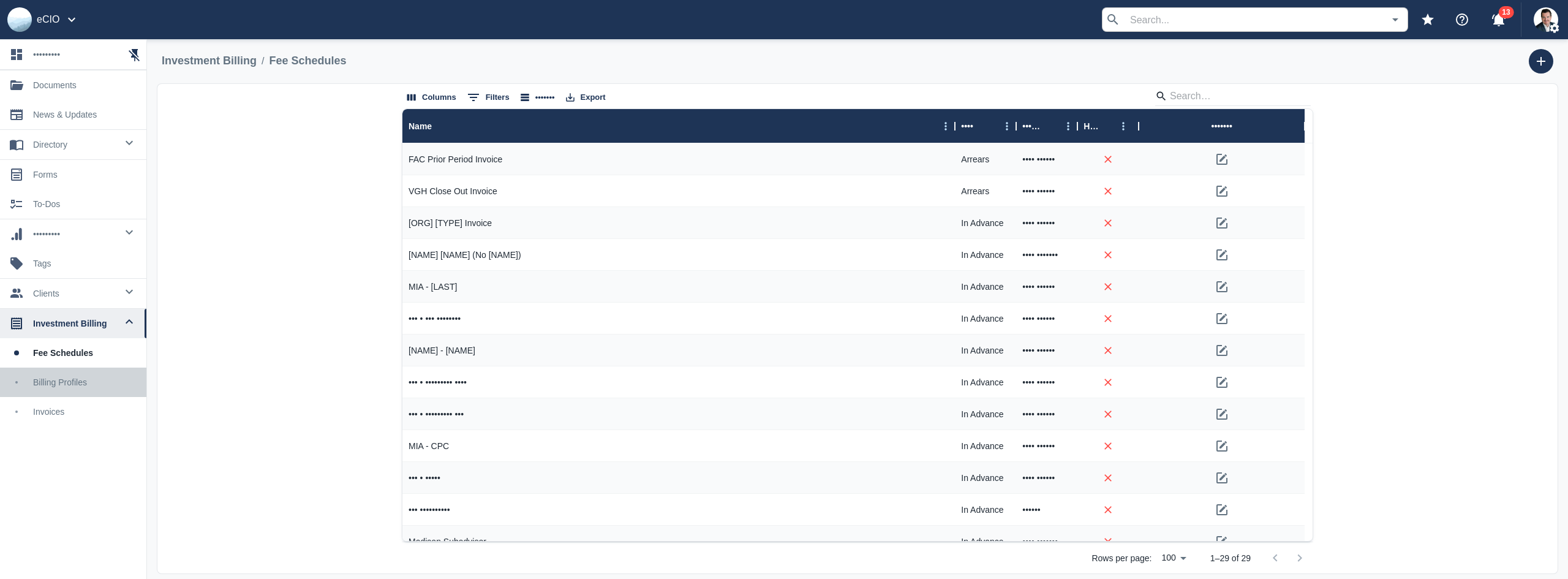 click on "Billing Profiles" at bounding box center [73, 382] 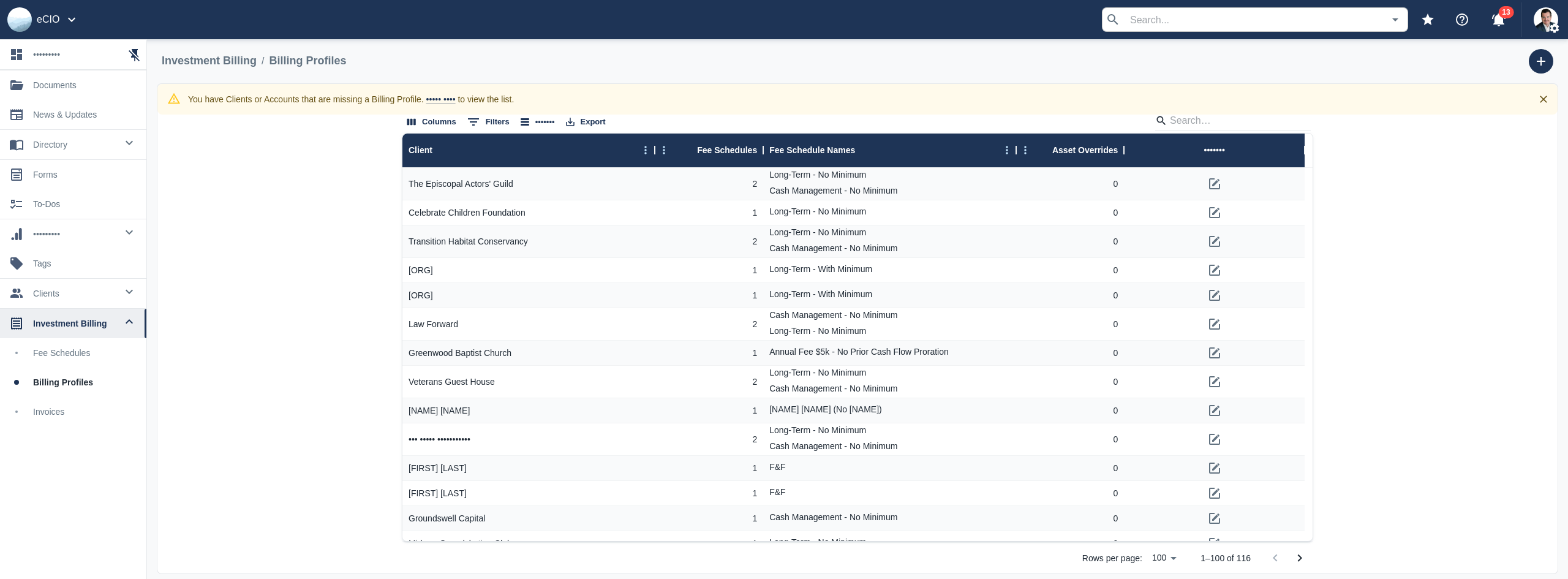 click on "0 Filters" at bounding box center [488, 122] 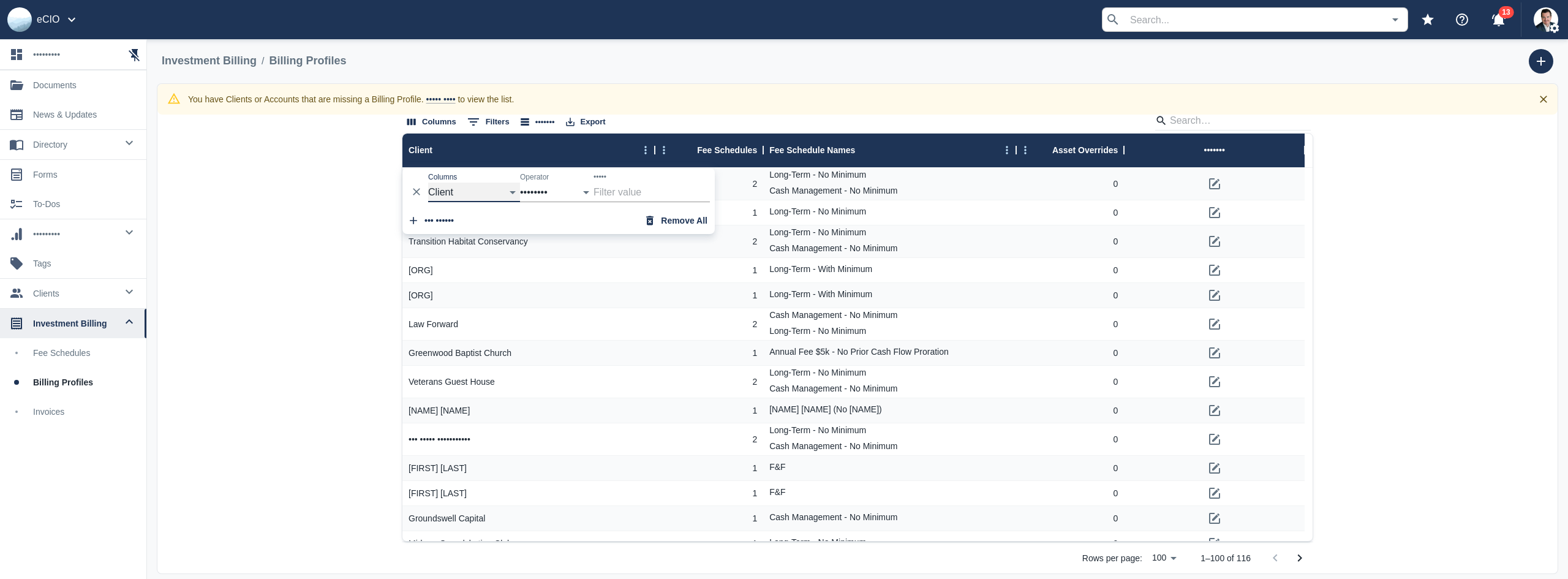 click on "Client Fee Schedules Fee Schedule Names Asset Overrides" at bounding box center (474, 192) 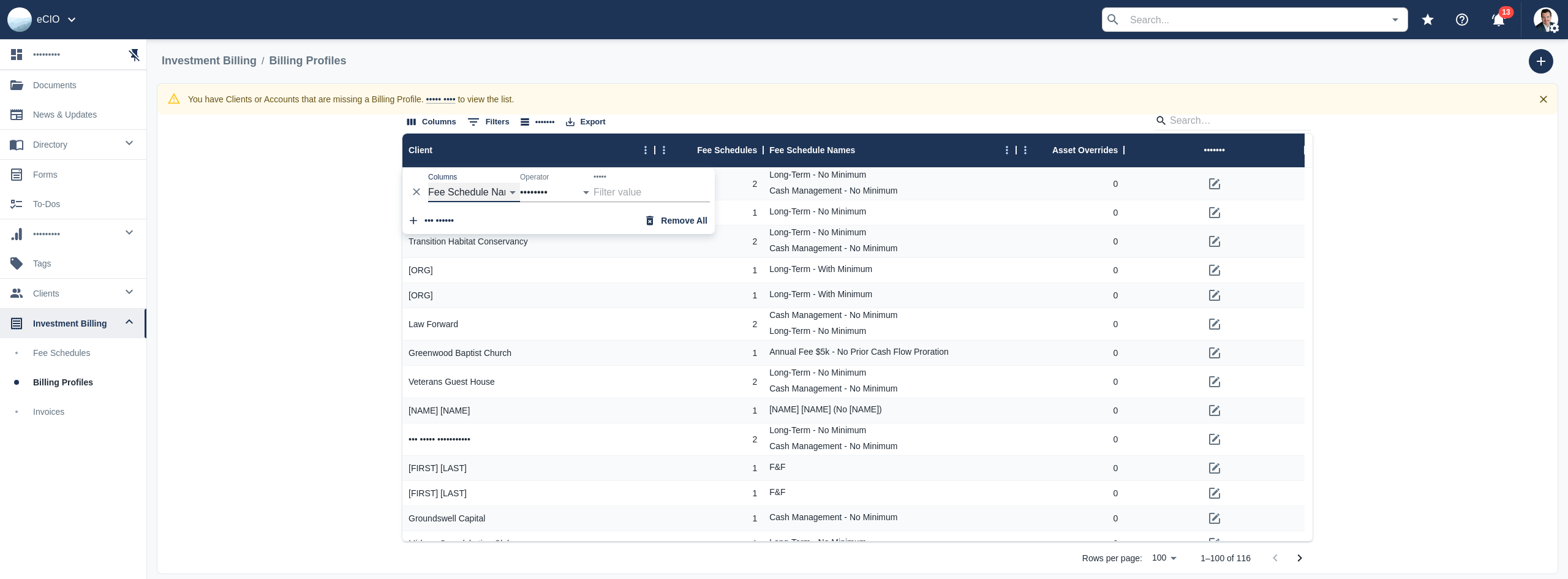 click on "Client Fee Schedules Fee Schedule Names Asset Overrides" at bounding box center (474, 192) 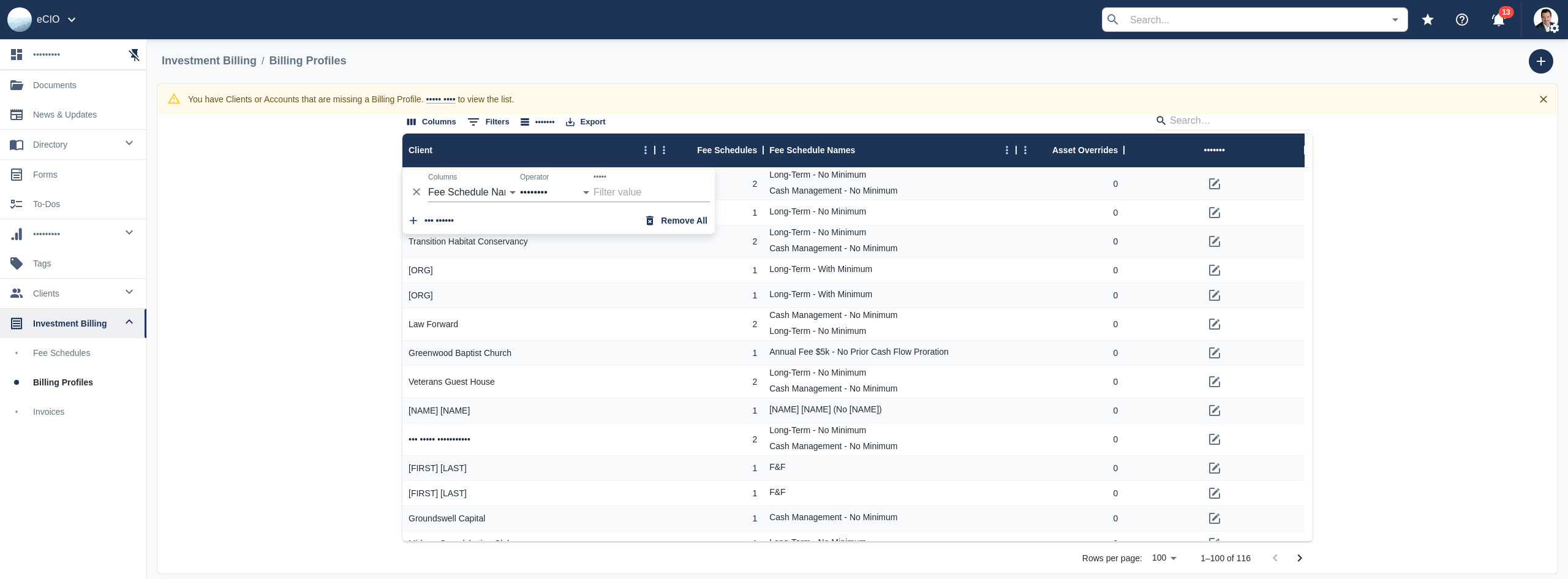 click on "•••••" at bounding box center [652, 187] 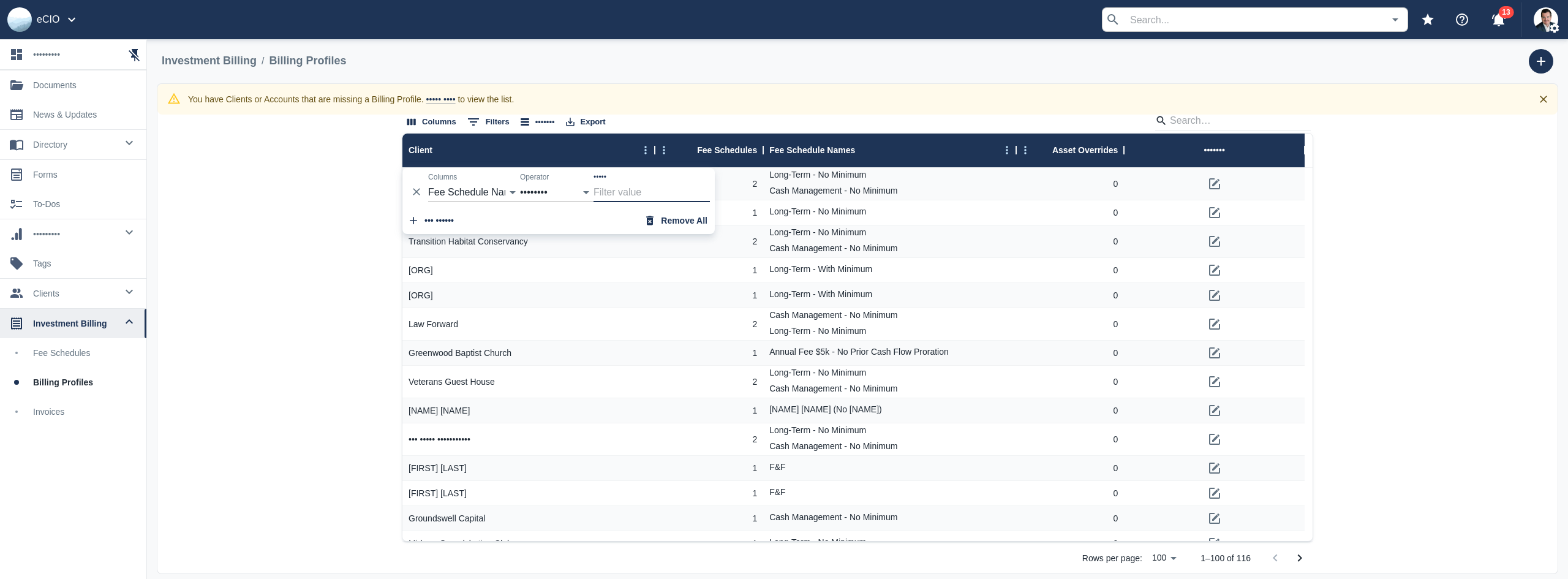 click on "•••••" at bounding box center [652, 192] 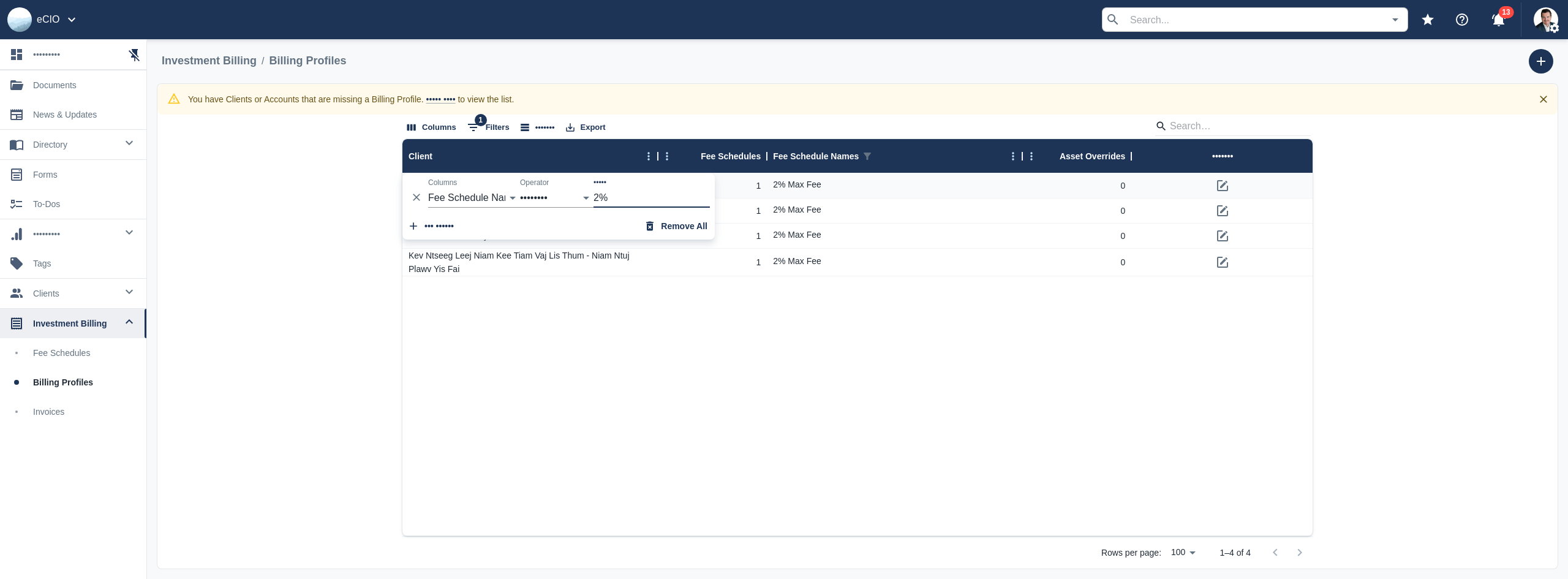type on "2%" 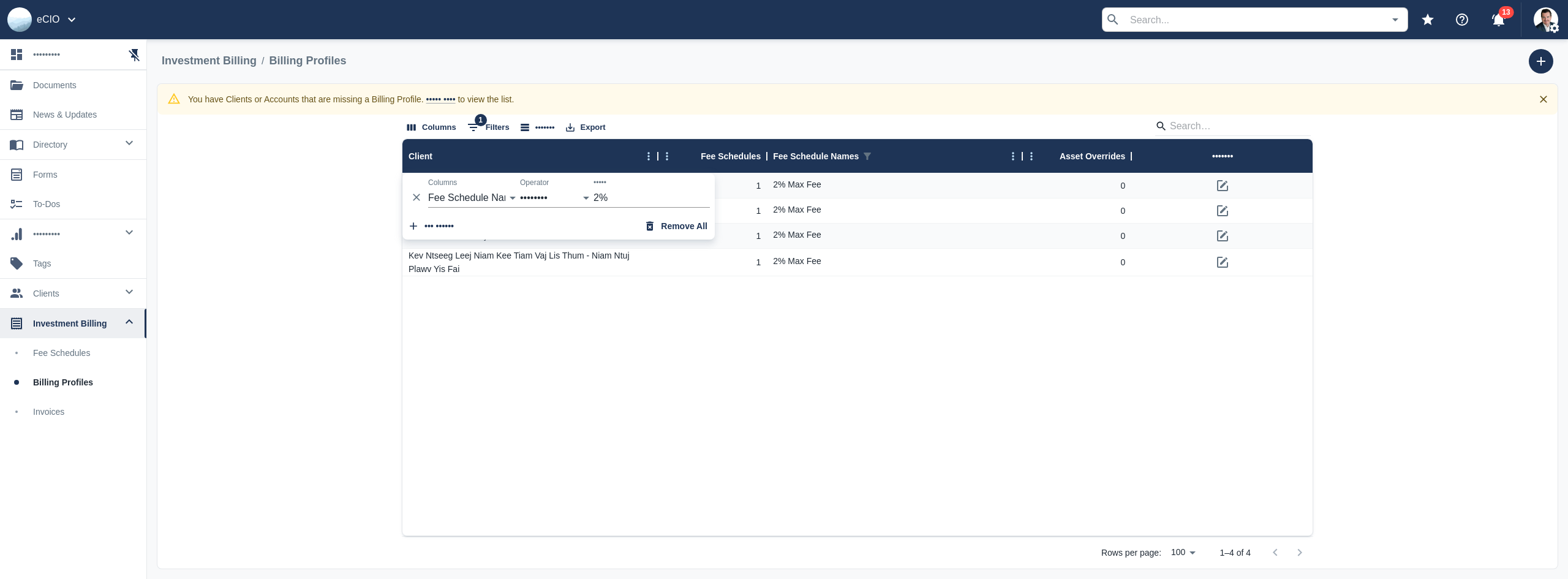 click on "[NAME] [NUMBER]% Max Fee [NUMBER] [NAME] [NUMBER]% Max Fee [NUMBER] [NAME] [NUMBER]% Max Fee [NUMBER] [NAME] [NUMBER]% Max Fee [NUMBER]" at bounding box center (858, 354) 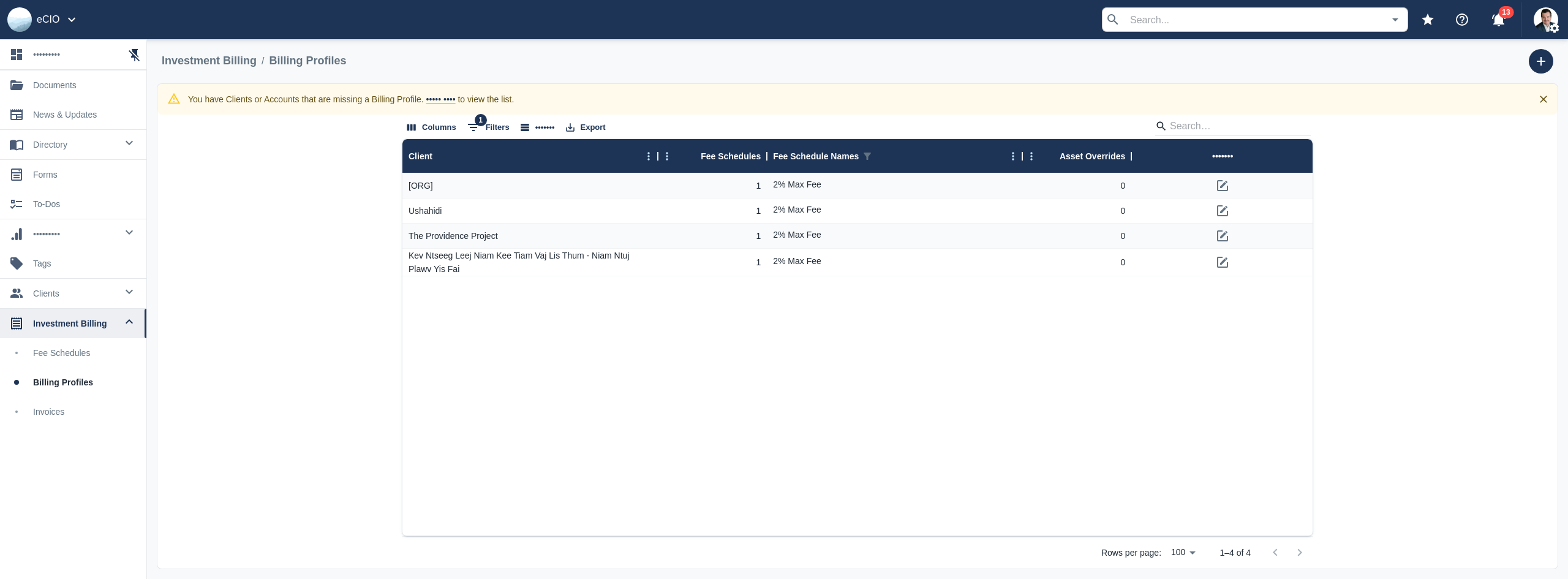 click on "1 Filters" at bounding box center [488, 127] 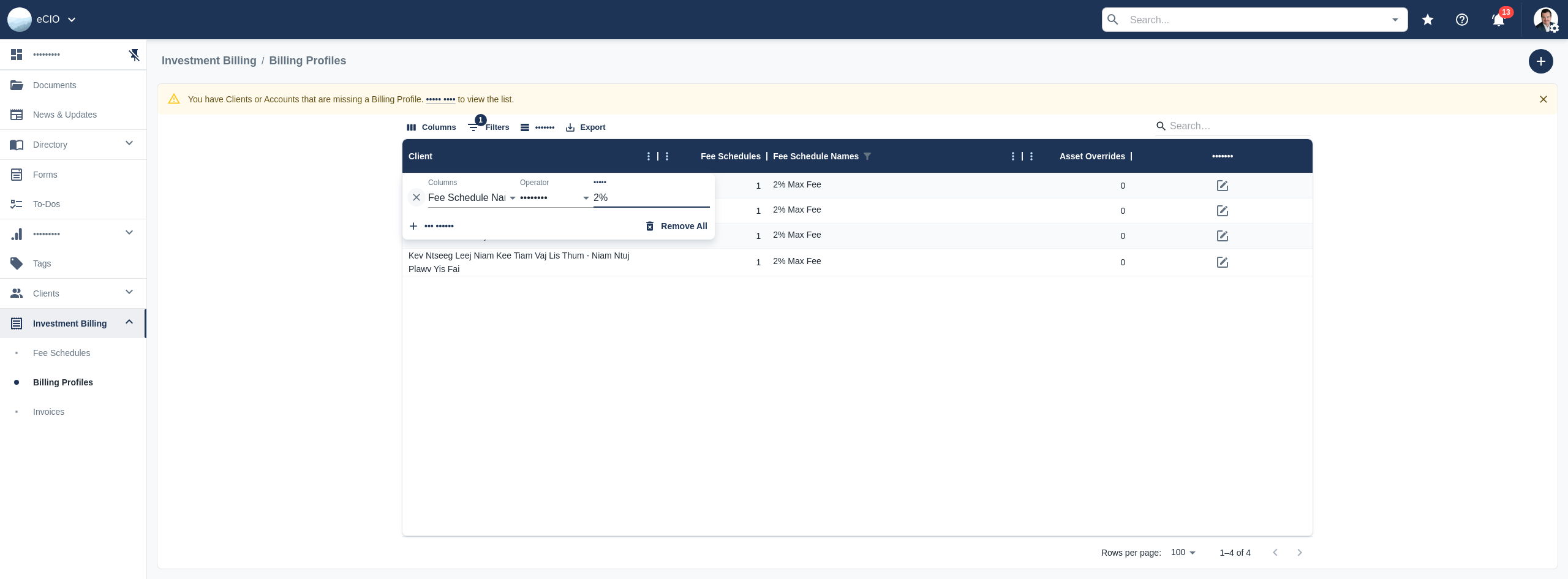 click at bounding box center [417, 198] 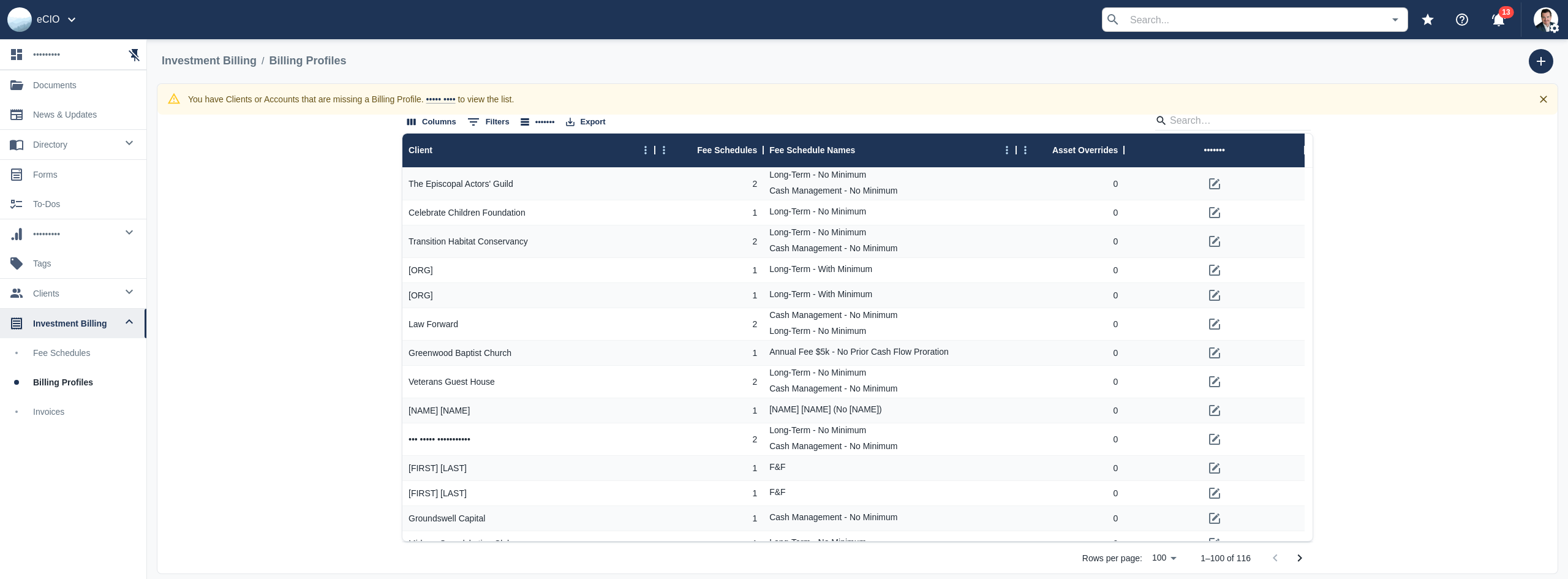click at bounding box center (473, 122) 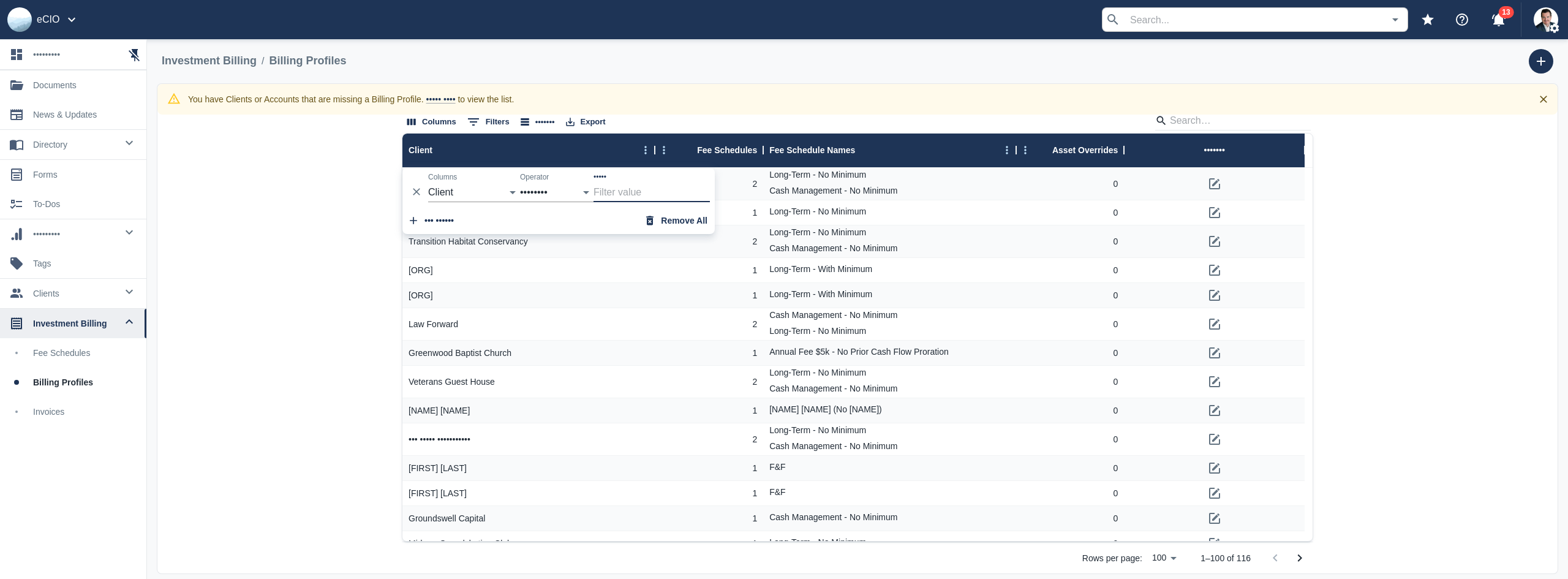 click on "•••••" at bounding box center [652, 192] 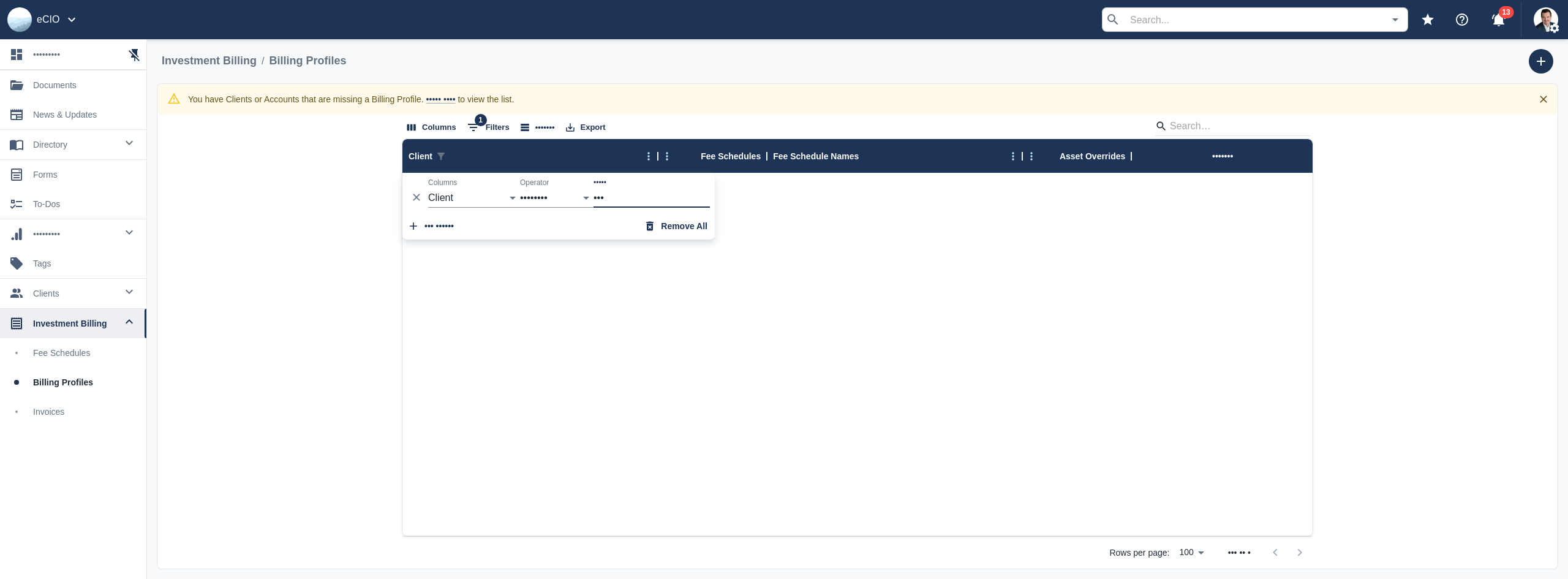 type on "•••" 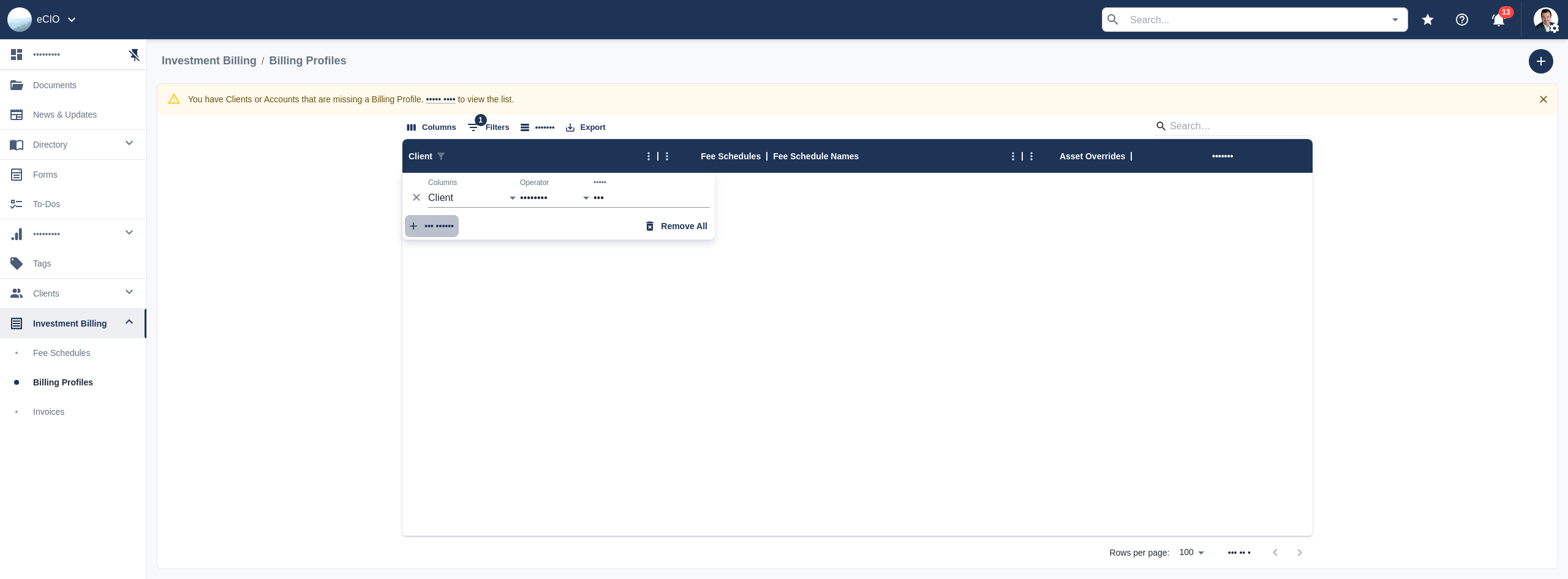 click on "••• ••••••" at bounding box center [432, 226] 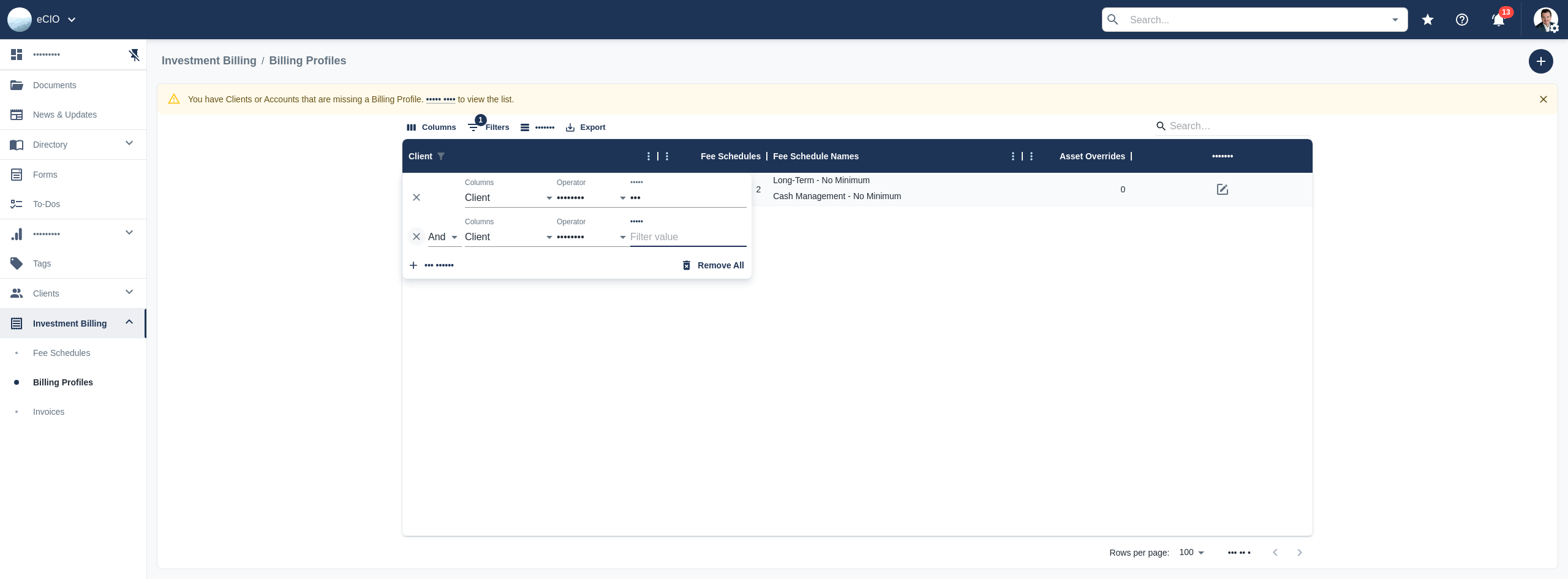 click at bounding box center (417, 197) 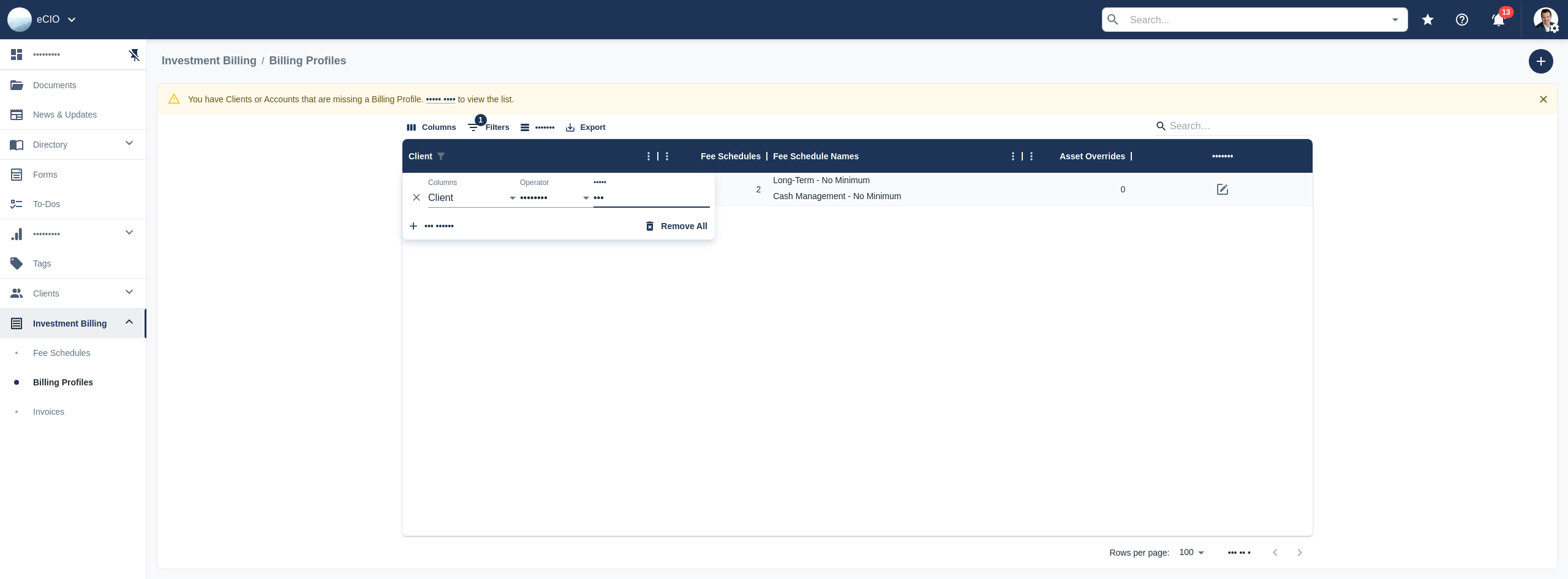click on "••••••• •••••••• ••••••••••••••••• •••••••••• •••• • ••••••••• • •• ••••••• •••• •••••••••• • •• ••••••• •" at bounding box center (858, 354) 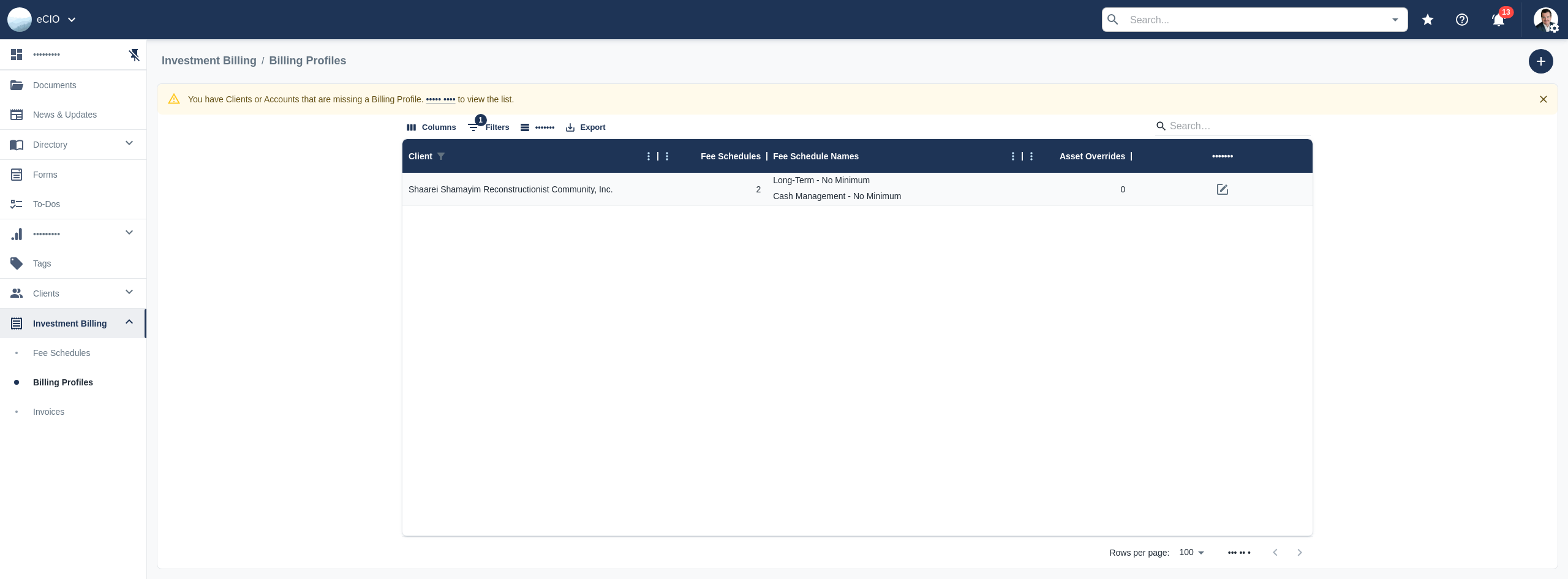 click on "Billing Profiles" at bounding box center [85, 382] 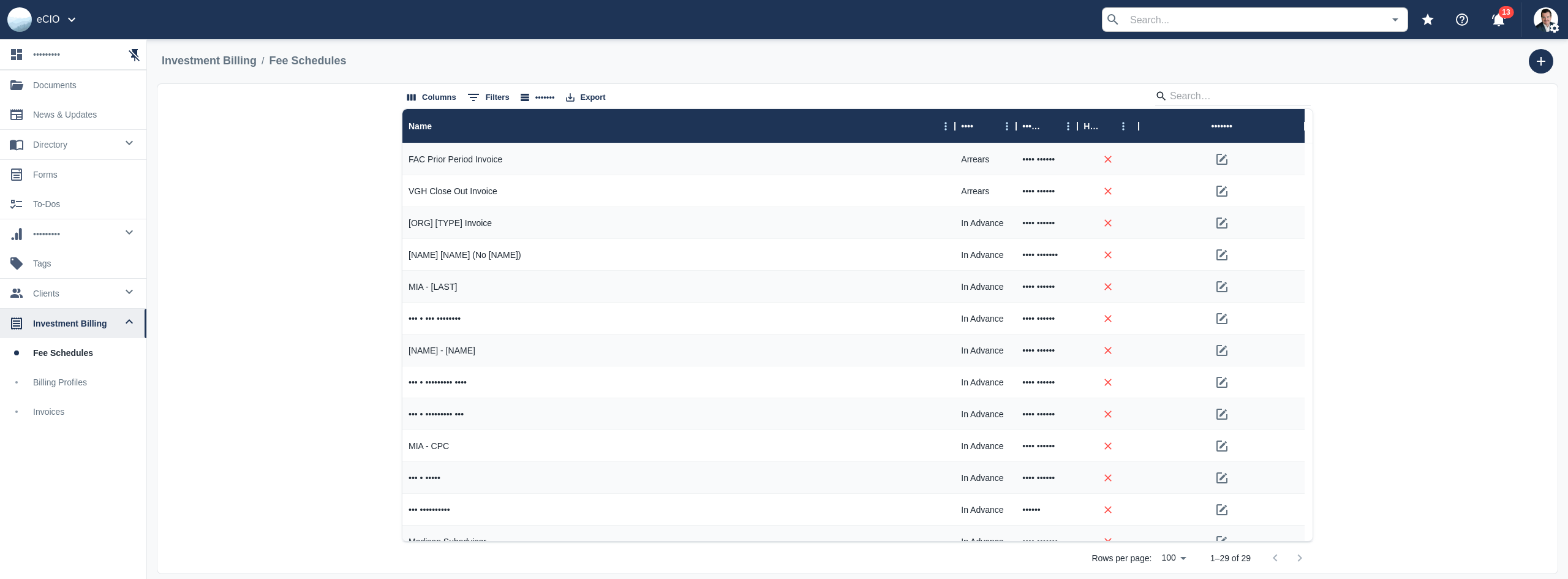 click on "Billing Profiles" at bounding box center (85, 382) 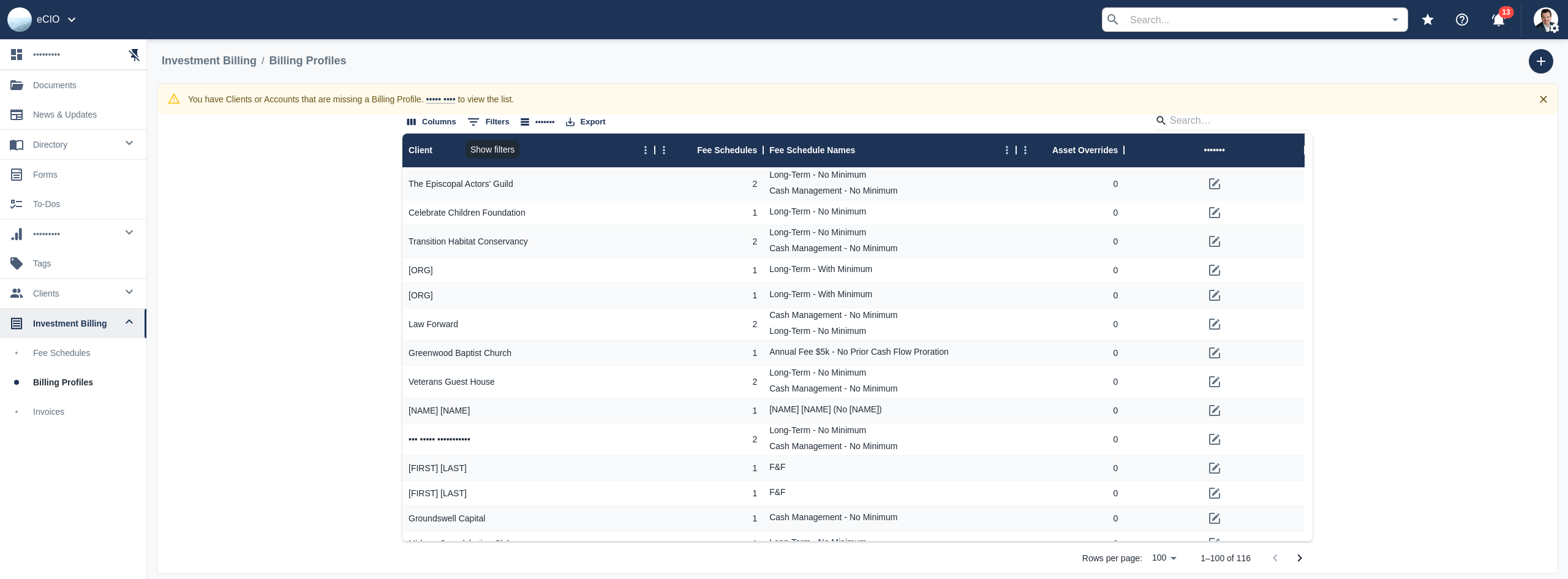 click on "0 Filters" at bounding box center (488, 122) 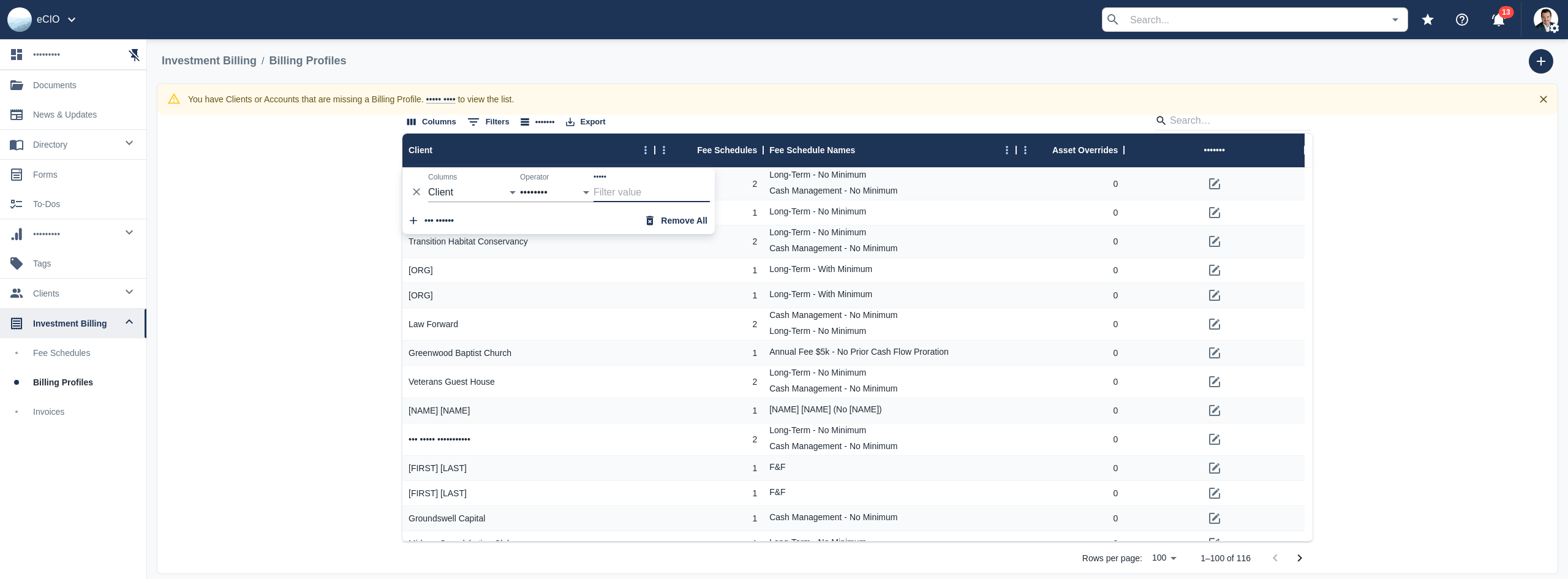 click on "Remove all" at bounding box center [677, 221] 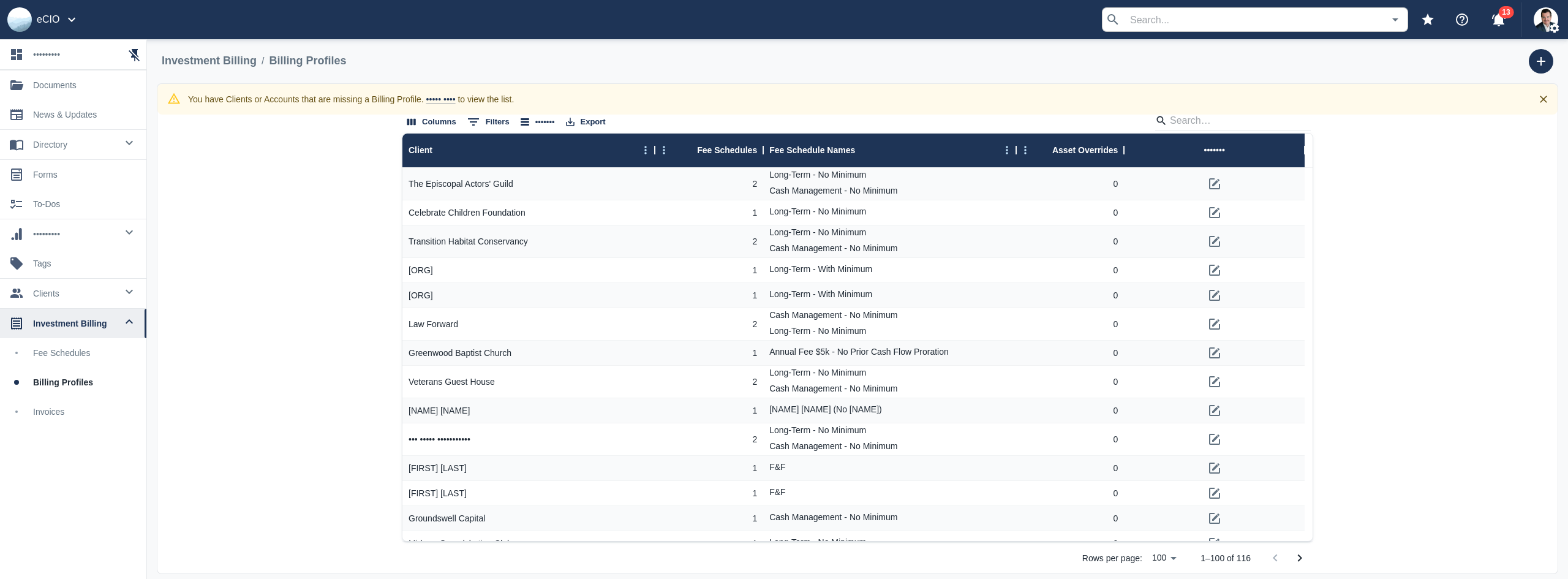 click on "Client" at bounding box center (522, 150) 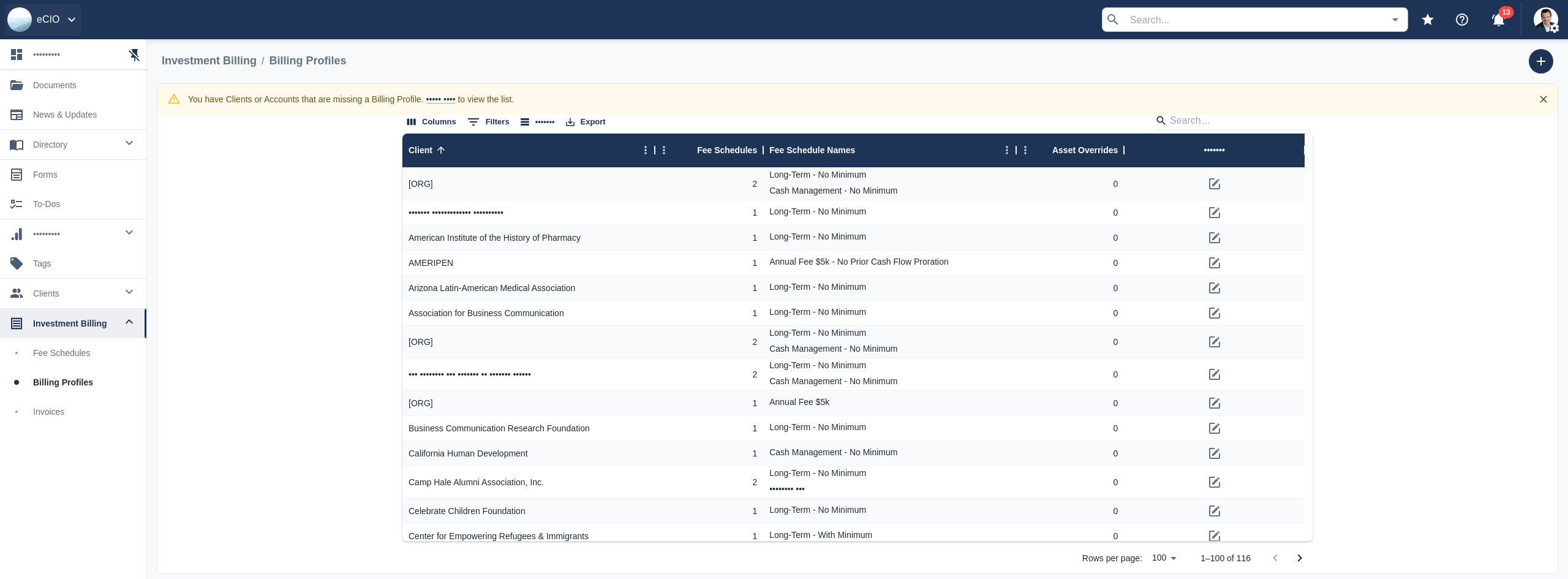 click on "eCIO" at bounding box center [43, 20] 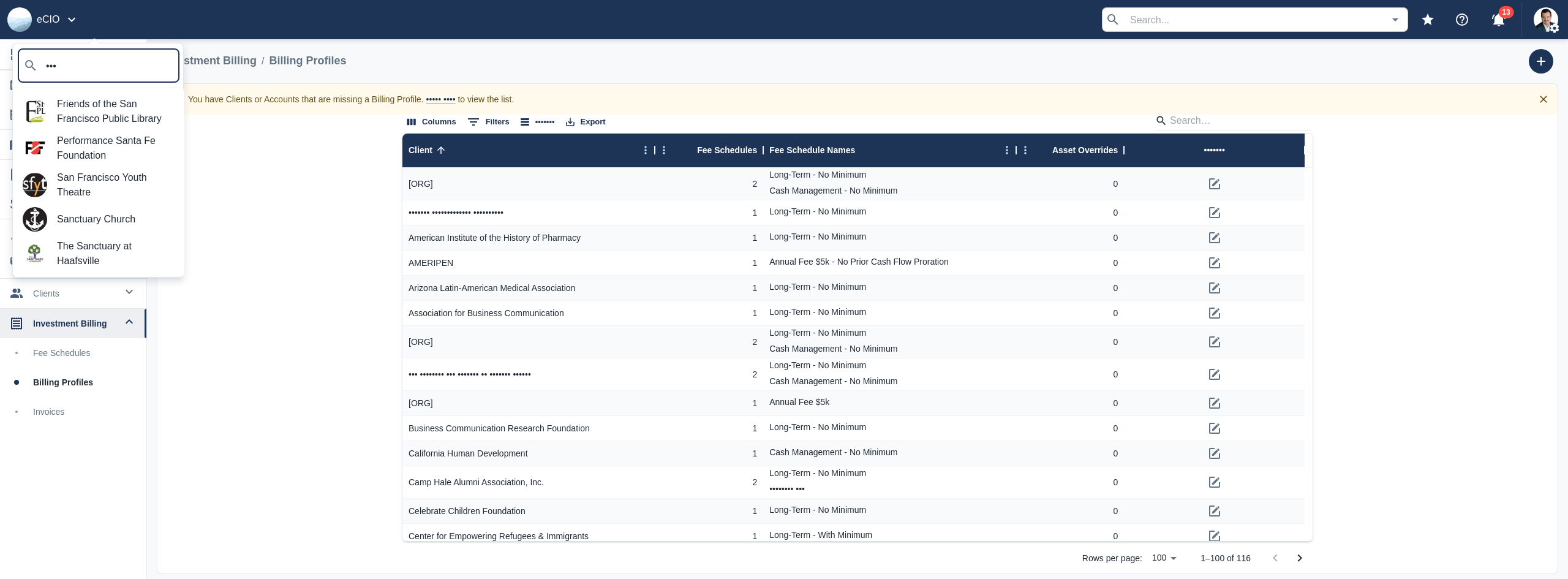 type on "•••" 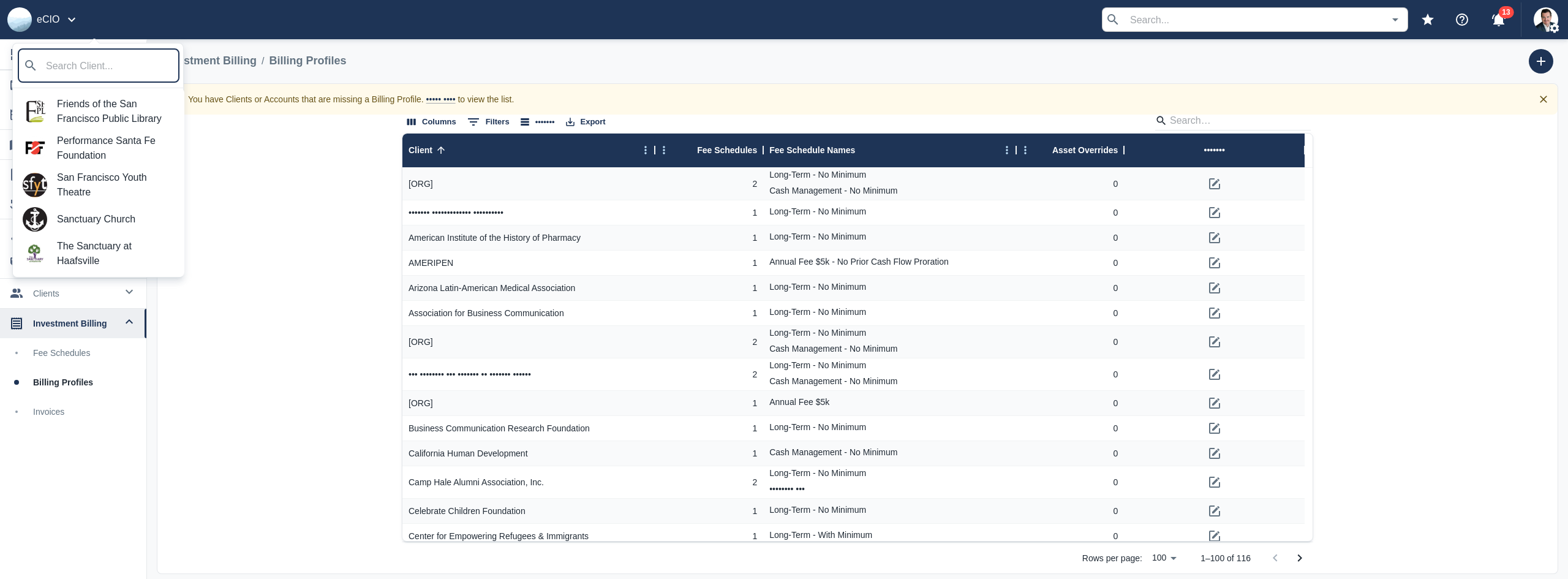 click at bounding box center (784, 289) 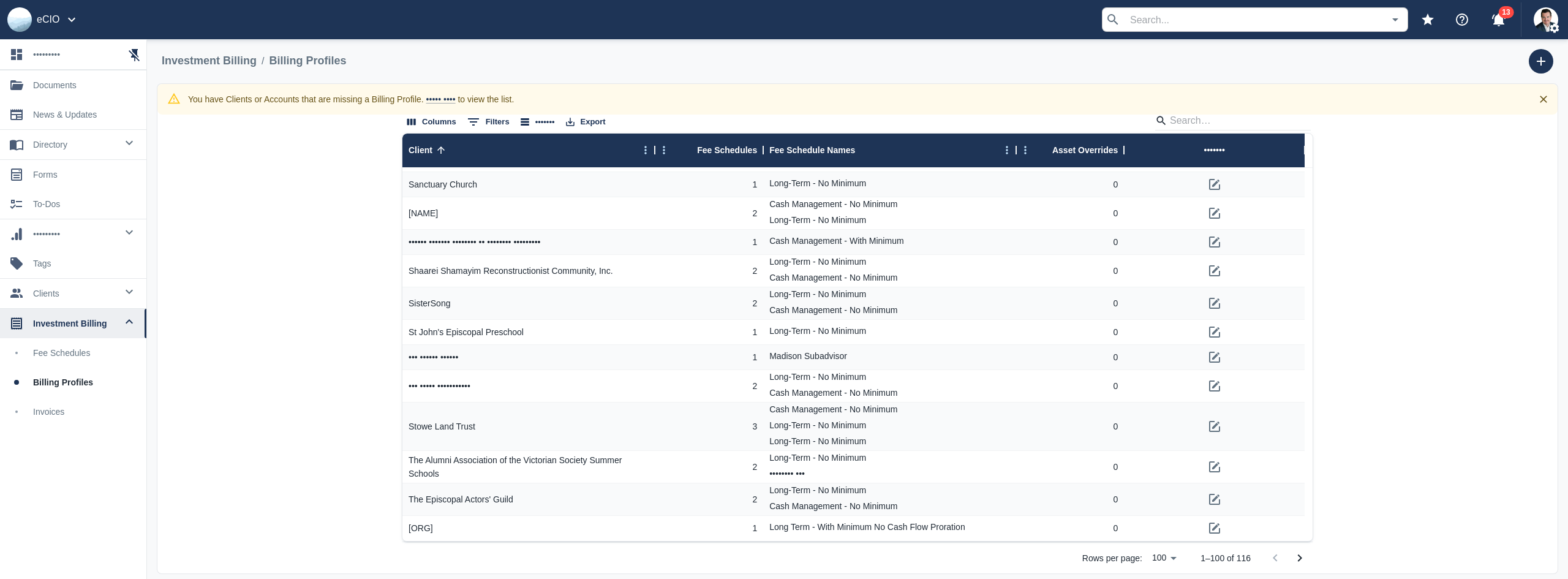 scroll, scrollTop: 2497, scrollLeft: 0, axis: vertical 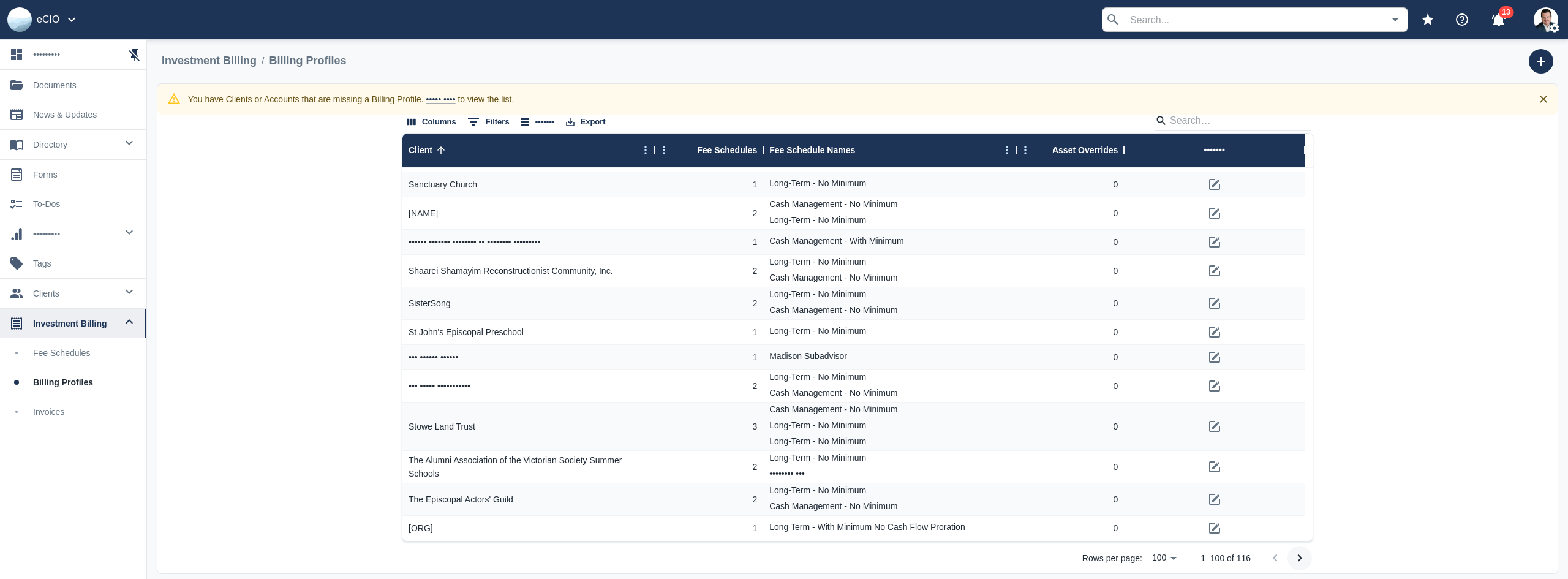 click at bounding box center [1300, 558] 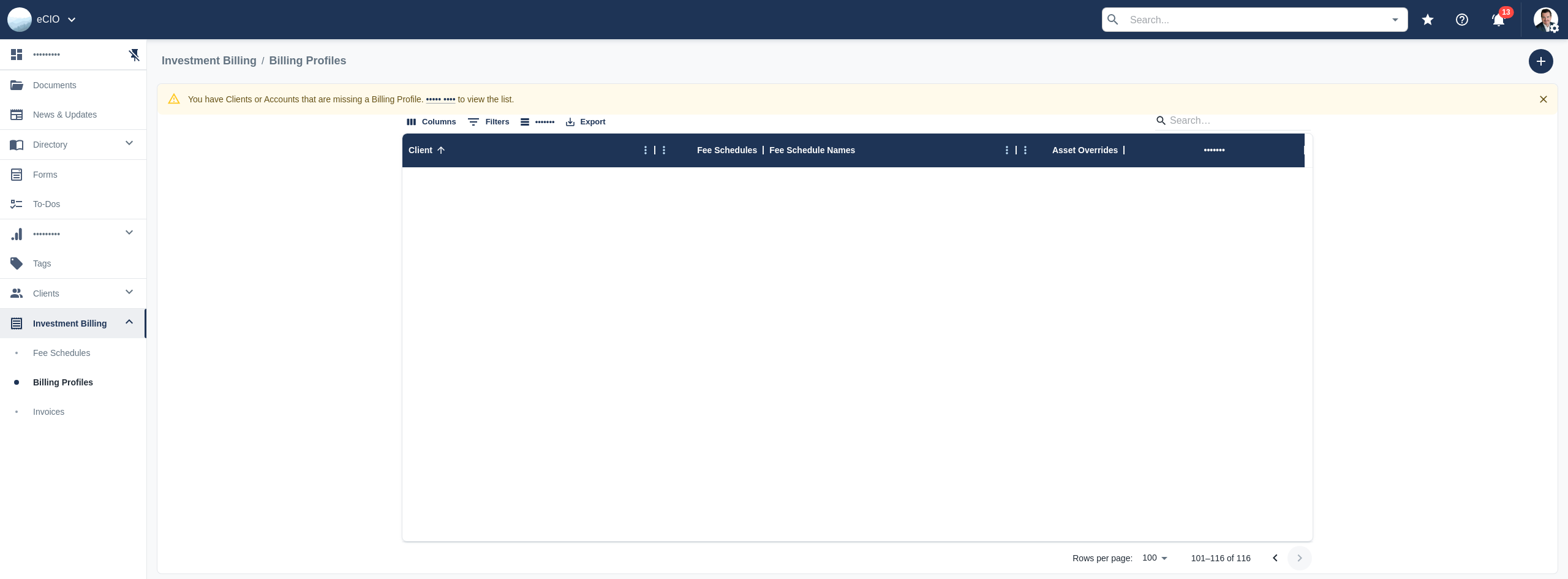 scroll, scrollTop: 0, scrollLeft: 0, axis: both 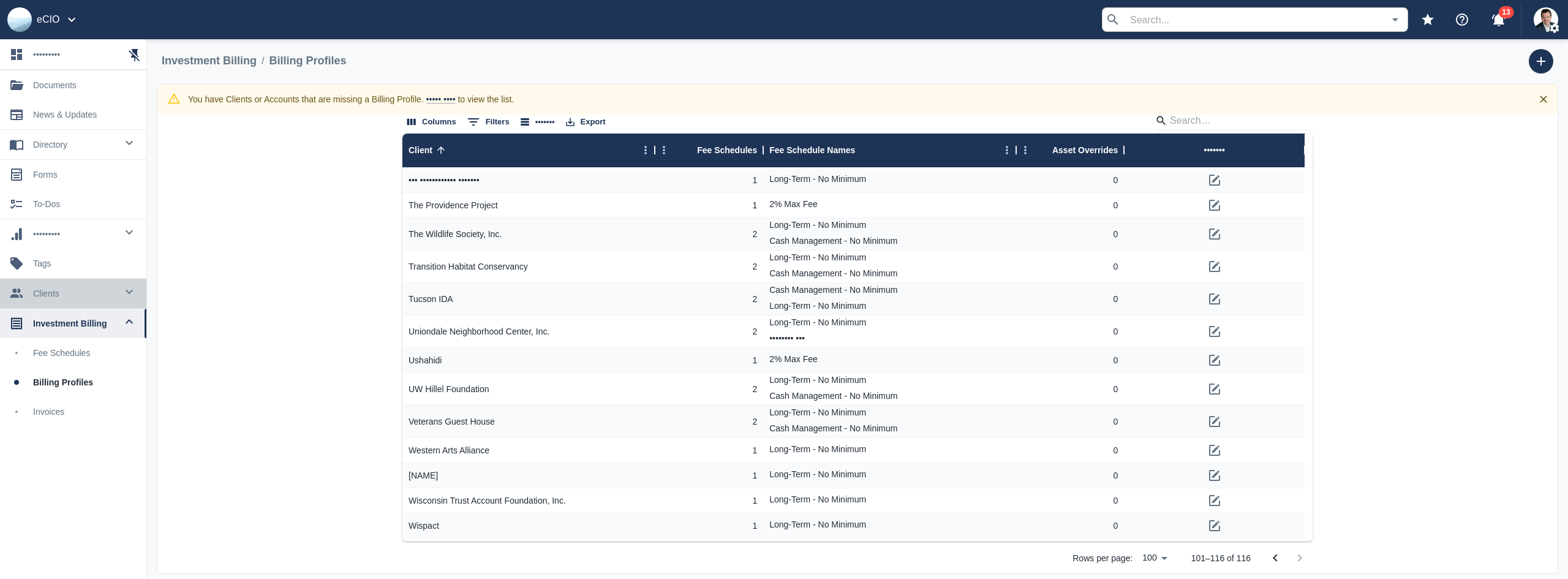 click on "clients" at bounding box center [75, 145] 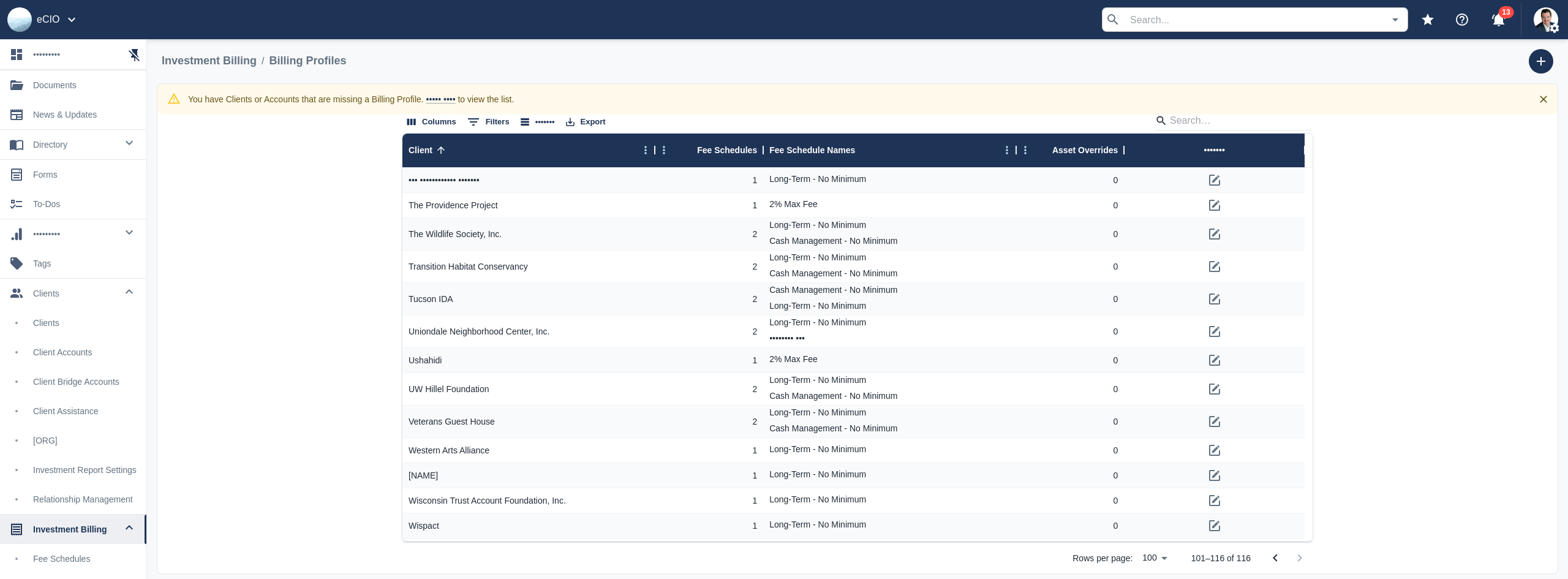 click on "Client Bridge Accounts" at bounding box center (85, 382) 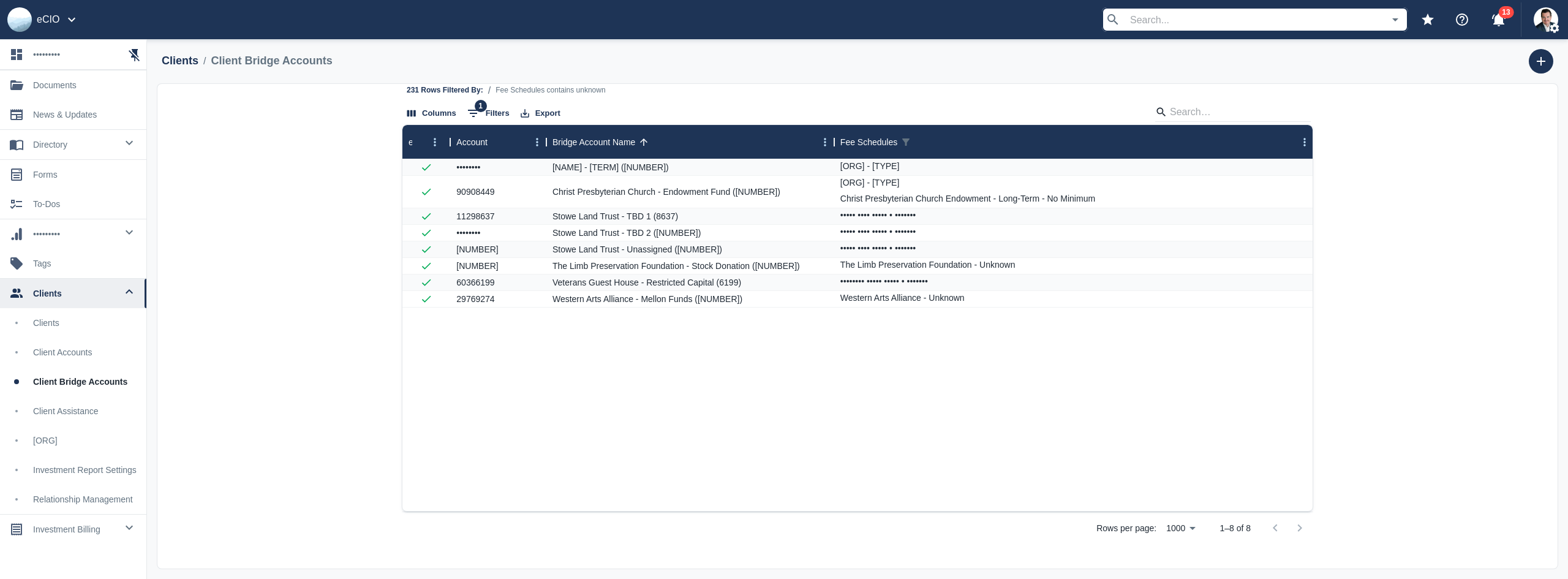 click on "1 Filters" at bounding box center [488, 113] 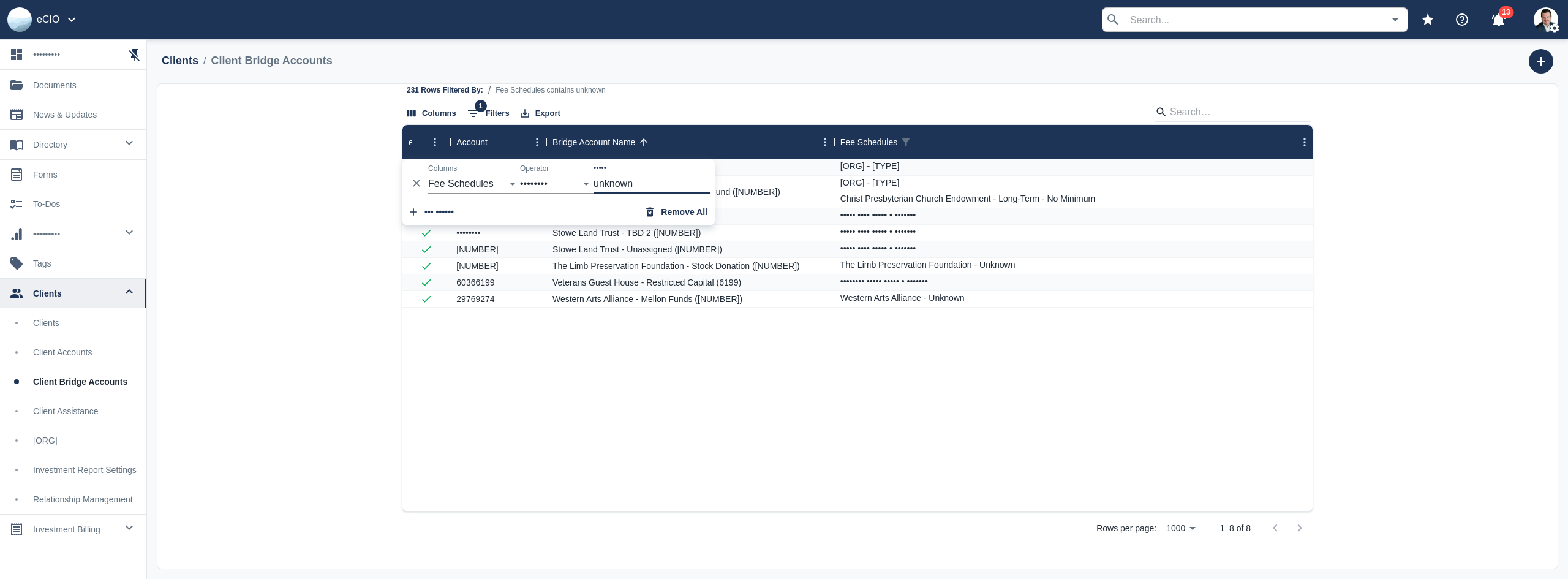 drag, startPoint x: 642, startPoint y: 186, endPoint x: 564, endPoint y: 185, distance: 78.00641 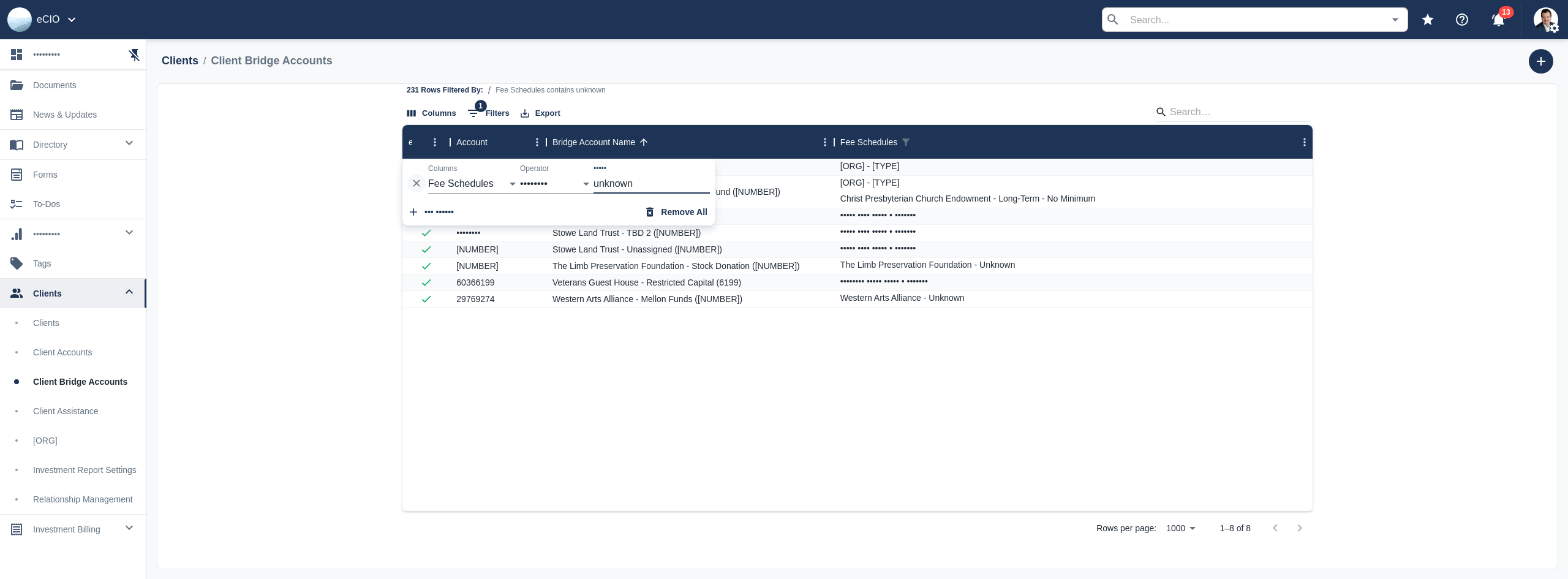 click at bounding box center (417, 184) 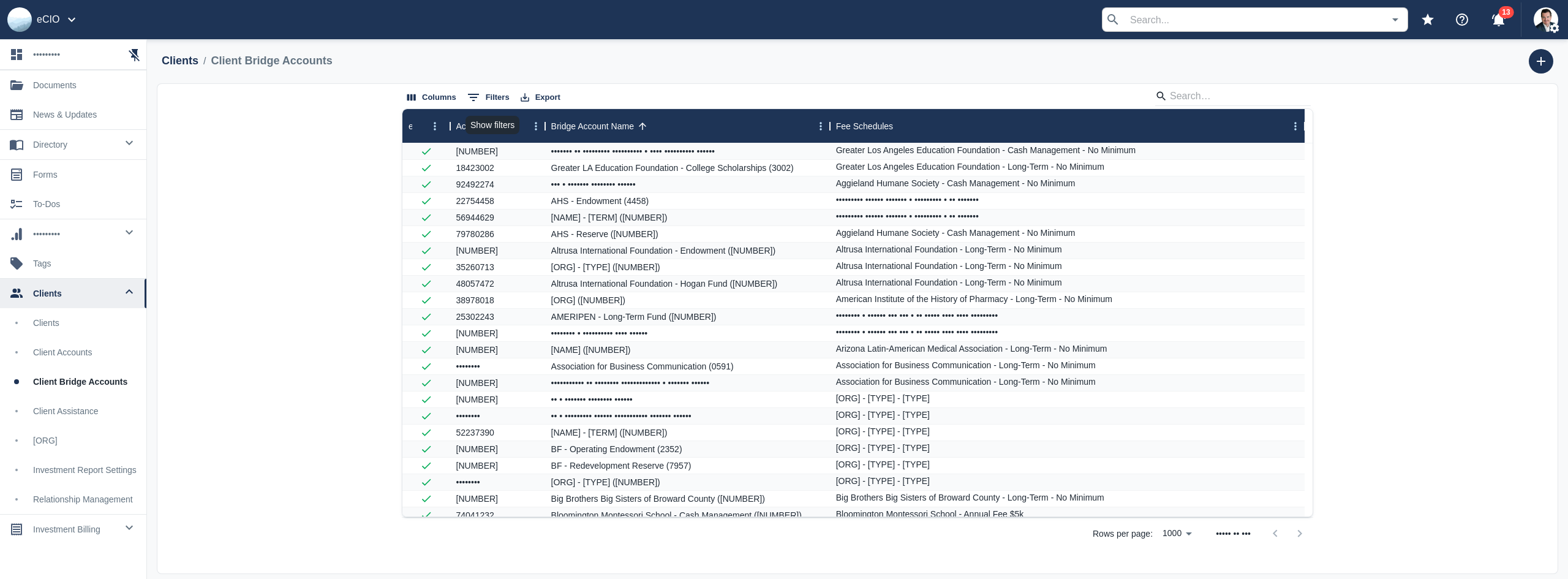 click at bounding box center [473, 97] 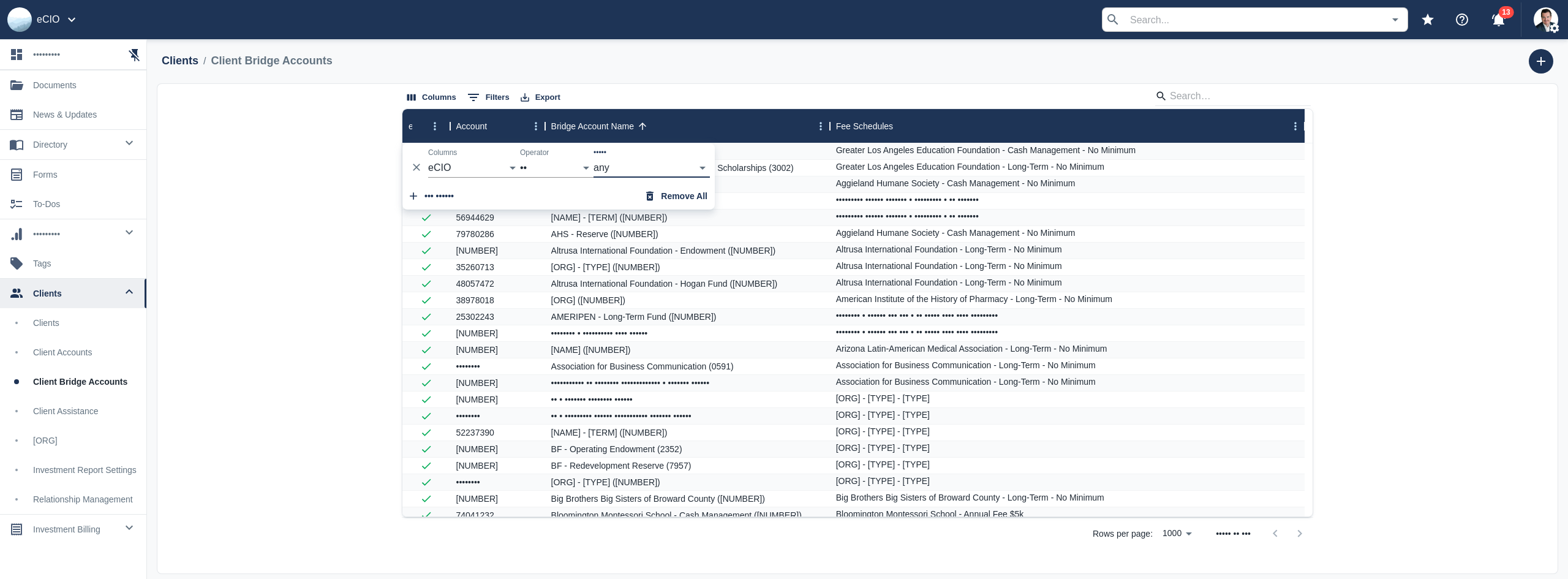 click on "any true false" at bounding box center (652, 168) 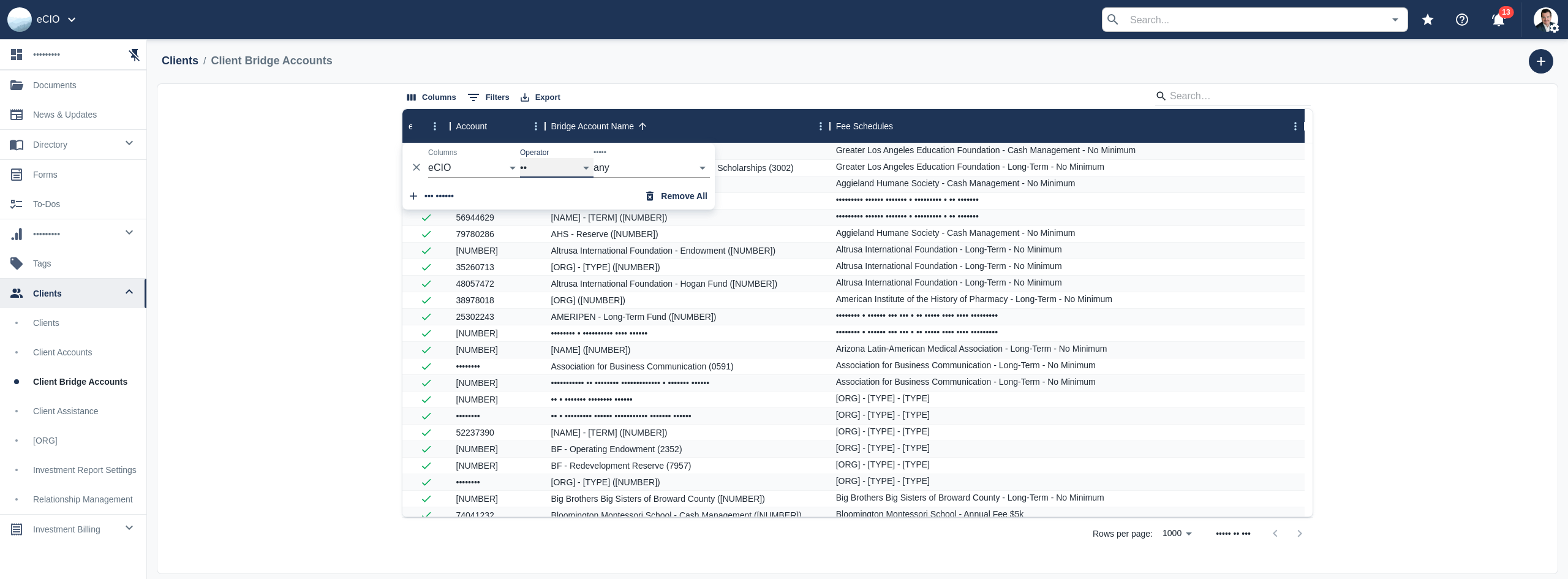 click on "••" at bounding box center [557, 168] 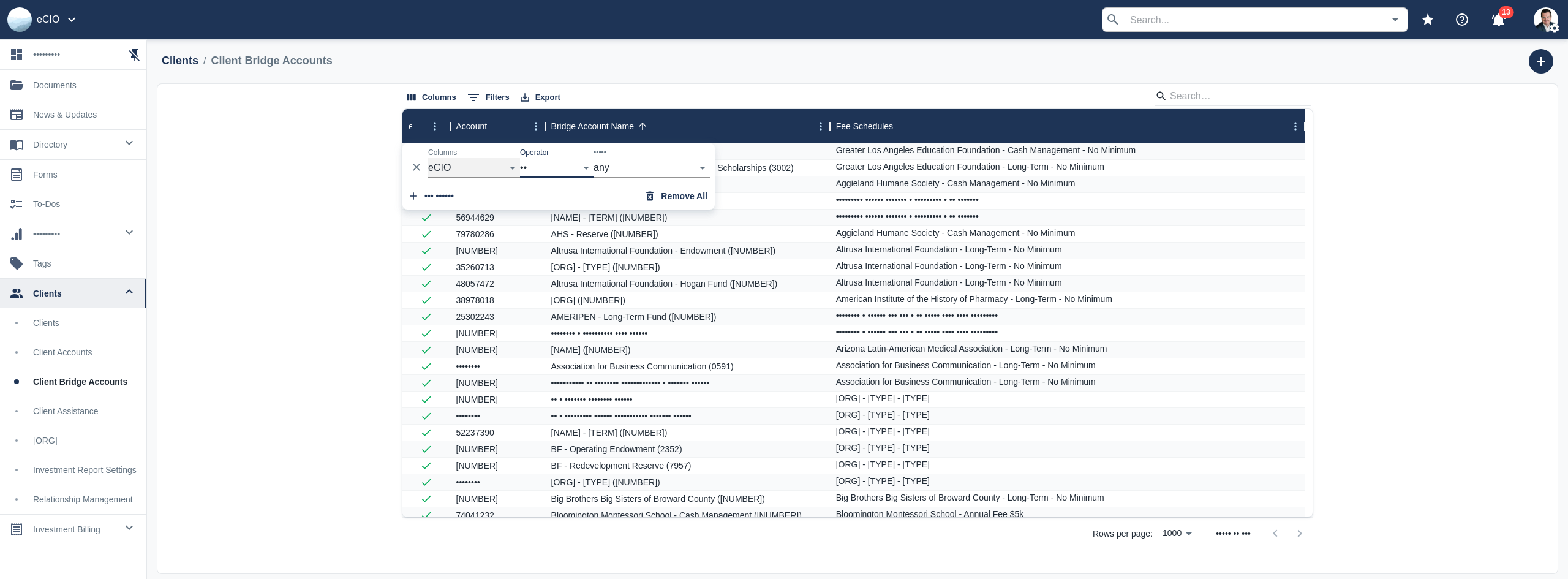 click on "eCIO Account Bridge Account Name Fee Schedules" at bounding box center [474, 168] 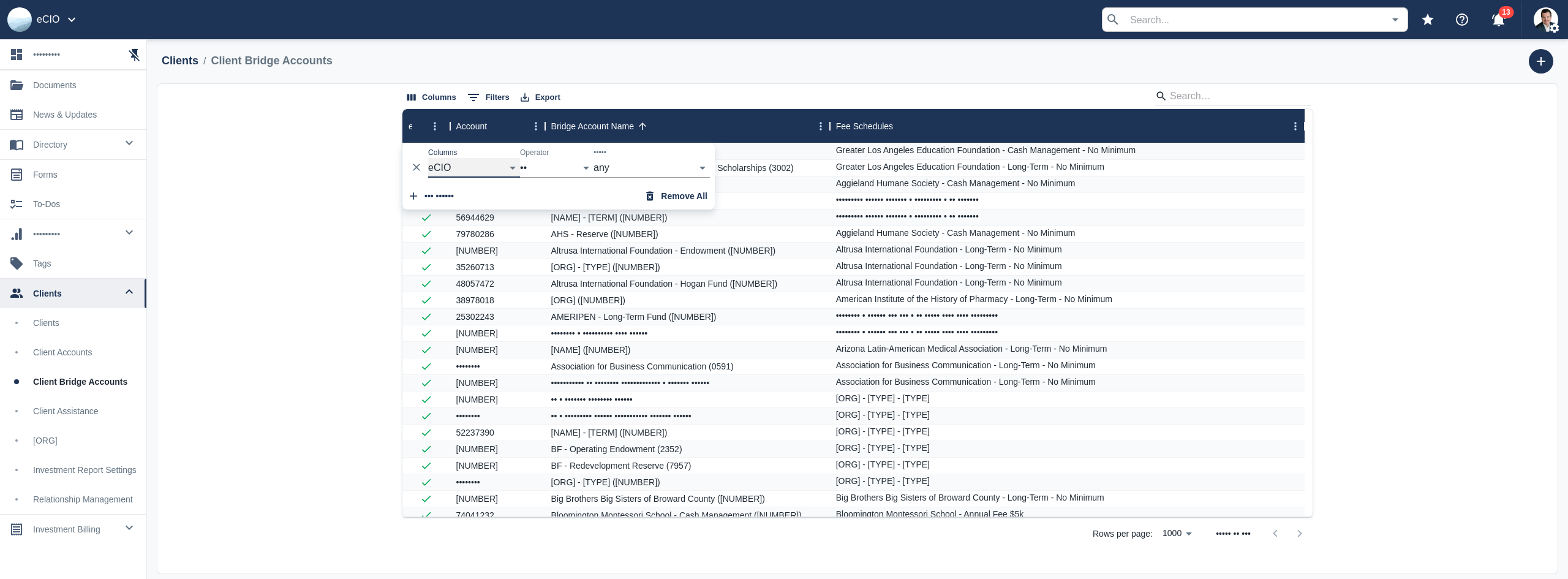 select on "number" 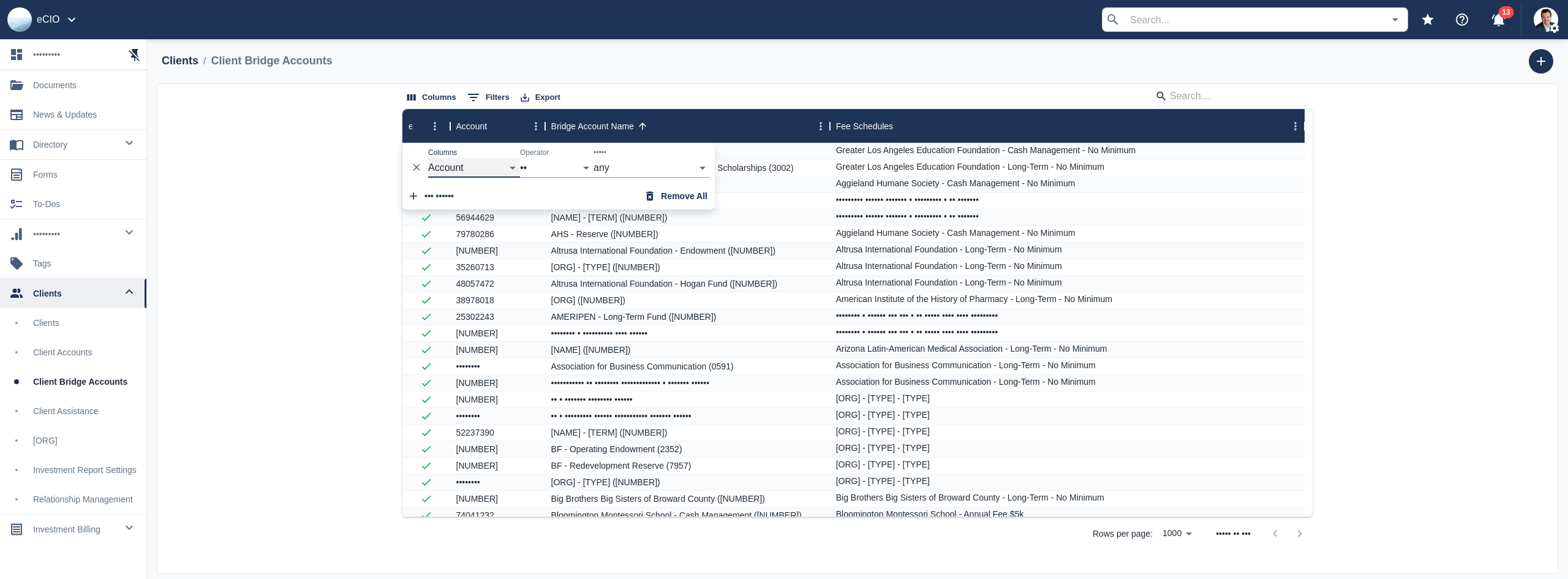 click on "eCIO Account Bridge Account Name Fee Schedules" at bounding box center (474, 168) 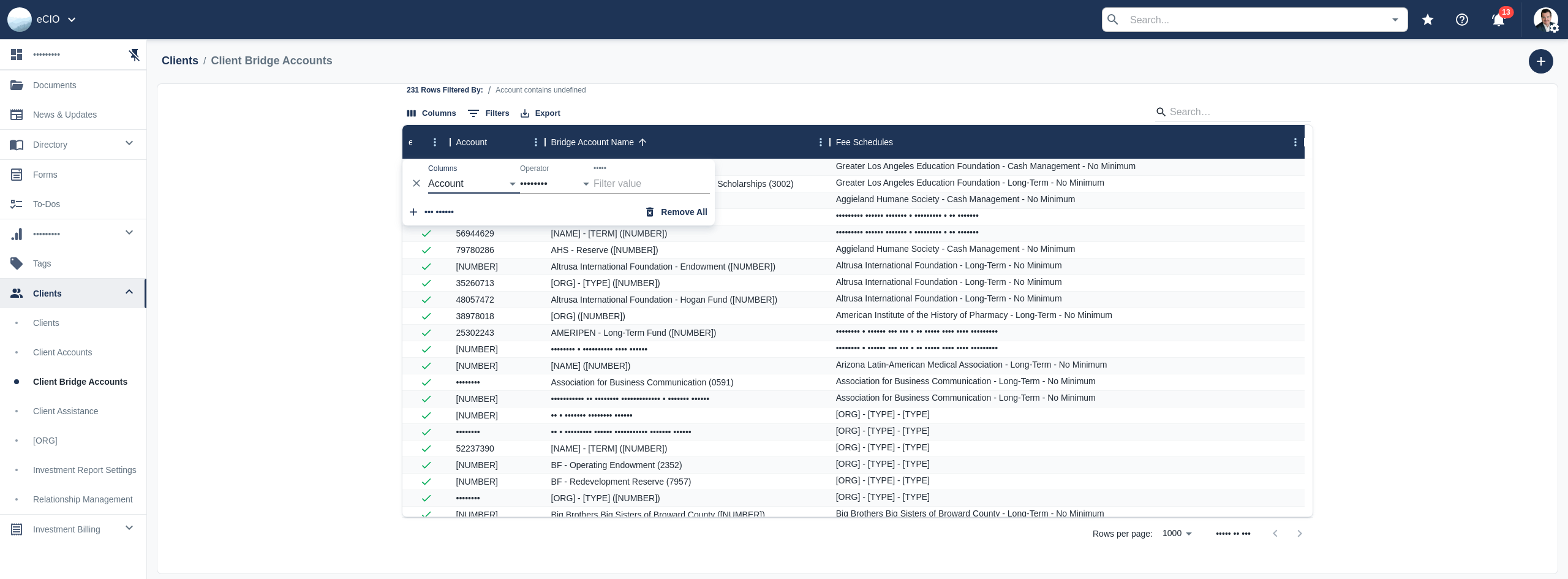 click on "•••••" at bounding box center (652, 184) 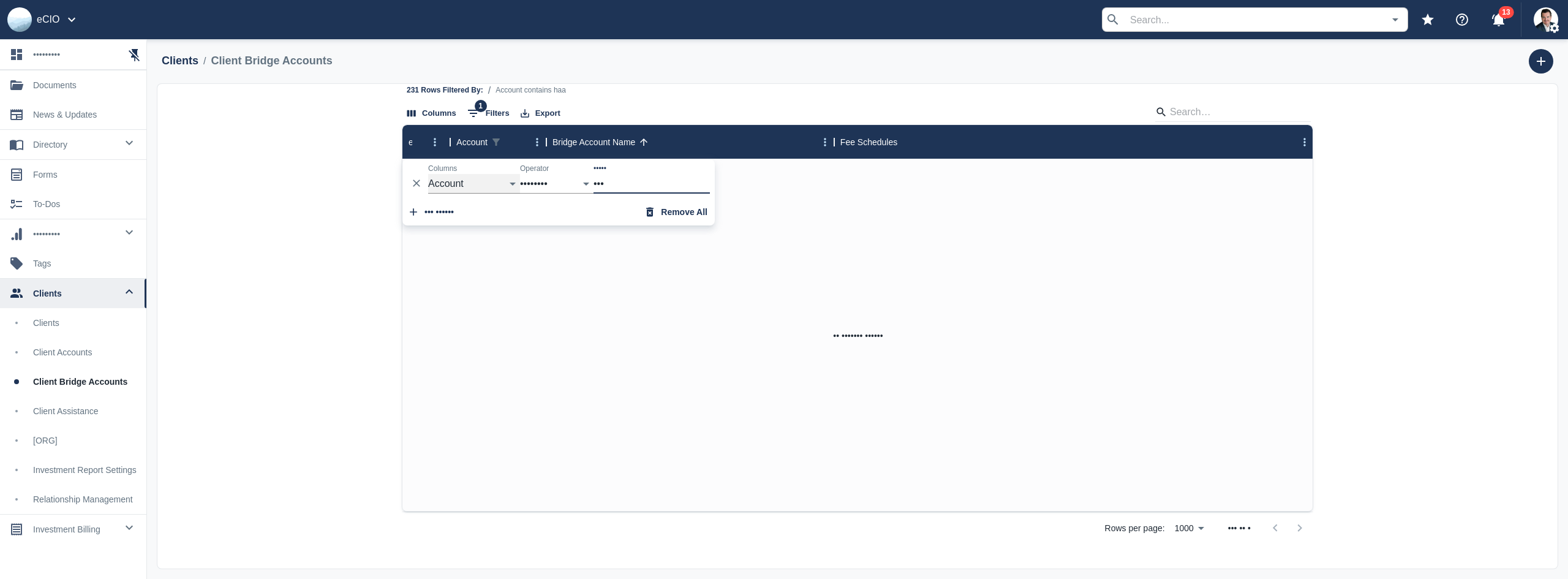 drag, startPoint x: 454, startPoint y: 186, endPoint x: 461, endPoint y: 187, distance: 7.071068 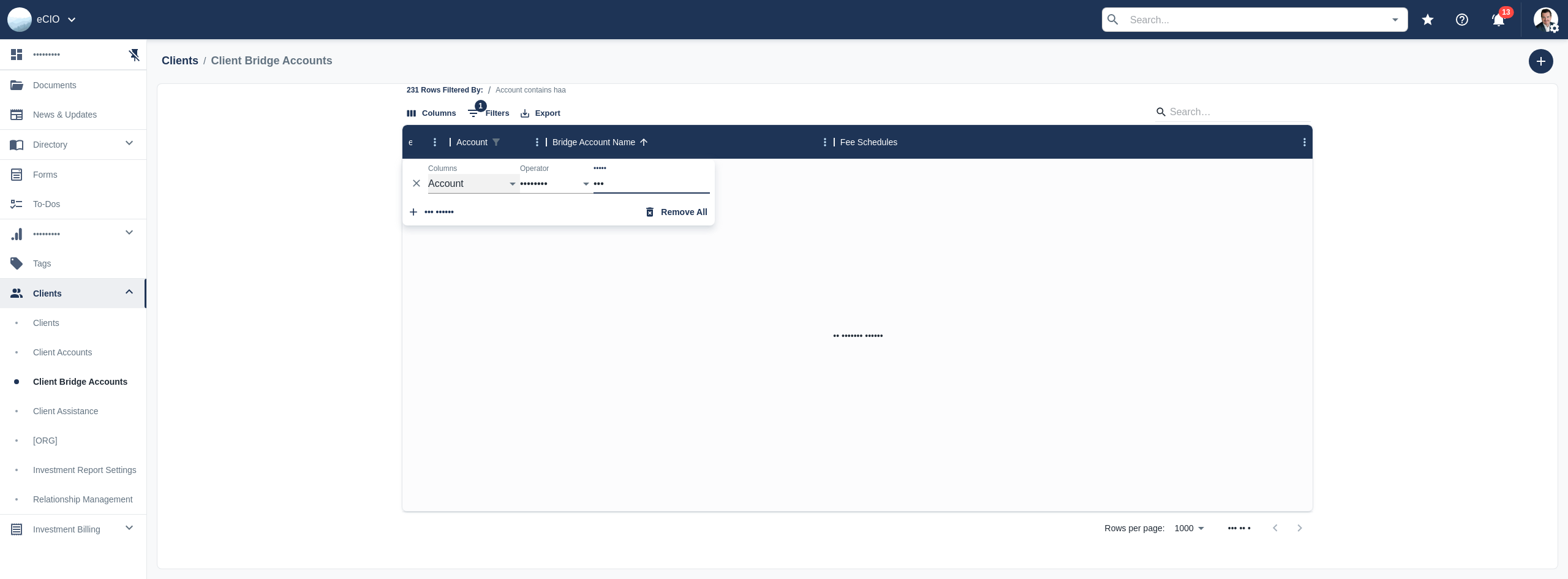 click on "eCIO Account Bridge Account Name Fee Schedules" at bounding box center (474, 184) 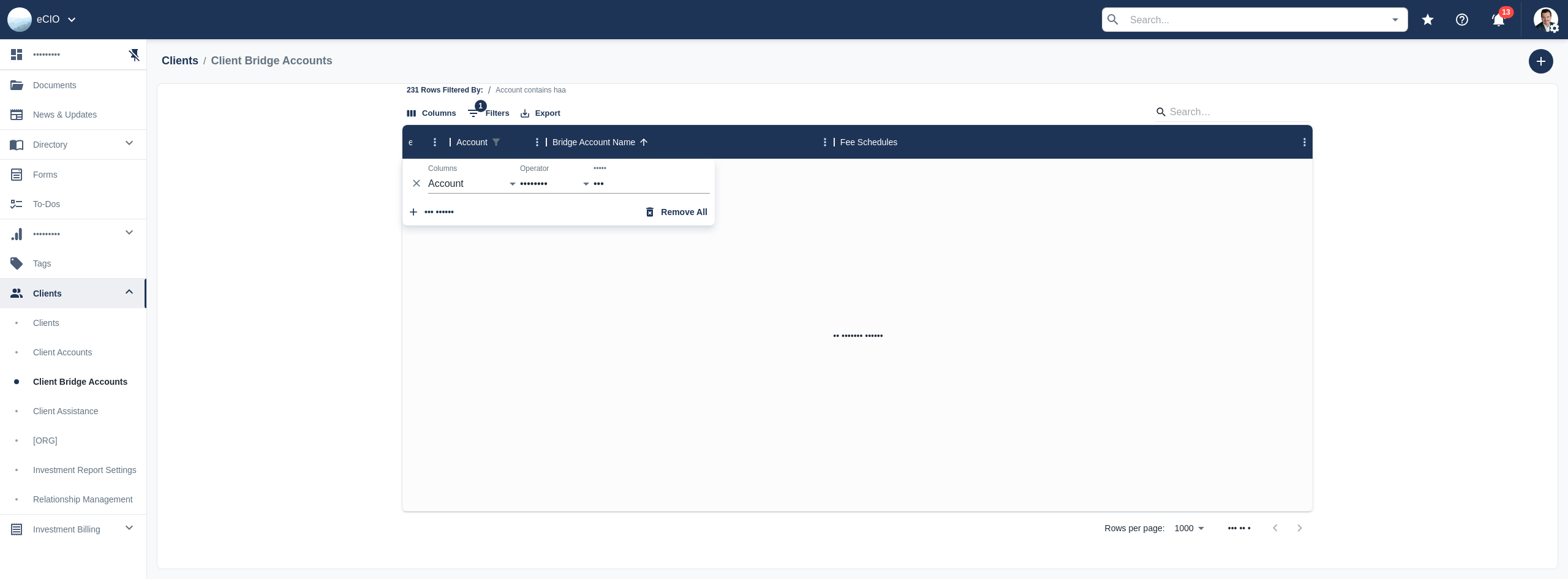 click on "Add filter Remove all" at bounding box center (559, 212) 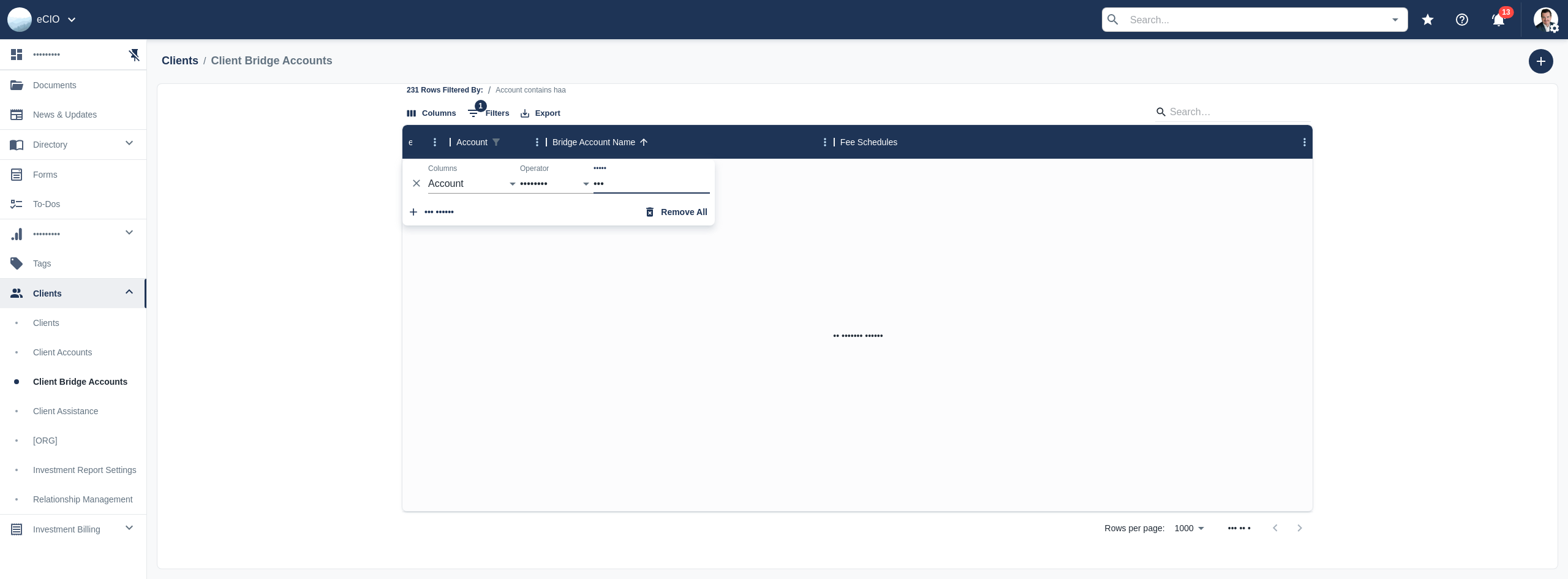 drag, startPoint x: 592, startPoint y: 187, endPoint x: 586, endPoint y: 188, distance: 6.082763 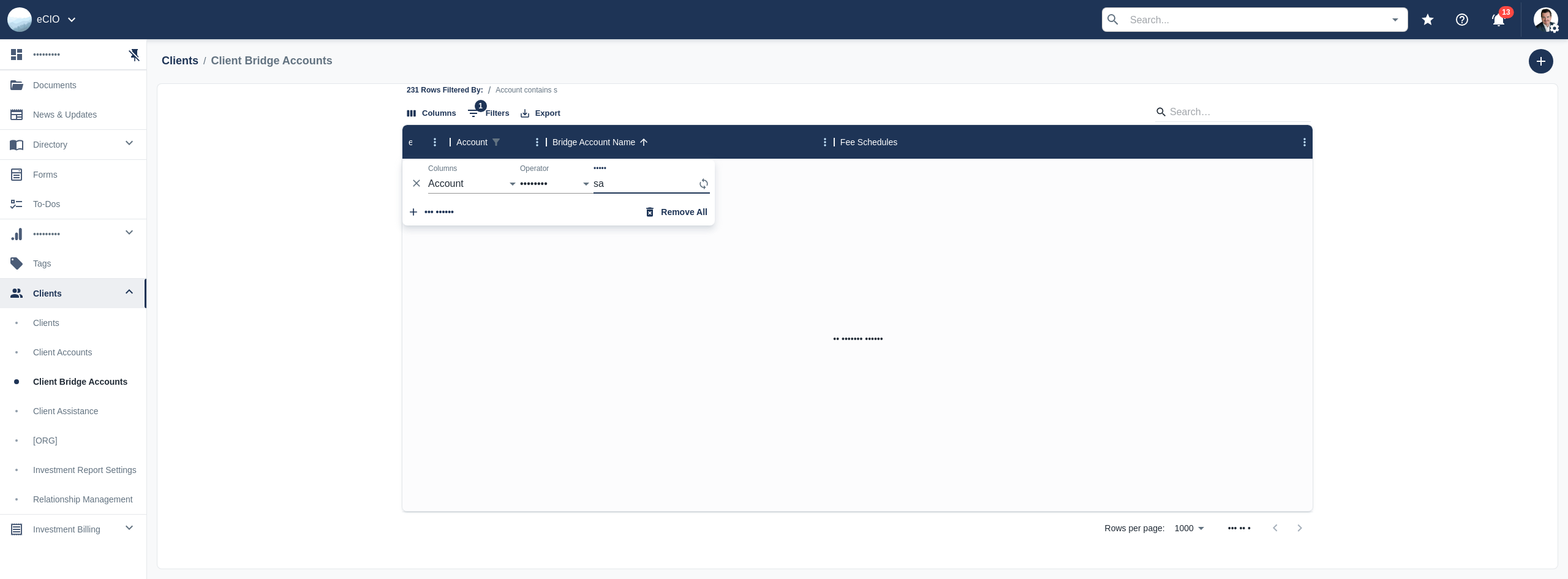 scroll, scrollTop: 10, scrollLeft: 0, axis: vertical 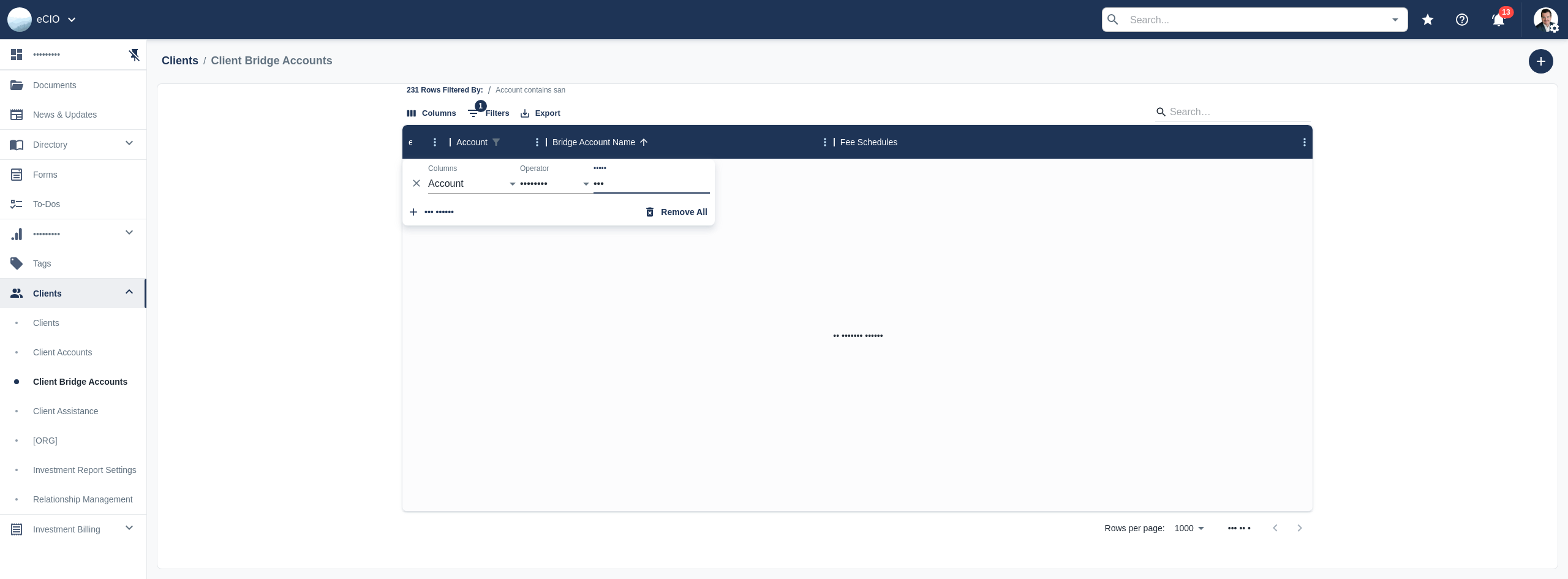type on "•••" 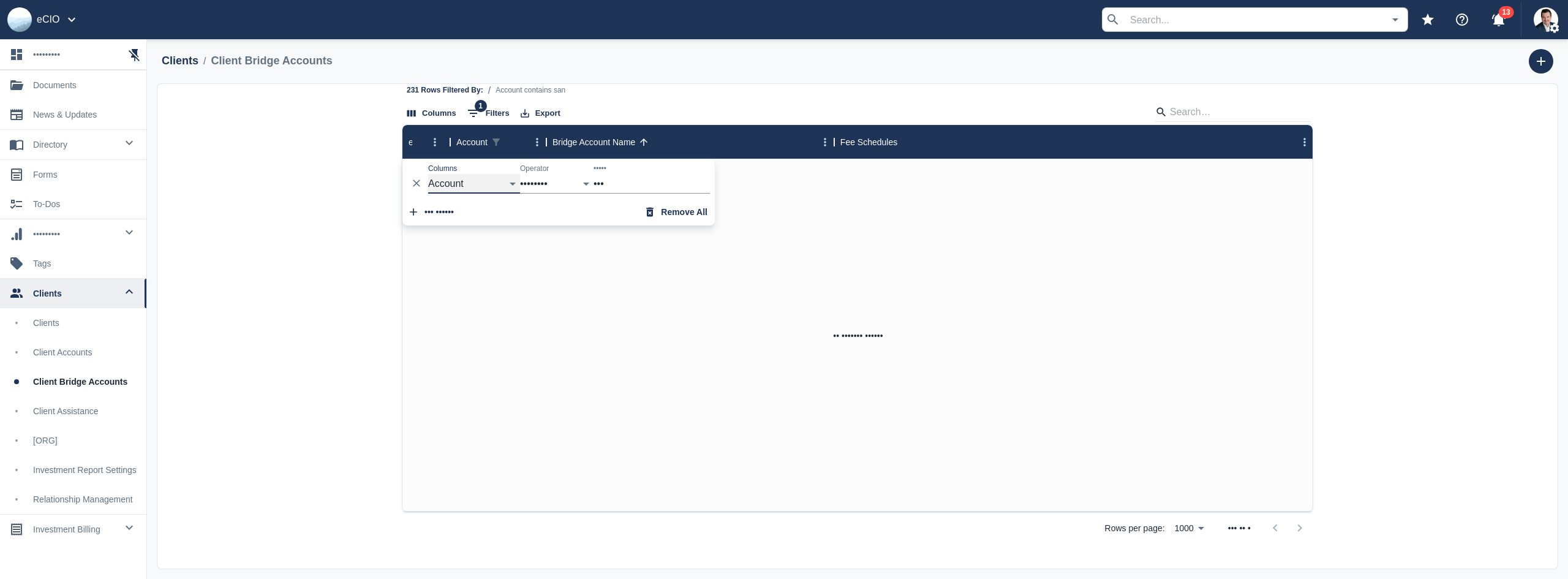 click on "eCIO Account Bridge Account Name Fee Schedules" at bounding box center [474, 184] 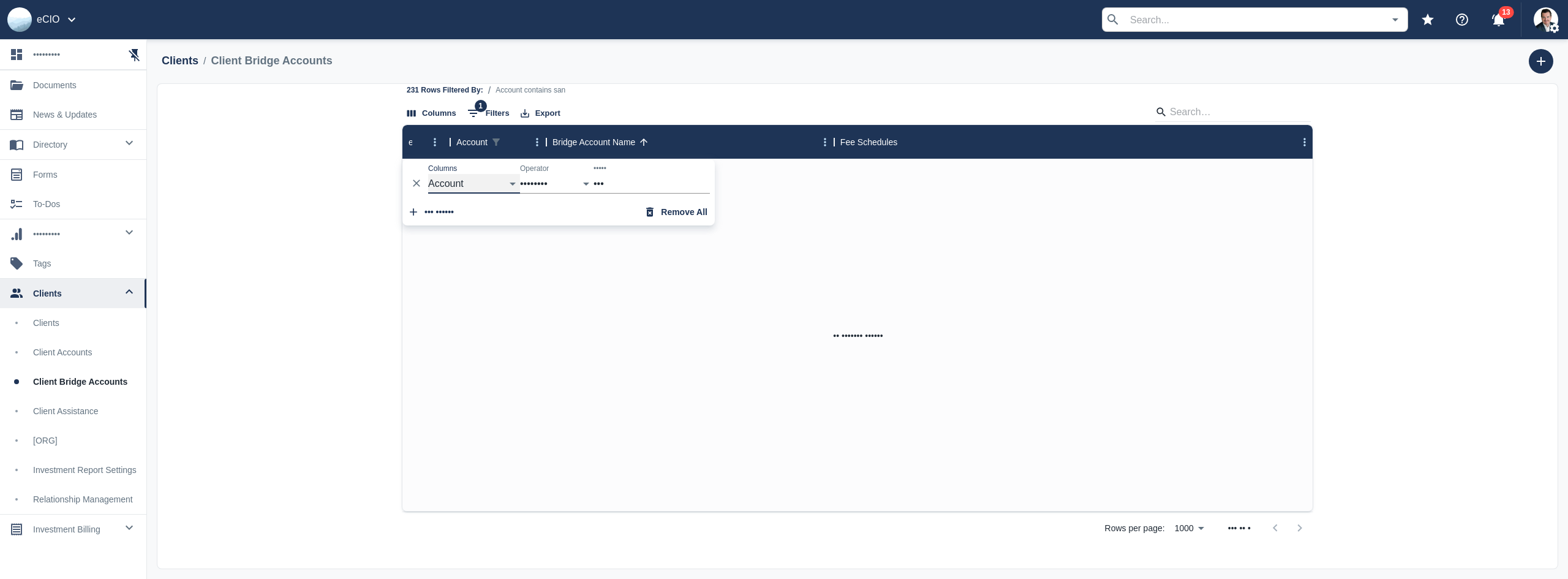 select on "name" 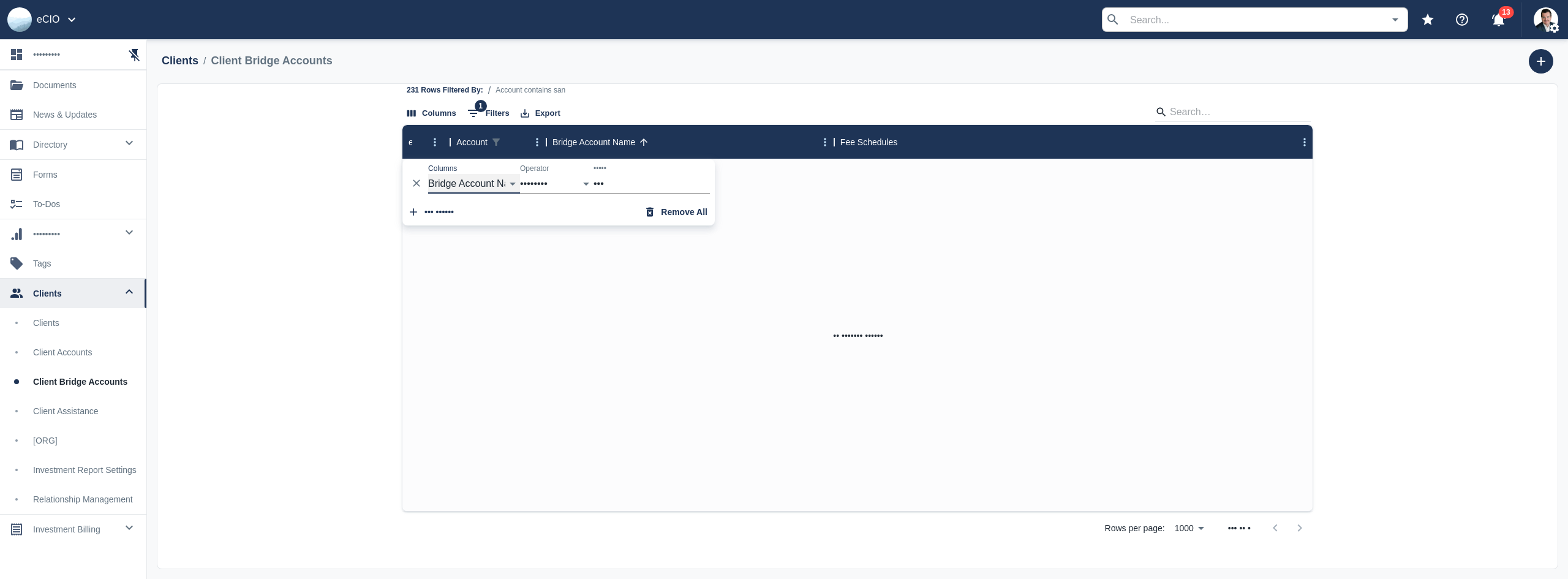 click on "eCIO Account Bridge Account Name Fee Schedules" at bounding box center [474, 184] 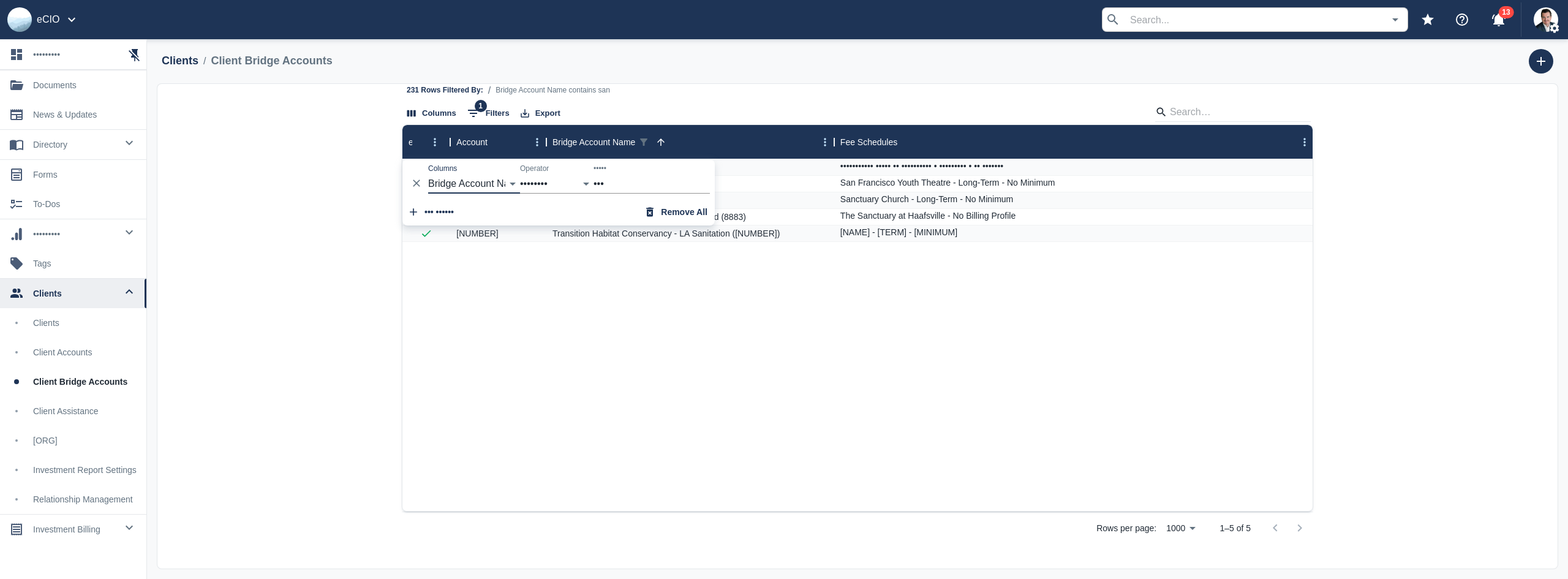 click on "yes [NUMBER] Performance Santa Fe Foundation ([NUMBER]) Performance Santa Fe Foundation - Long-Term - No Minimum yes [NUMBER] San Francisco Youth Theatre ([NUMBER]) San Francisco Youth Theatre - Long-Term - No Minimum yes [NUMBER] Sanctuary Church ([NUMBER]) Sanctuary Church - Long-Term - No Minimum yes [NUMBER] The Sanctuary at Haafsville - Reserve Fund ([NUMBER]) The Sanctuary at Haafsville - No Billing Profile yes [NUMBER] Transition Habitat Conservancy - LA Sanitation ([NUMBER]) Transition Habitat Conservancy - Long-Term - No Minimum" at bounding box center [858, 335] 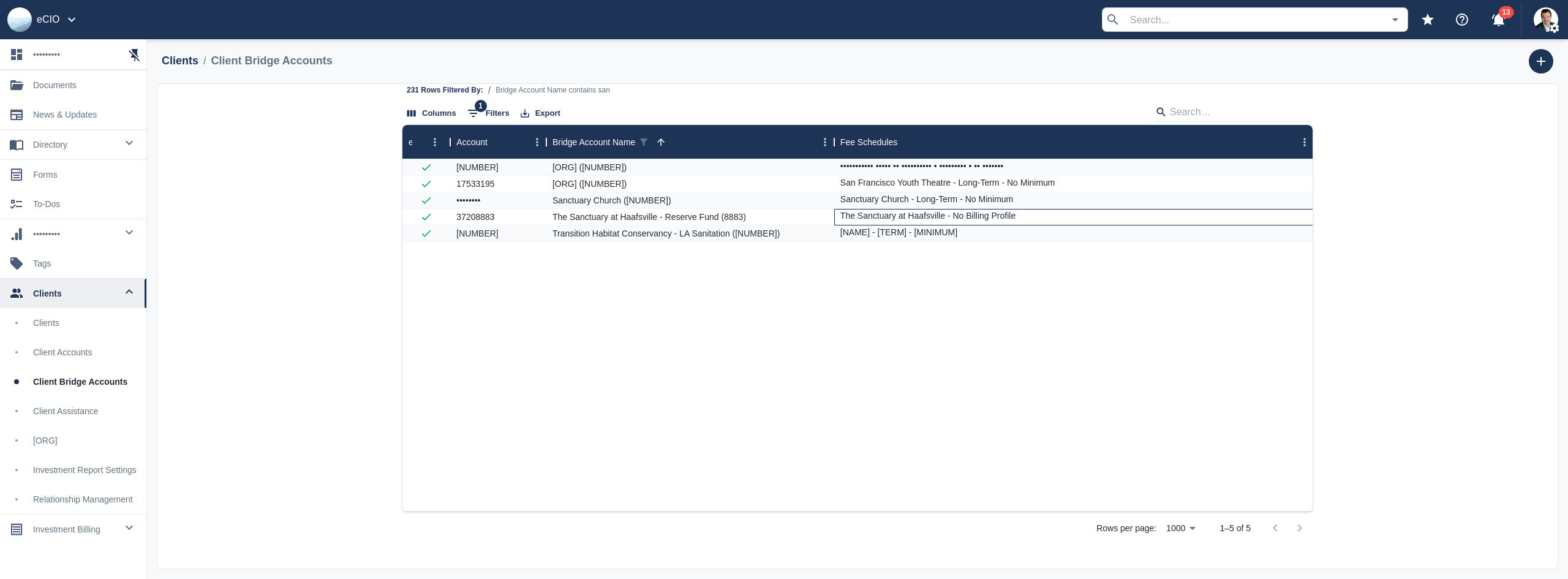 drag, startPoint x: 1016, startPoint y: 216, endPoint x: 952, endPoint y: 214, distance: 64.03124 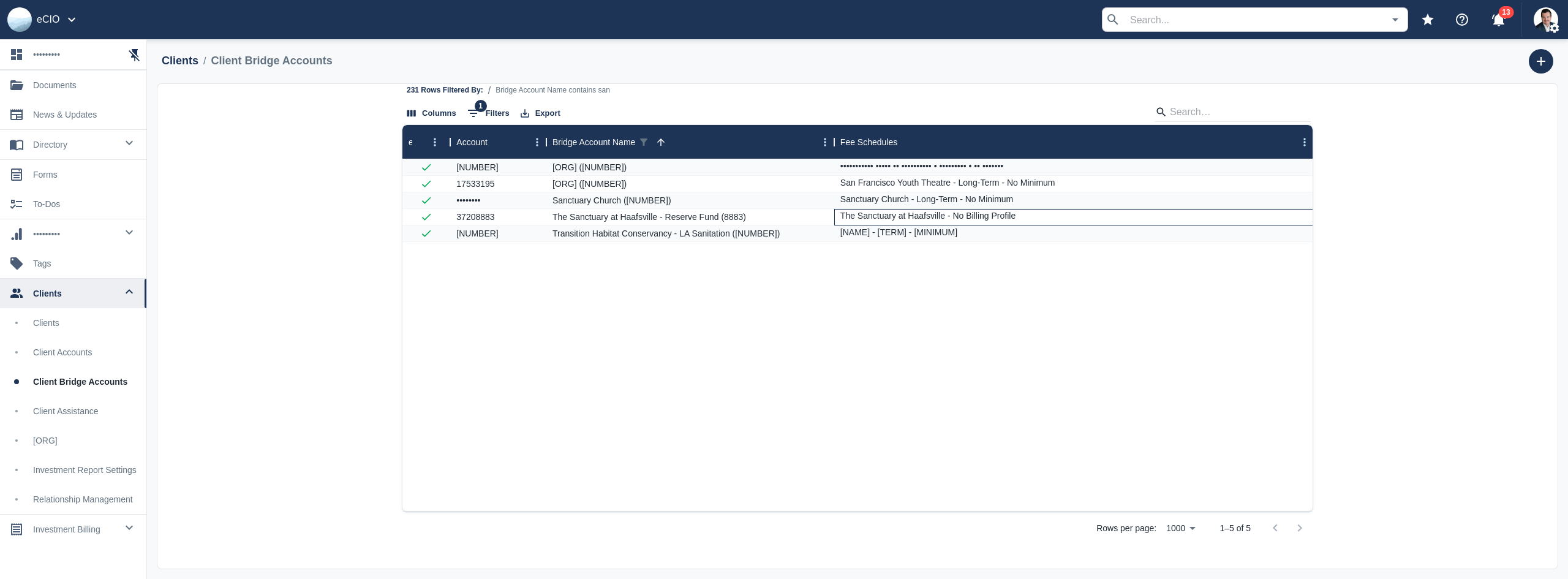 click on "The Sanctuary at Haafsville - No Billing Profile" at bounding box center (928, 216) 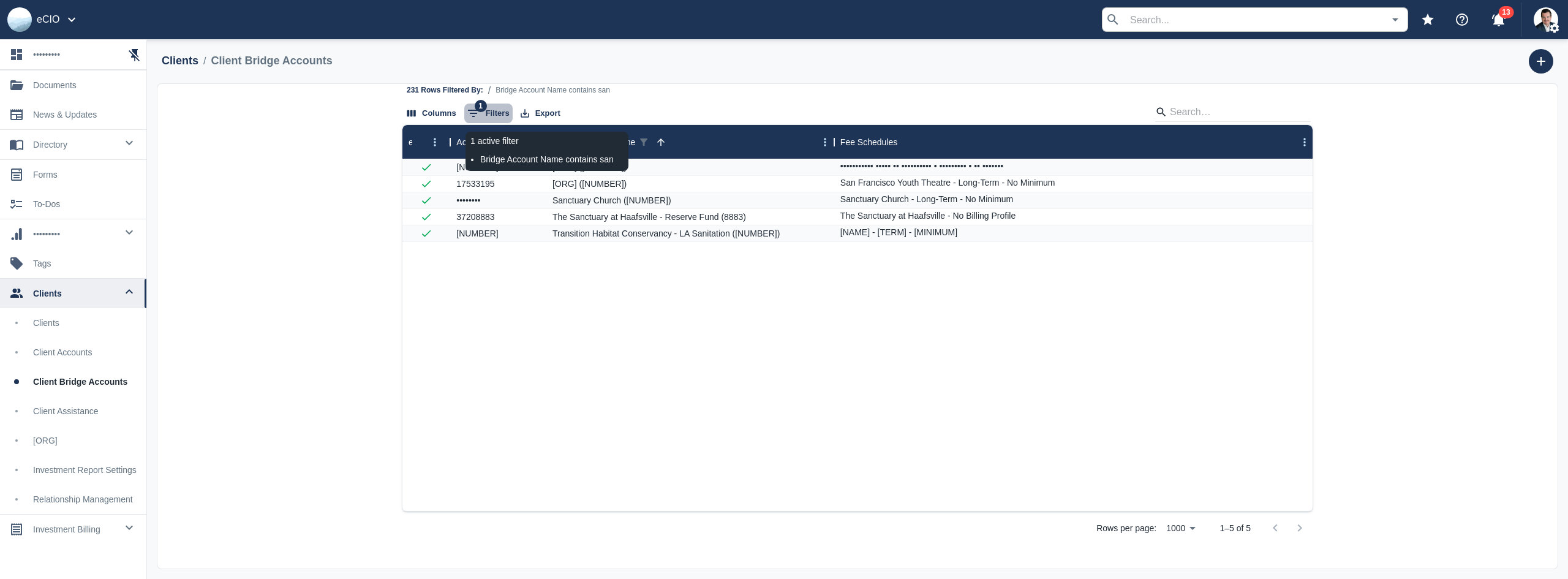 click on "1 Filters" at bounding box center (488, 113) 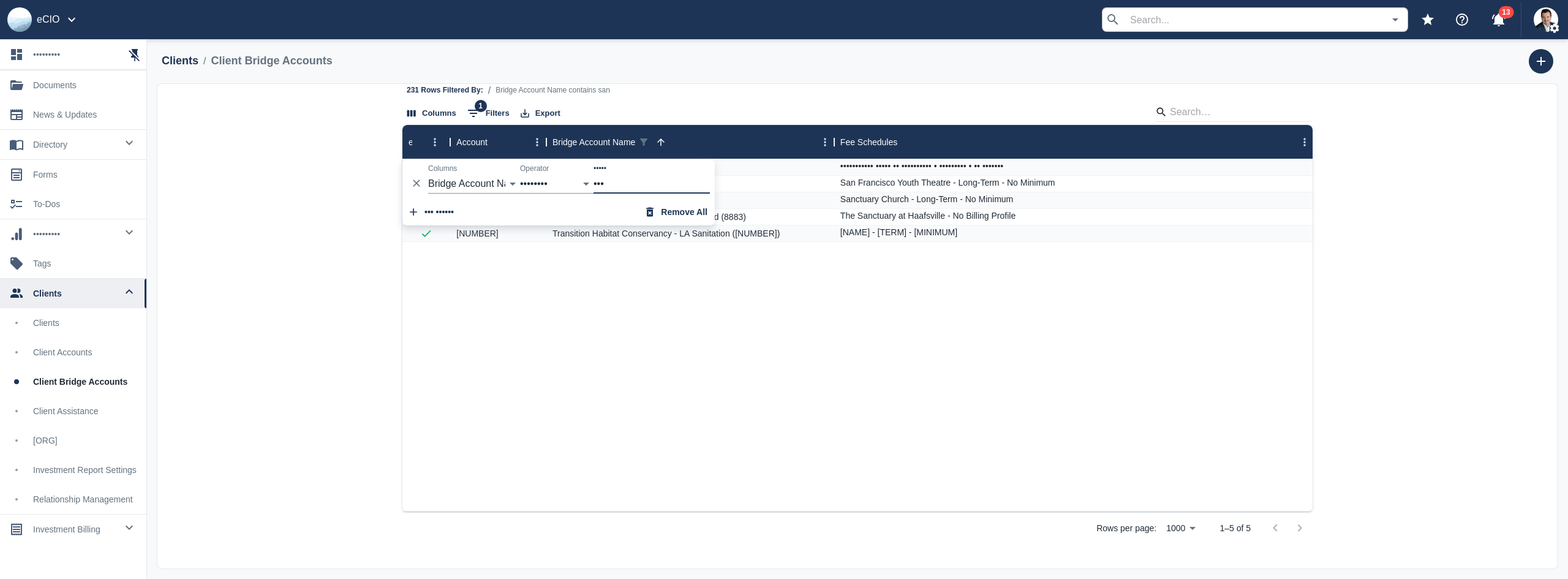 drag, startPoint x: 617, startPoint y: 184, endPoint x: 582, endPoint y: 189, distance: 35.355339 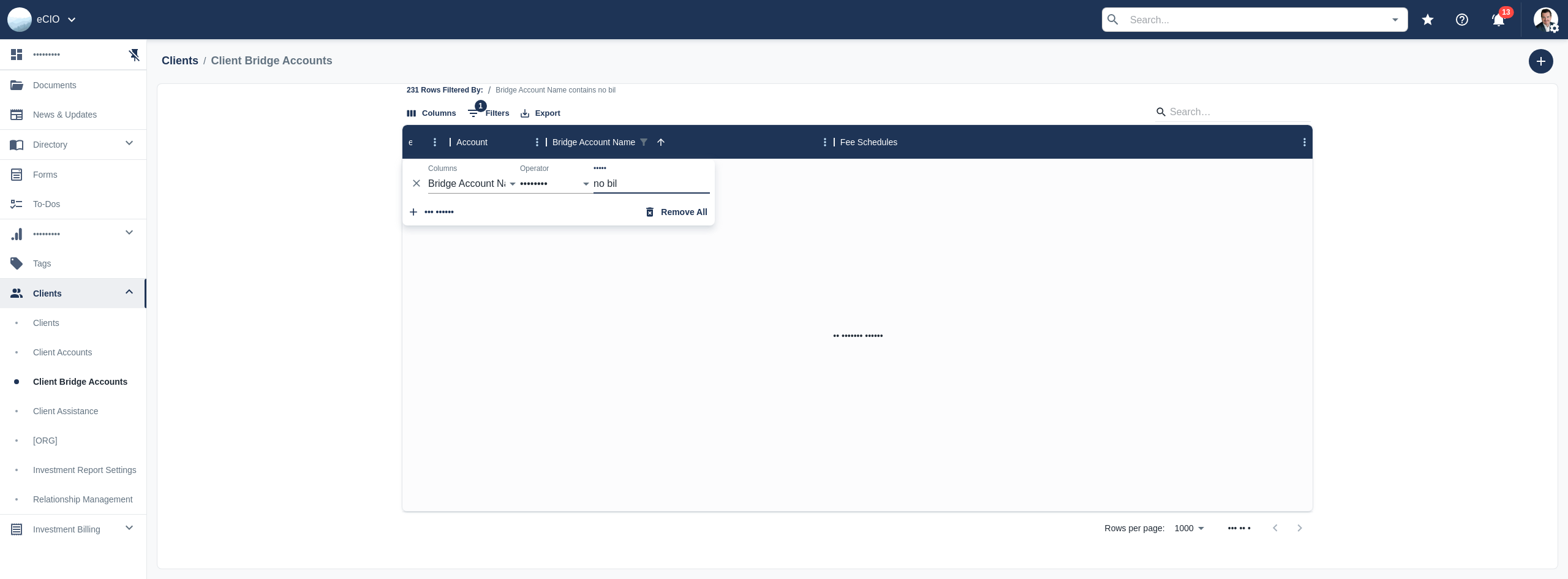 type on "no bil" 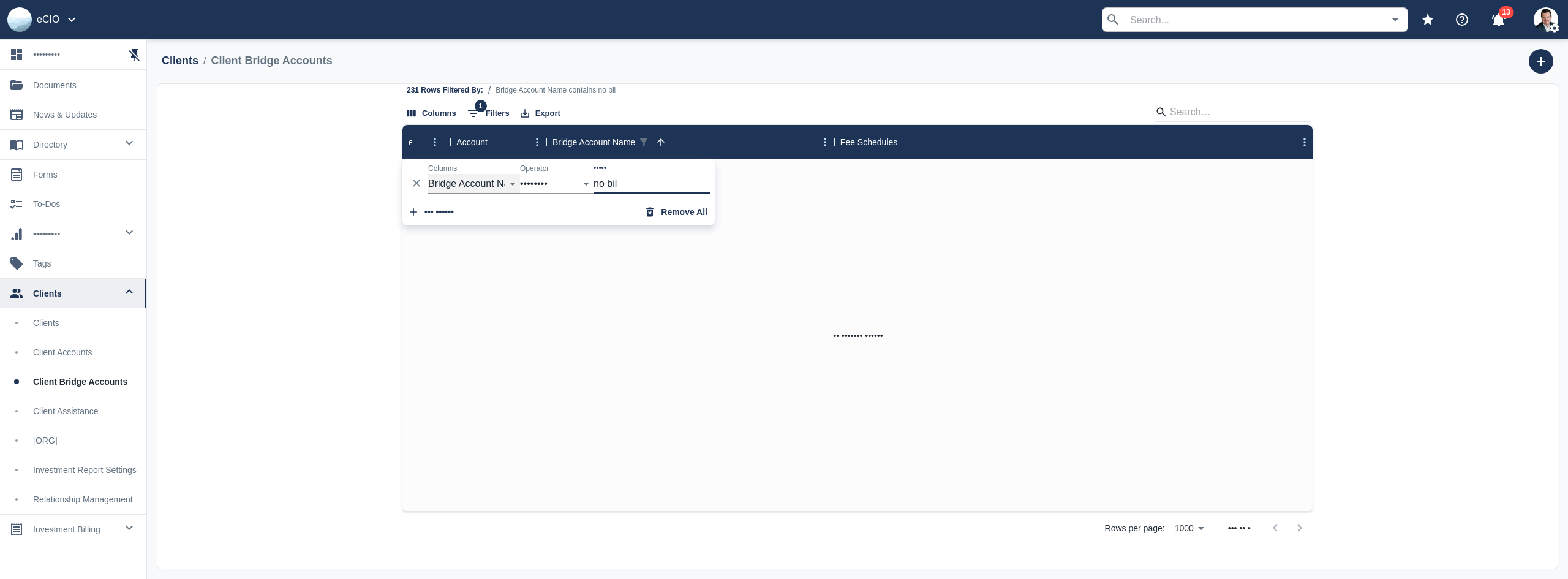 click on "eCIO Account Bridge Account Name Fee Schedules" at bounding box center (474, 184) 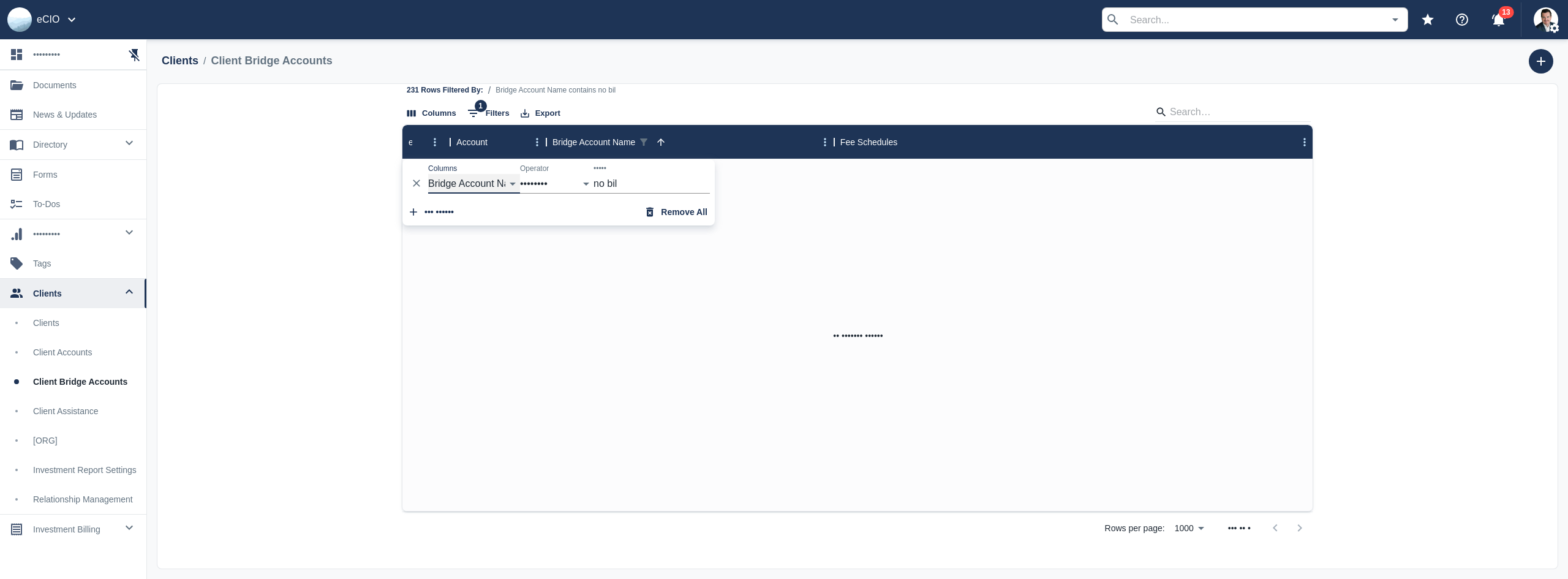 select on "feeScheduleNames" 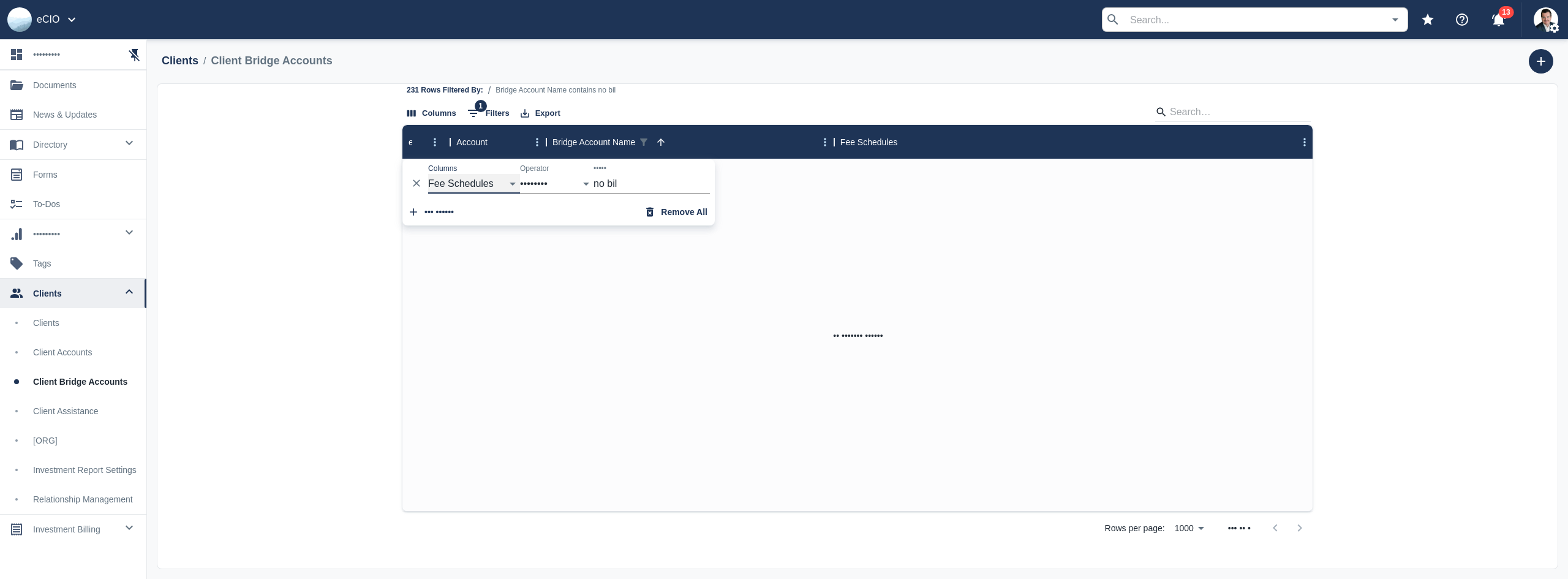 click on "eCIO Account Bridge Account Name Fee Schedules" at bounding box center [474, 184] 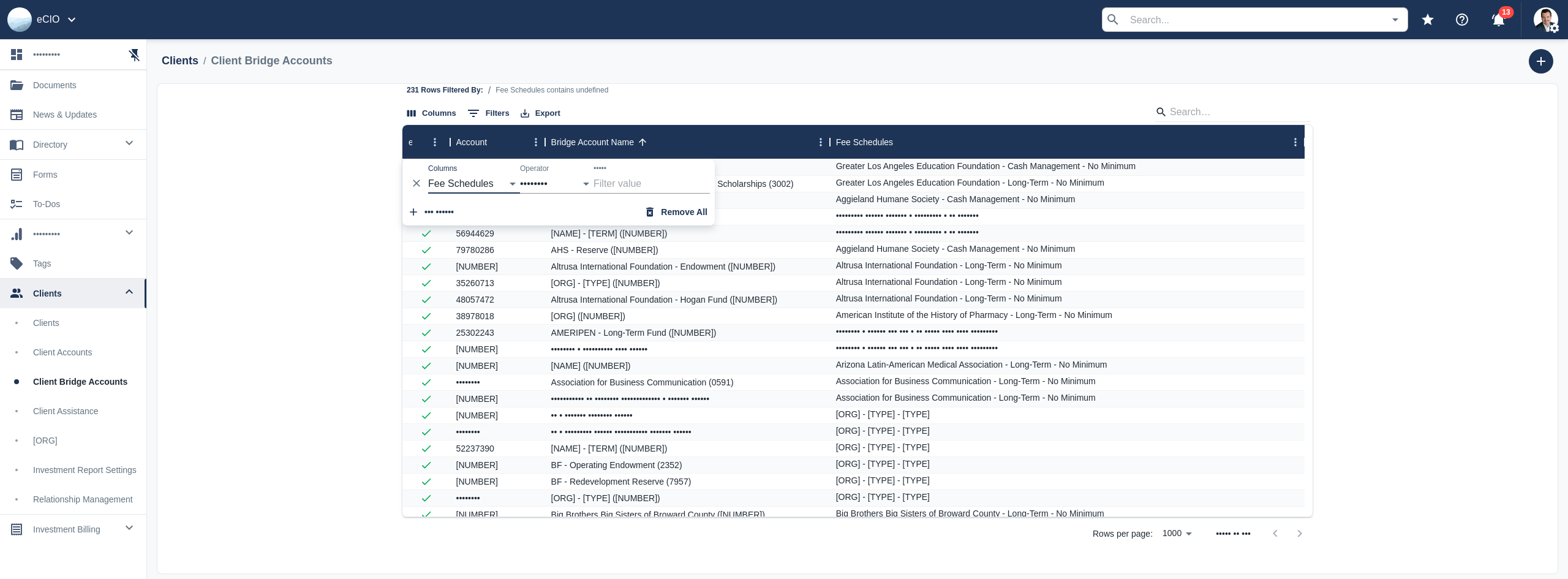 click on "•••••" at bounding box center [652, 184] 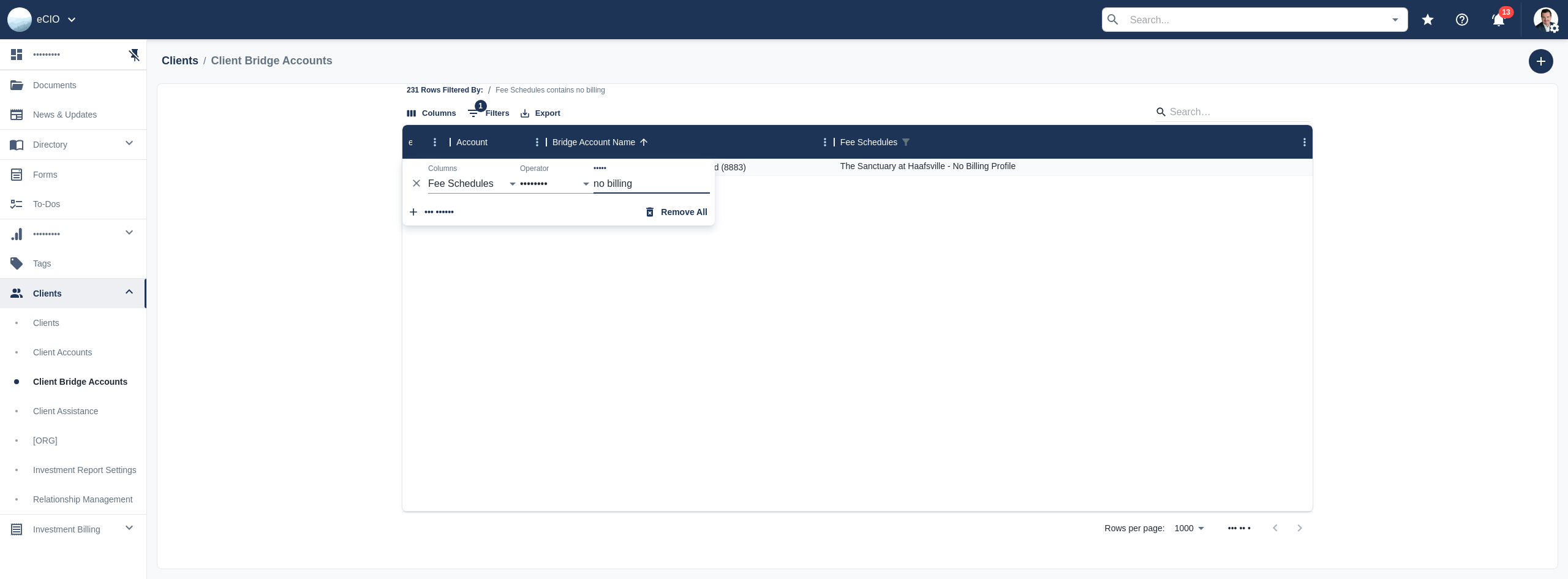 type on "no billing" 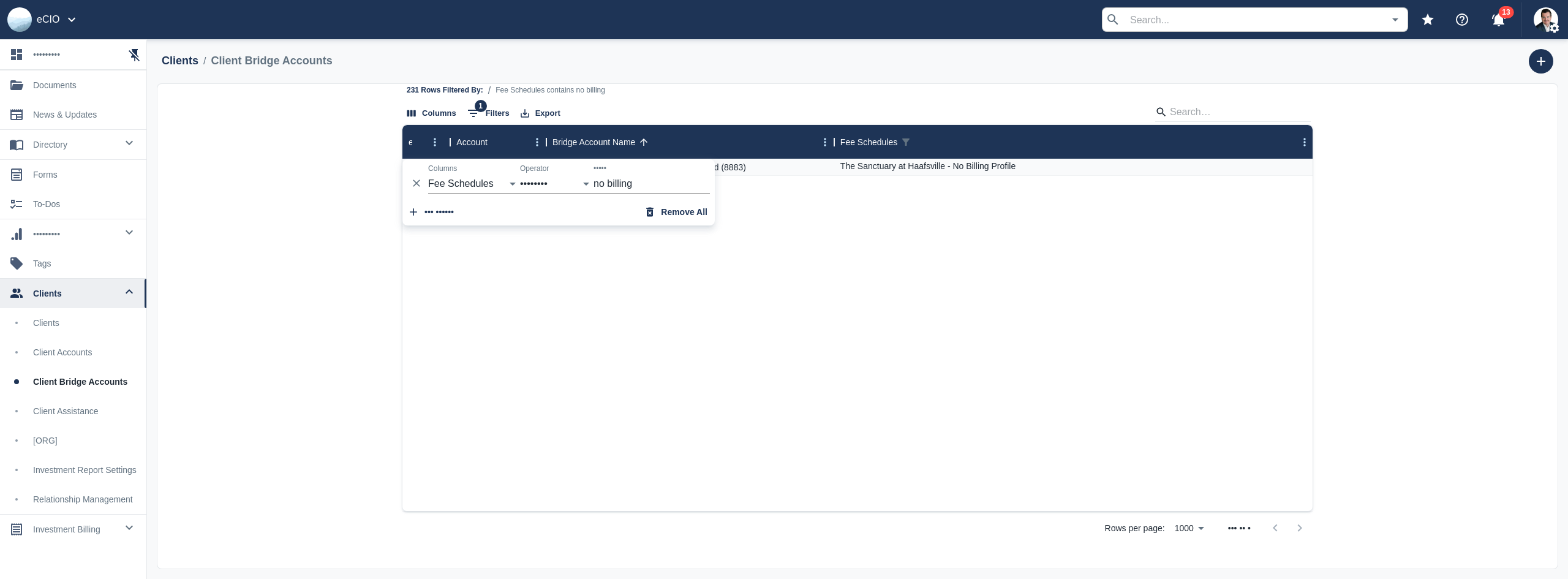click on "yes [NUMBER] The Sanctuary at Haafsville - Reserve Fund ([NUMBER]) The Sanctuary at Haafsville - No Billing Profile" at bounding box center [858, 335] 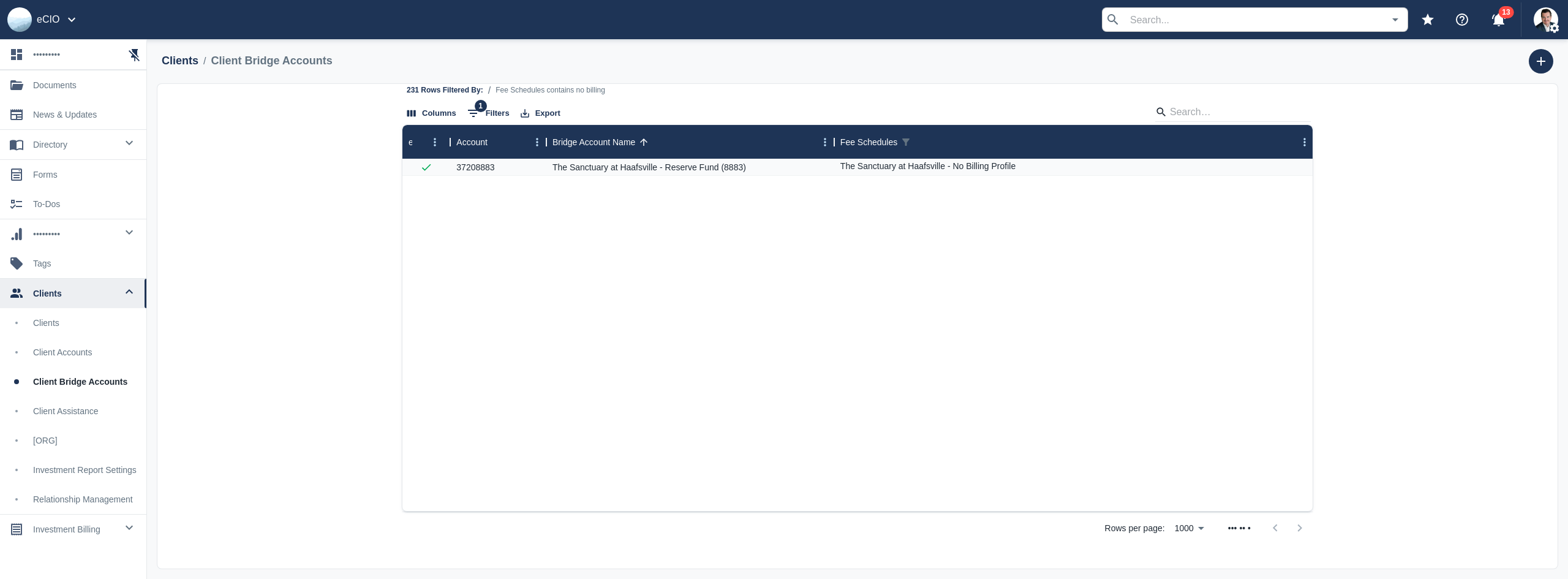 click on "investment billing" at bounding box center [75, 145] 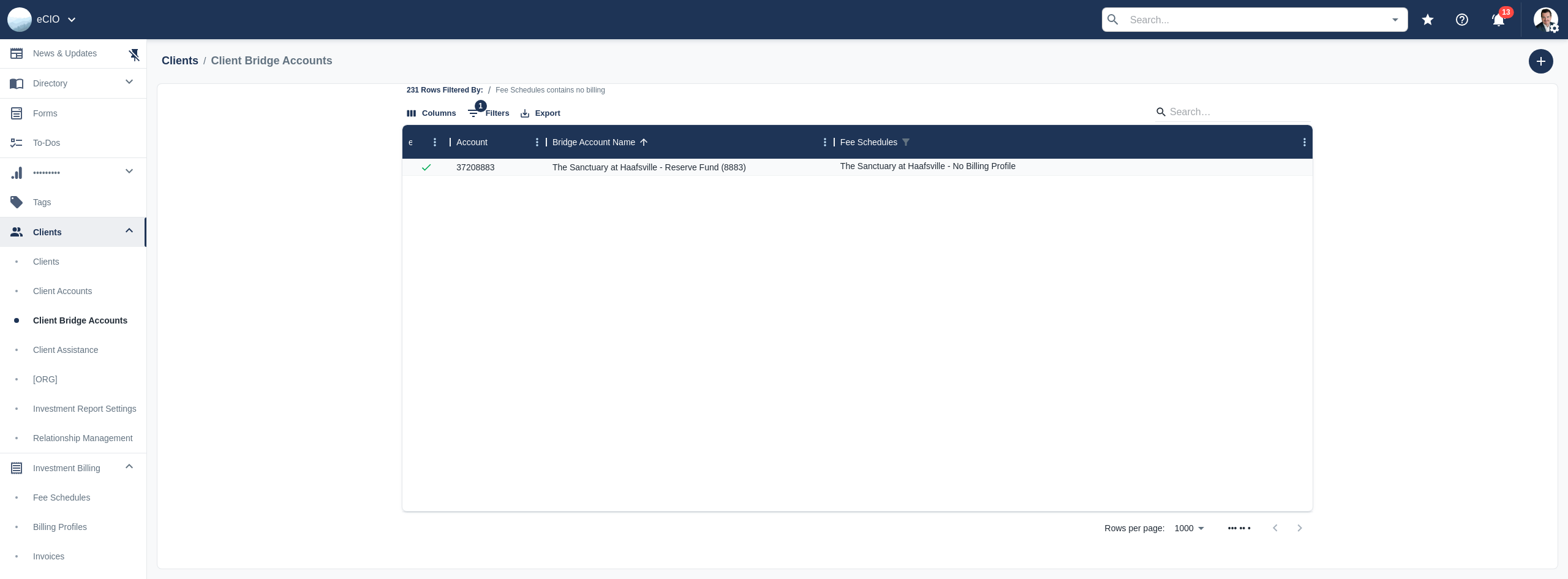 scroll, scrollTop: 63, scrollLeft: 0, axis: vertical 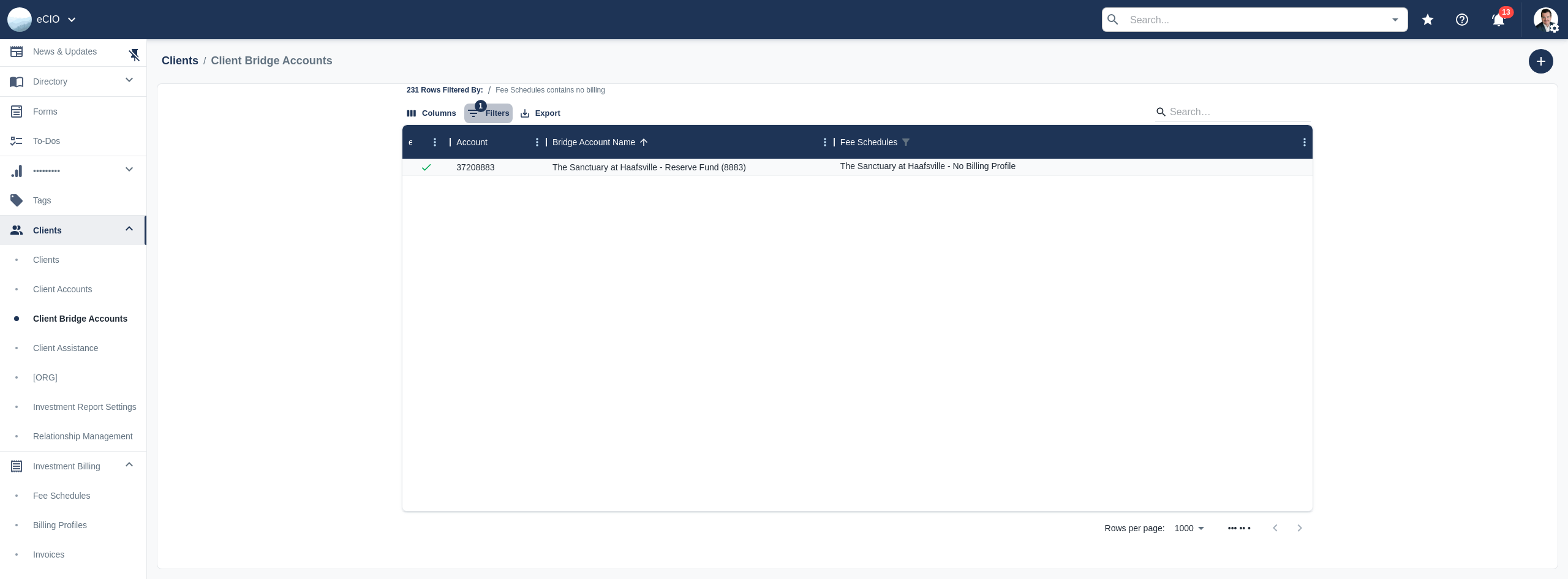 click on "1 Filters" at bounding box center [488, 113] 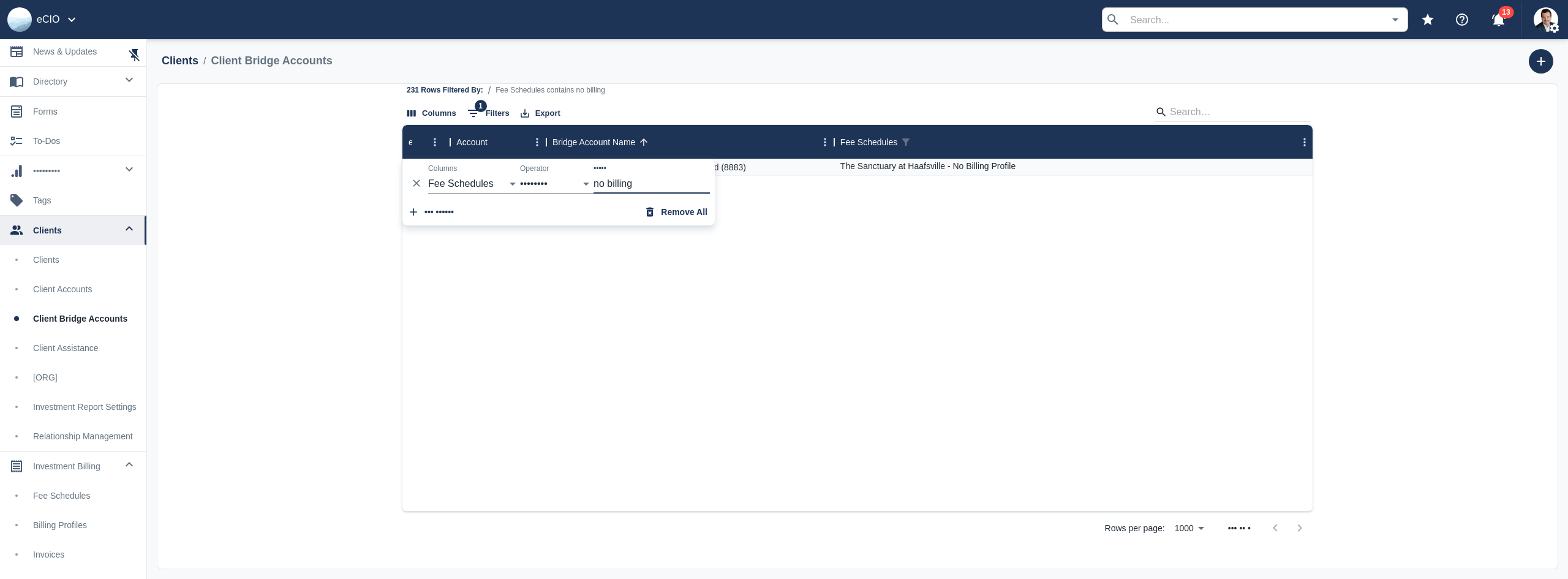click on "yes [NUMBER] The Sanctuary at Haafsville - Reserve Fund ([NUMBER]) The Sanctuary at Haafsville - No Billing Profile" at bounding box center (858, 335) 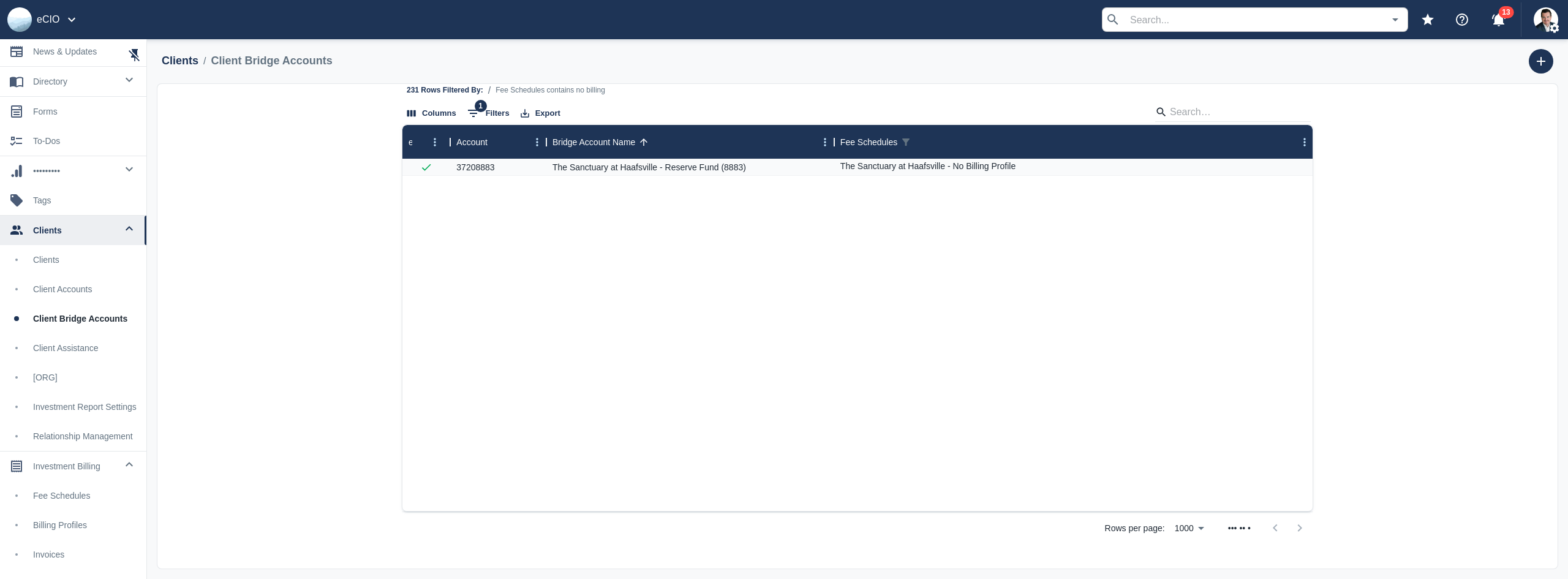 click on "Billing Profiles" at bounding box center (73, 525) 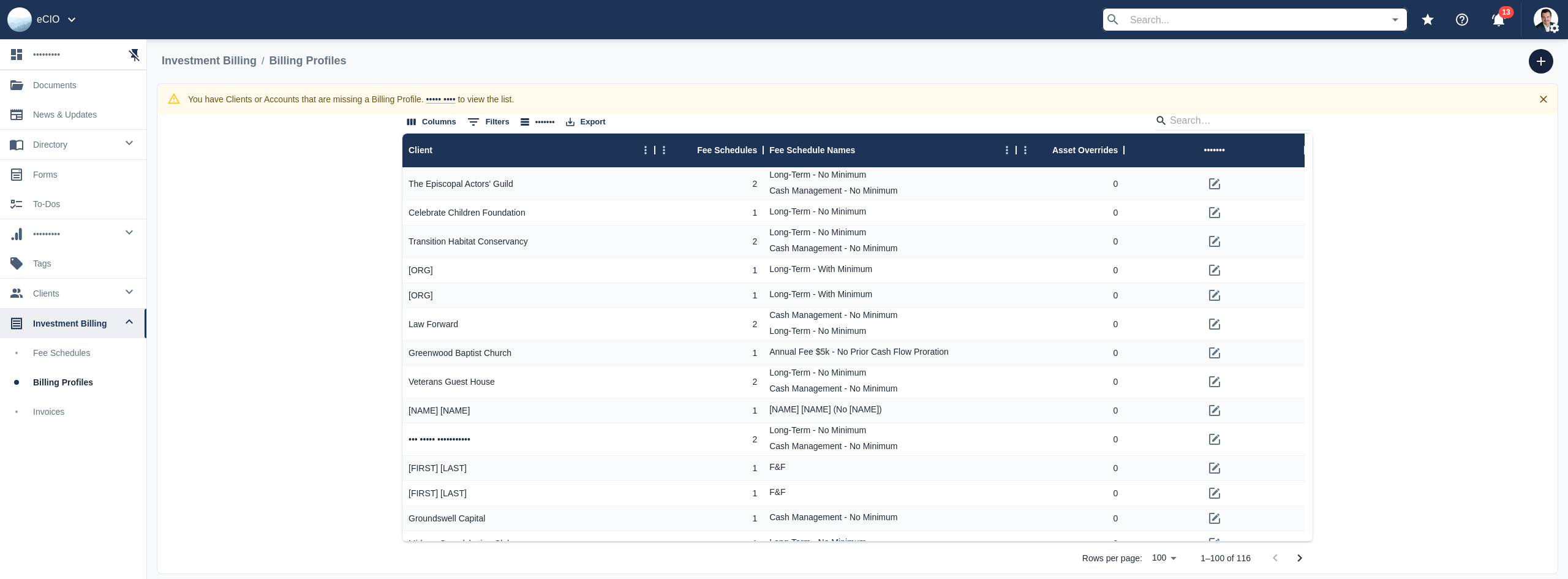 click at bounding box center (1541, 61) 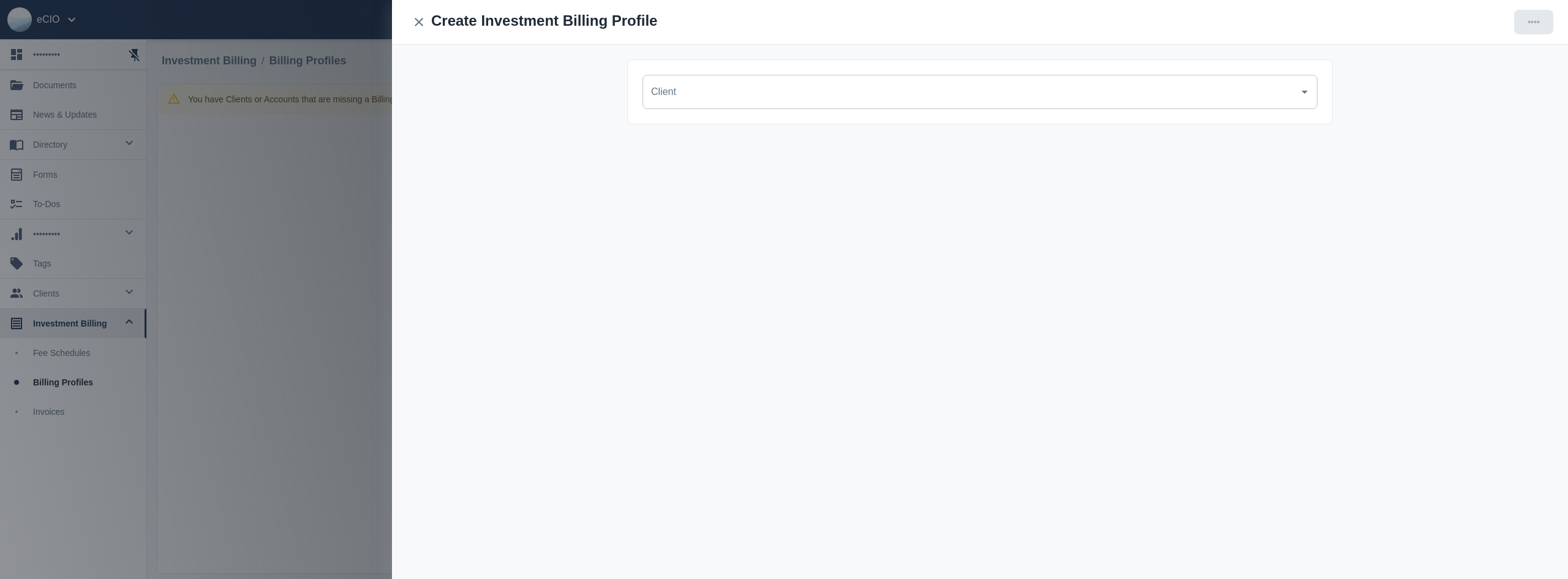 click on "Client" at bounding box center (971, 92) 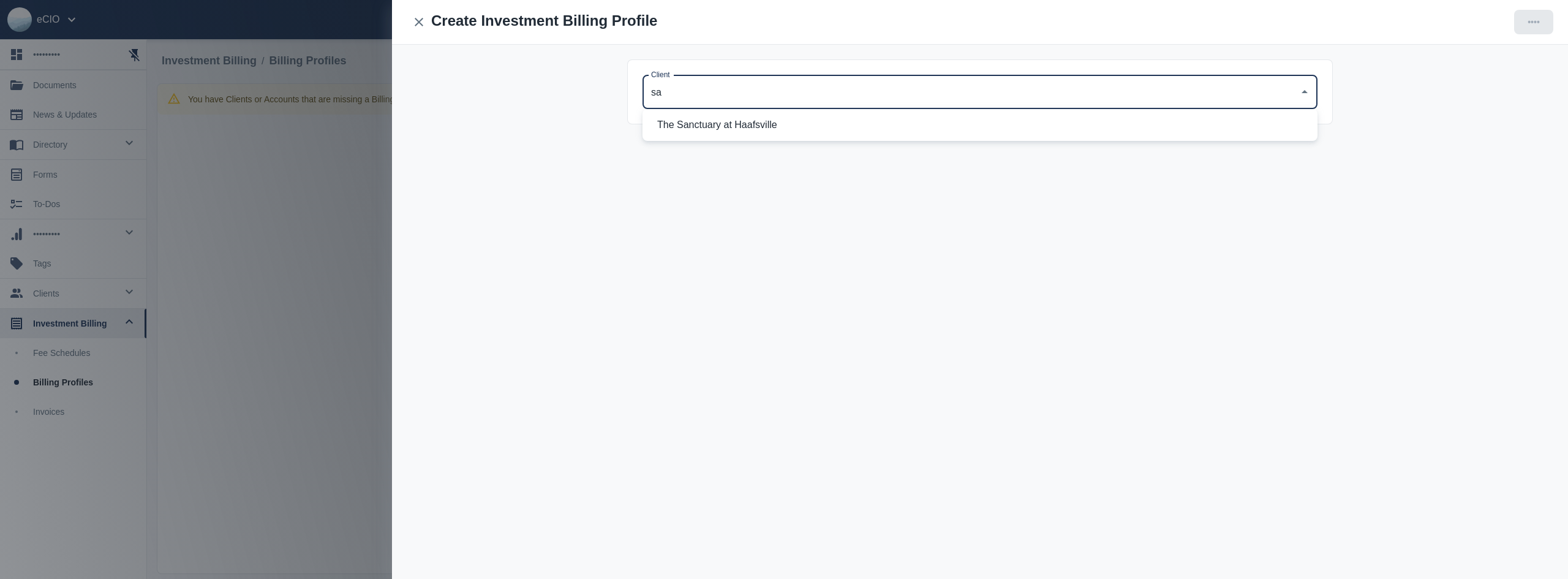 click on "The Sanctuary at Haafsville" at bounding box center [982, 125] 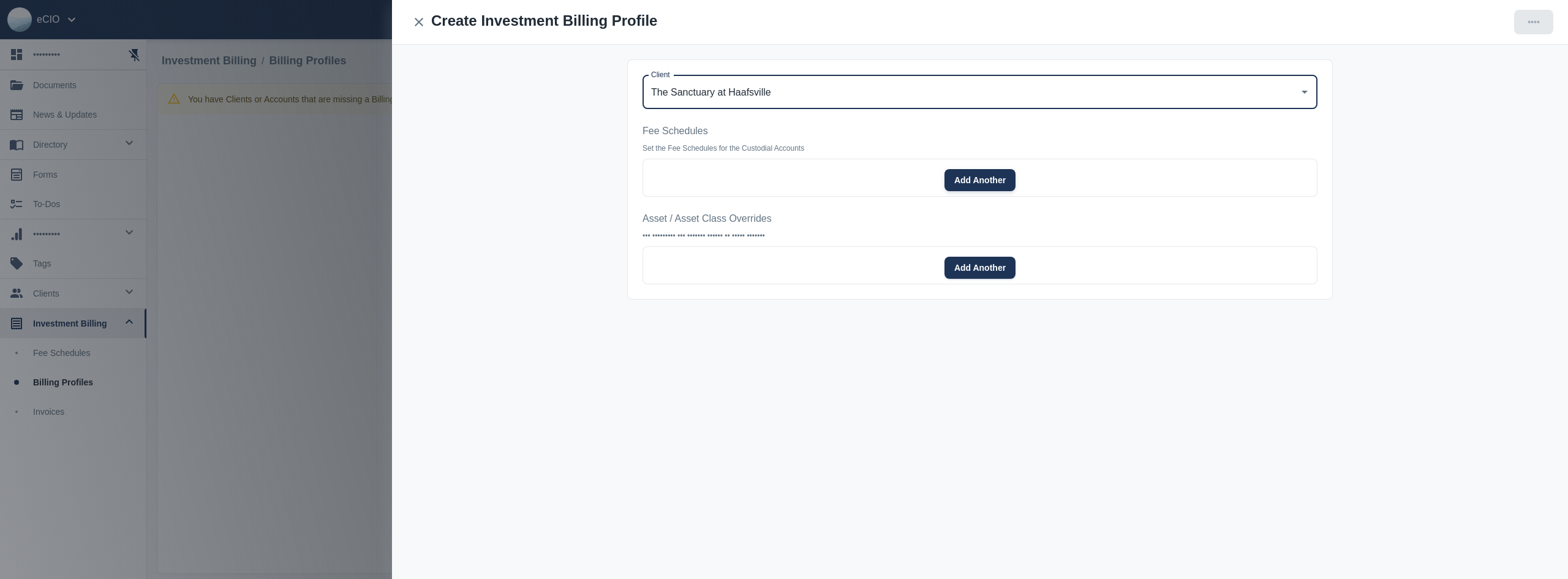 type on "The Sanctuary at Haafsville" 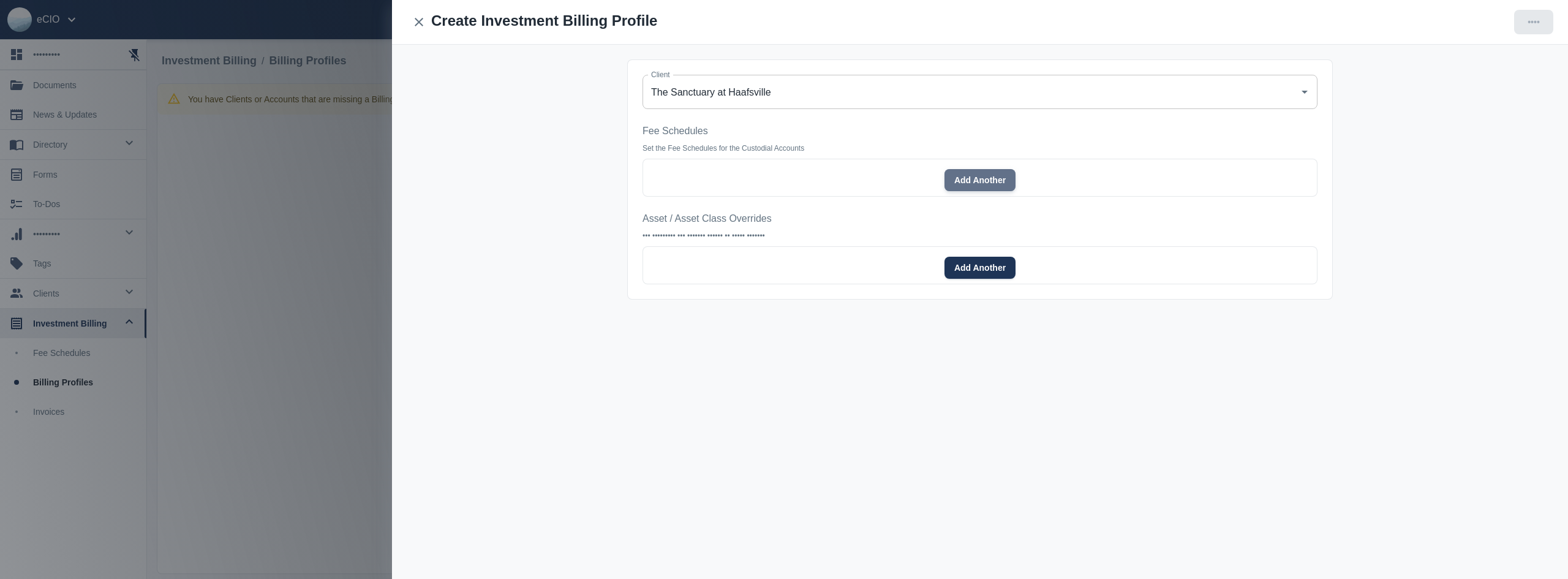 click on "Add Another" at bounding box center (980, 180) 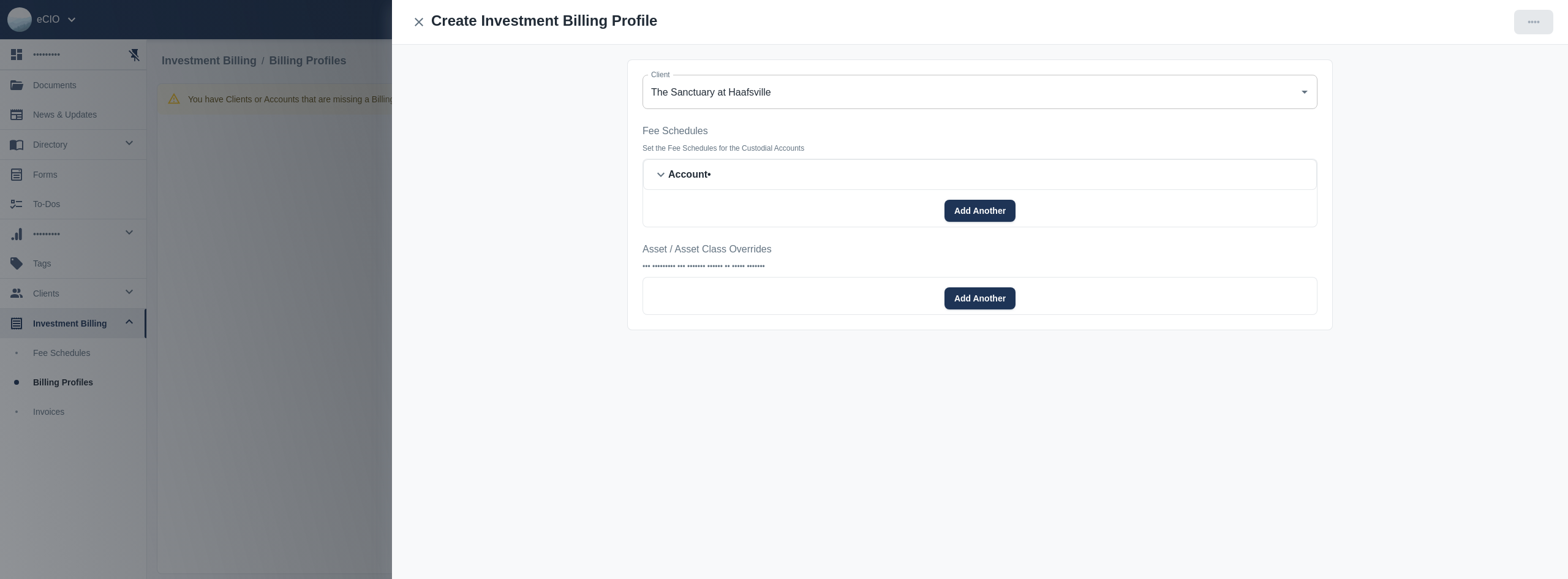 click on "Account :" at bounding box center (987, 175) 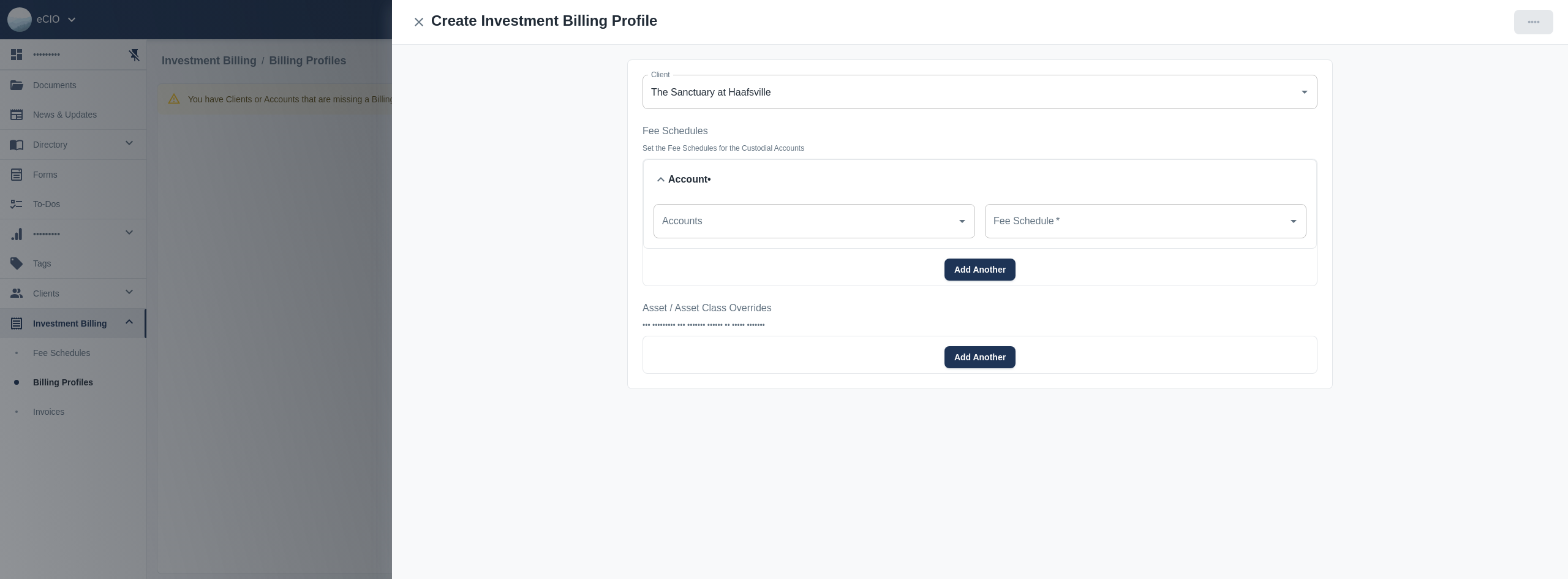 click on "Accounts" at bounding box center [805, 221] 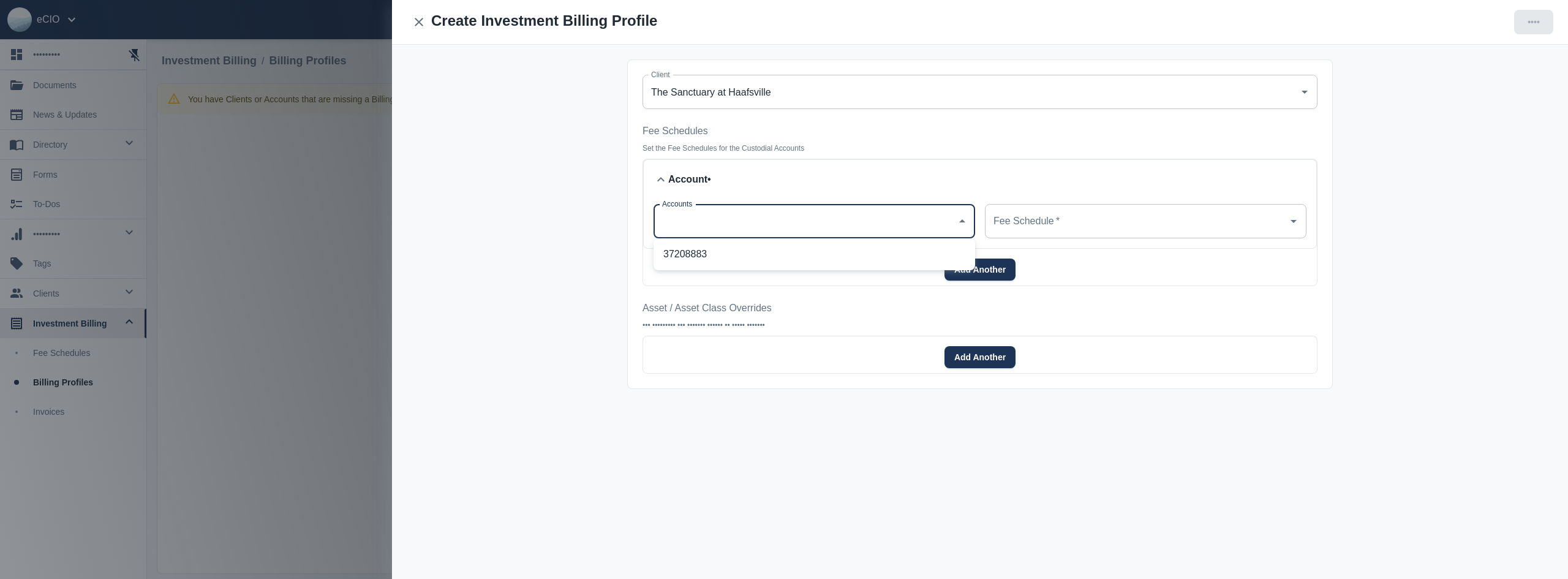 click on "37208883" at bounding box center [814, 254] 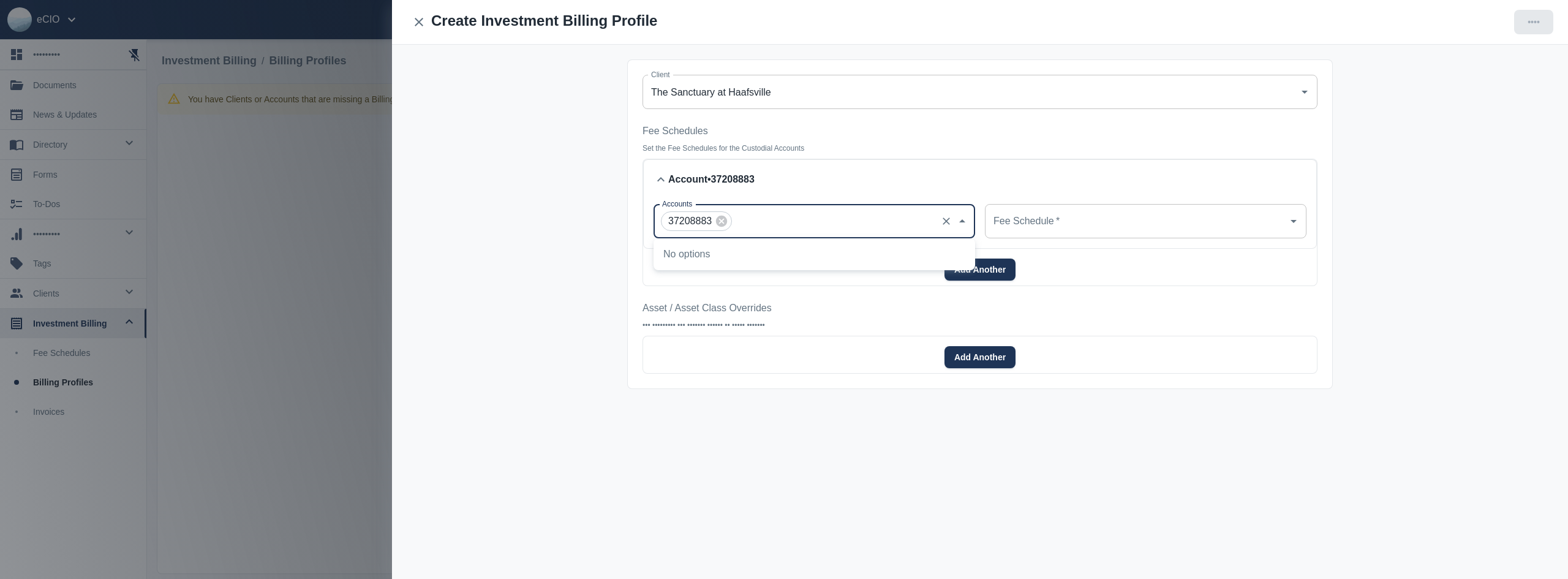 click on "••• ••••••••   •" at bounding box center [1136, 221] 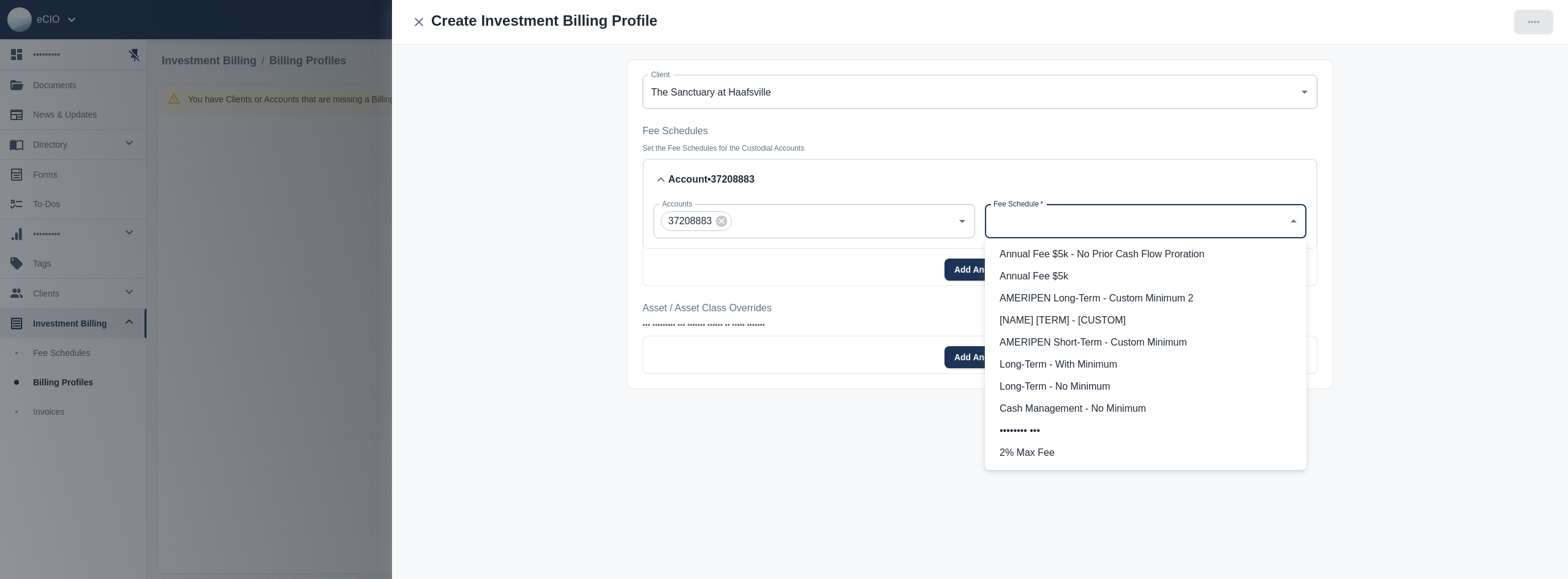 scroll, scrollTop: 418, scrollLeft: 0, axis: vertical 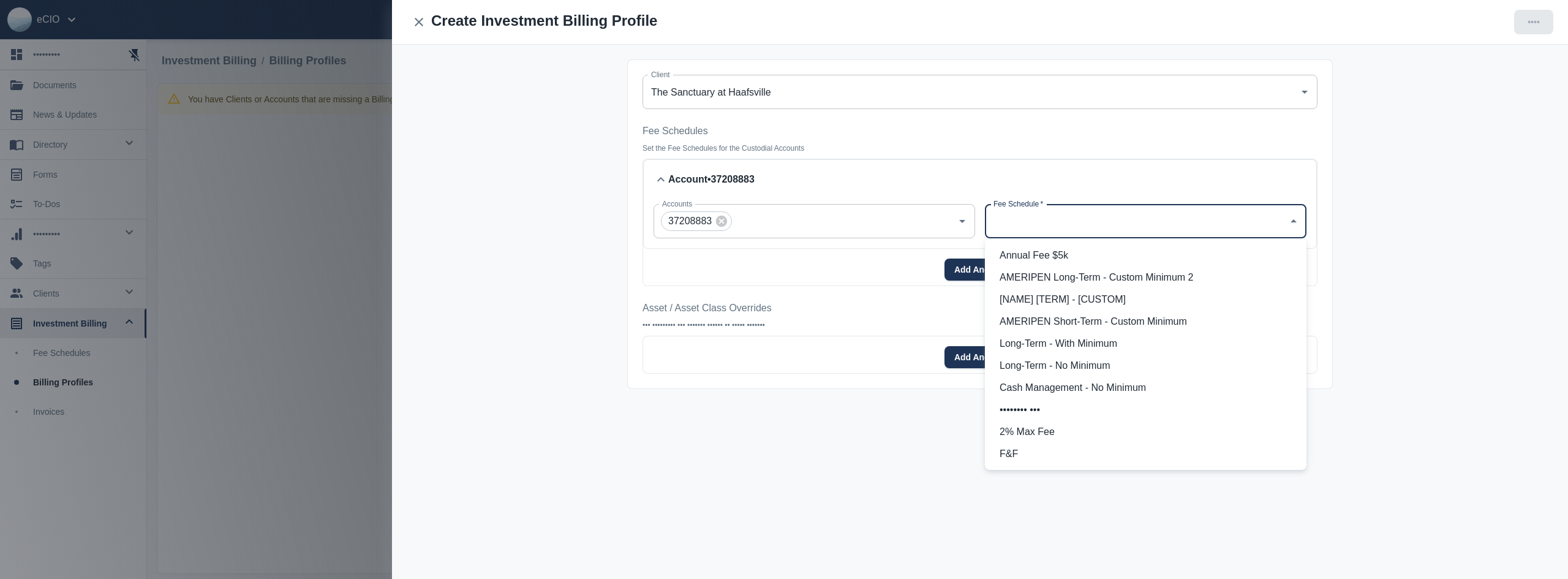 click on "2% Max Fee" at bounding box center (1148, 432) 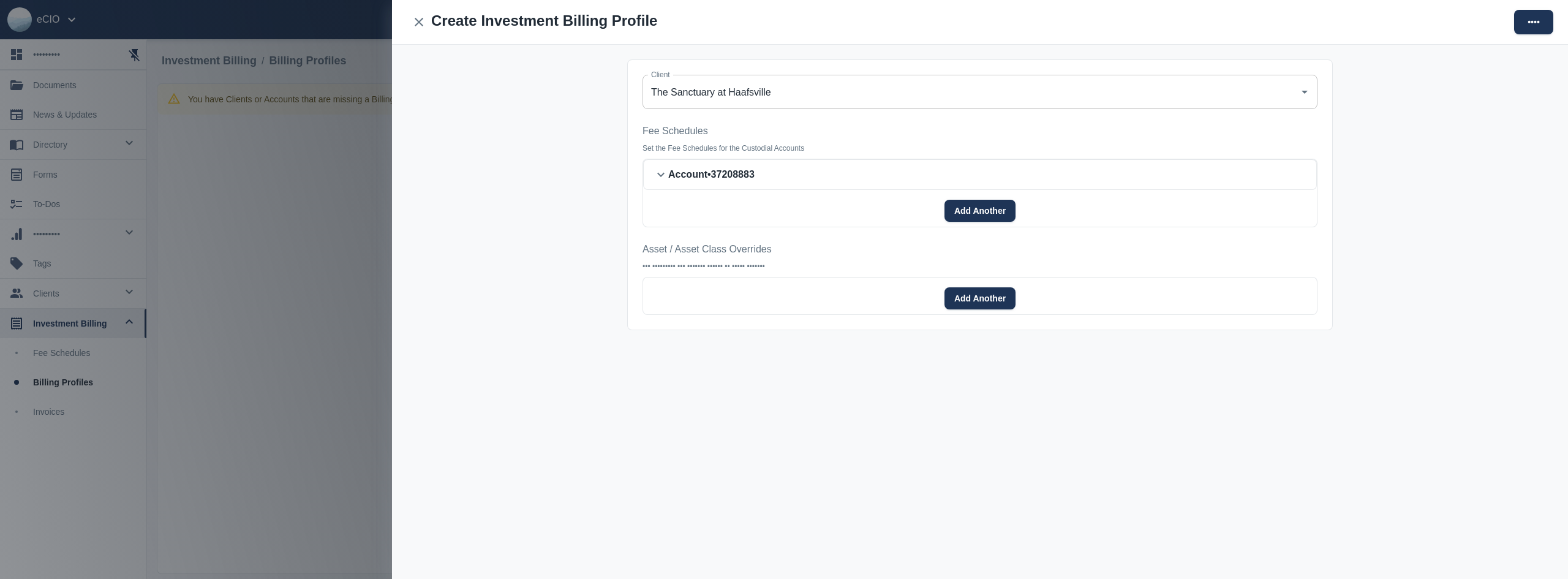 click on "Account : [NUMBER]" at bounding box center (987, 175) 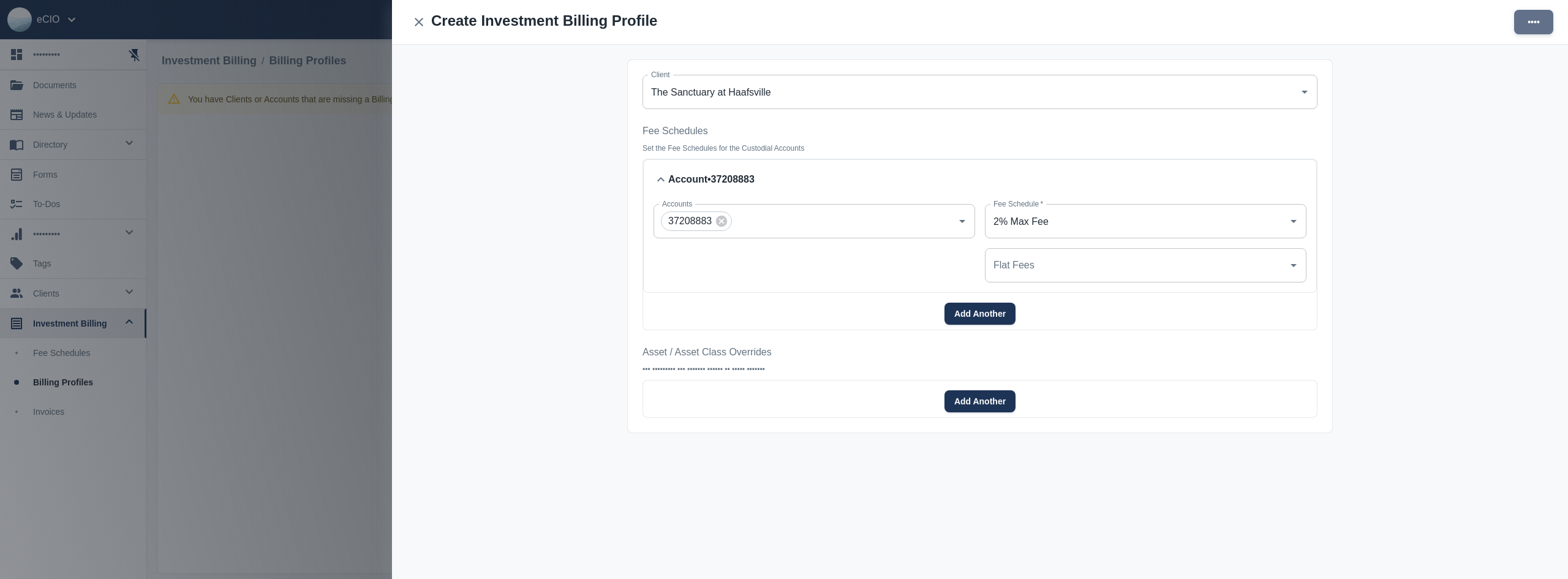 click on "••••" at bounding box center (1534, 22) 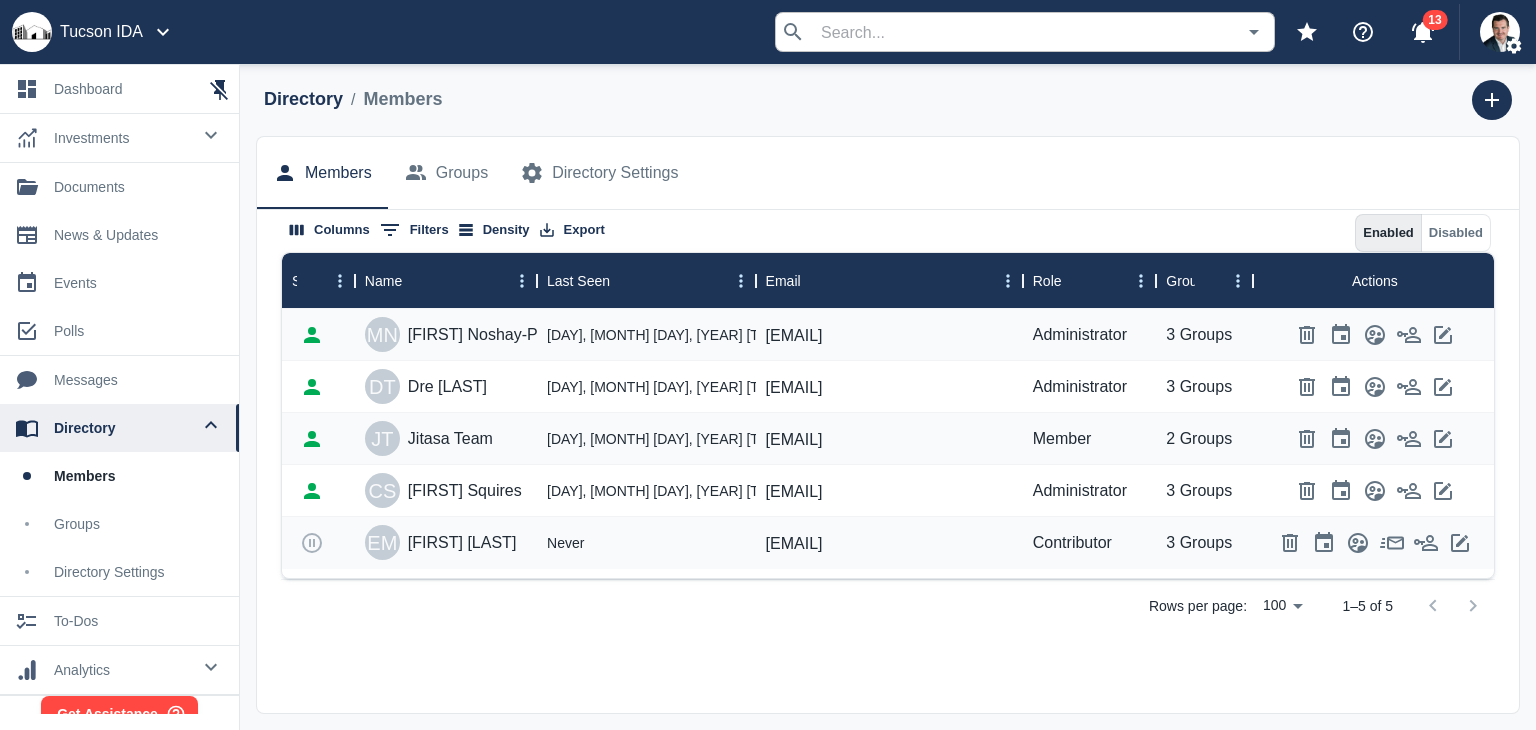 scroll, scrollTop: 0, scrollLeft: 0, axis: both 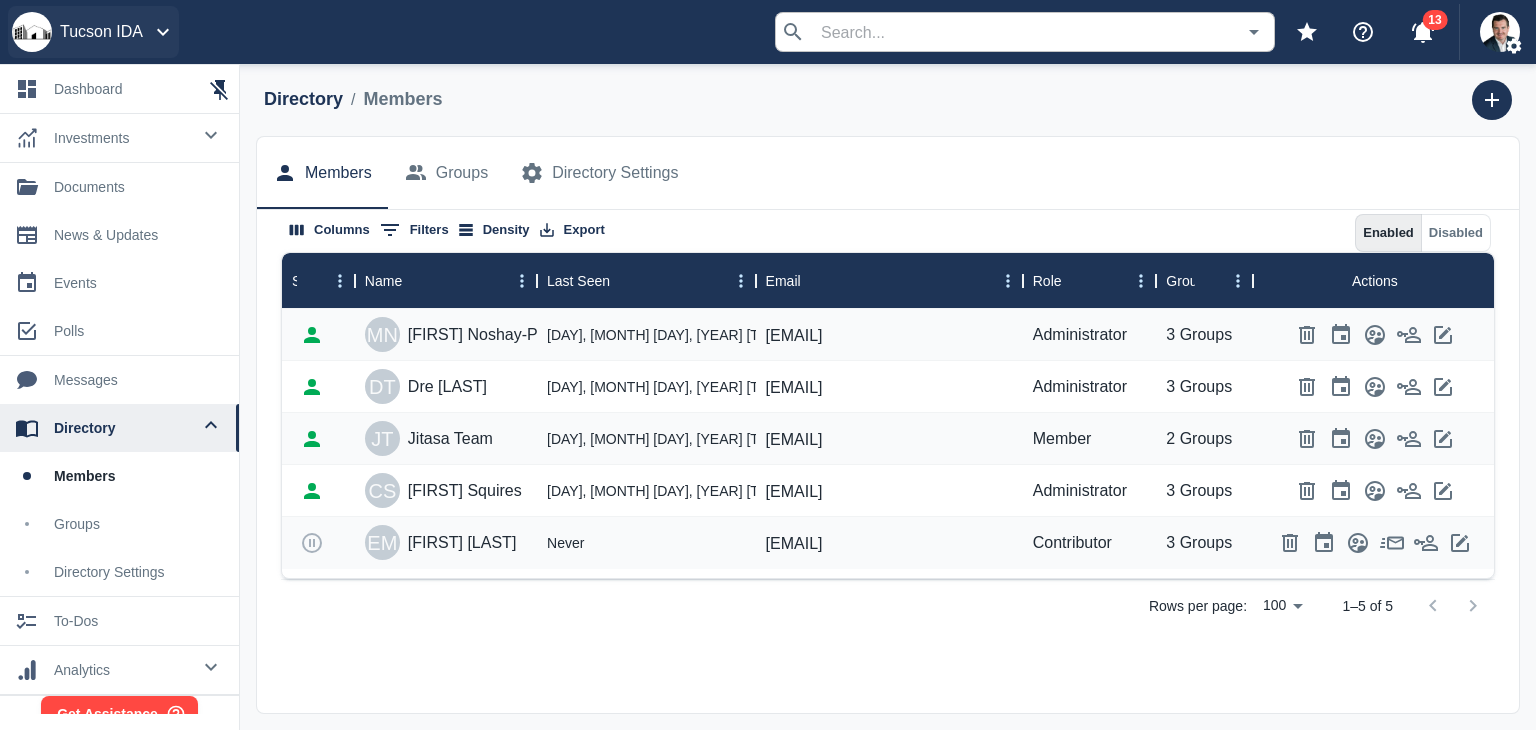 click on "Tucson IDA" at bounding box center [101, 32] 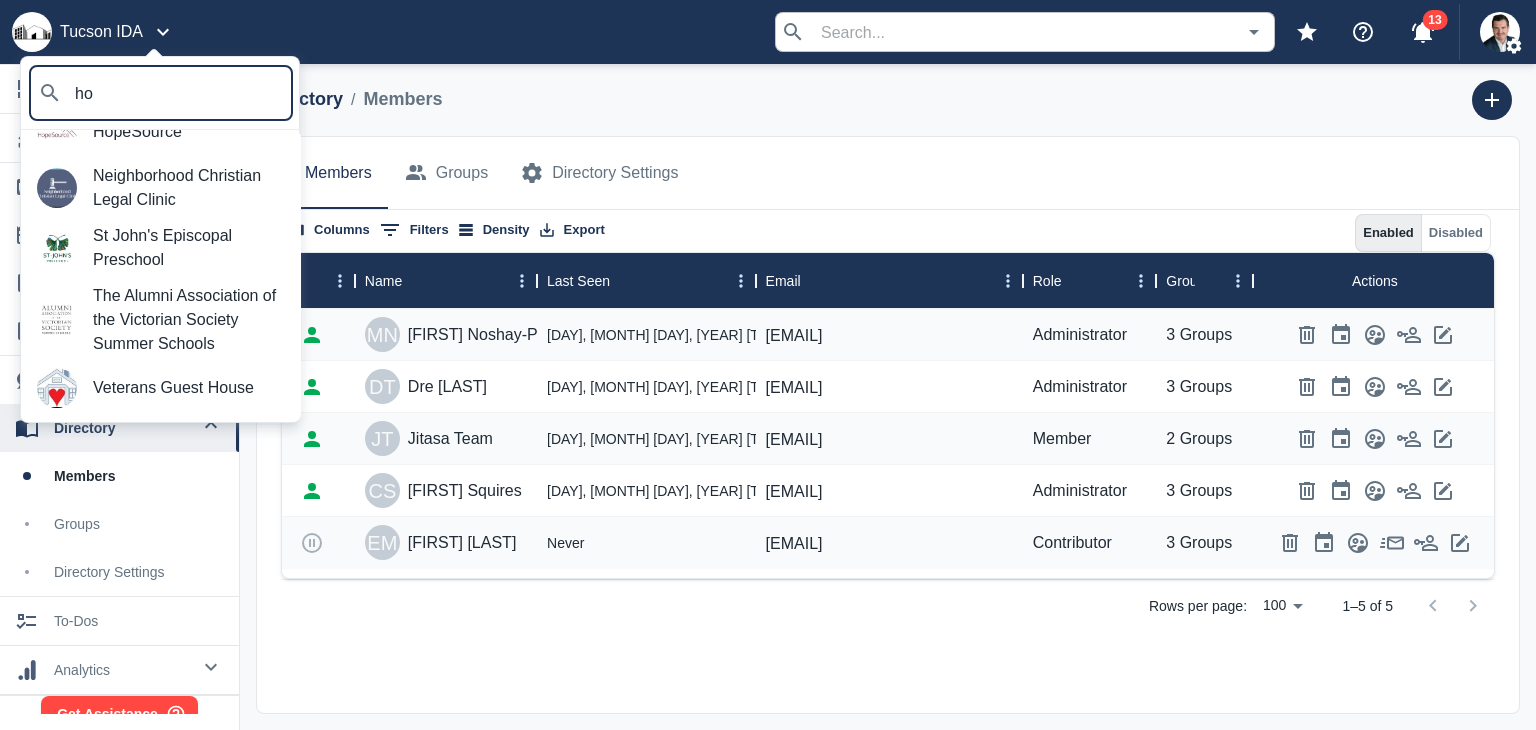 scroll, scrollTop: 0, scrollLeft: 0, axis: both 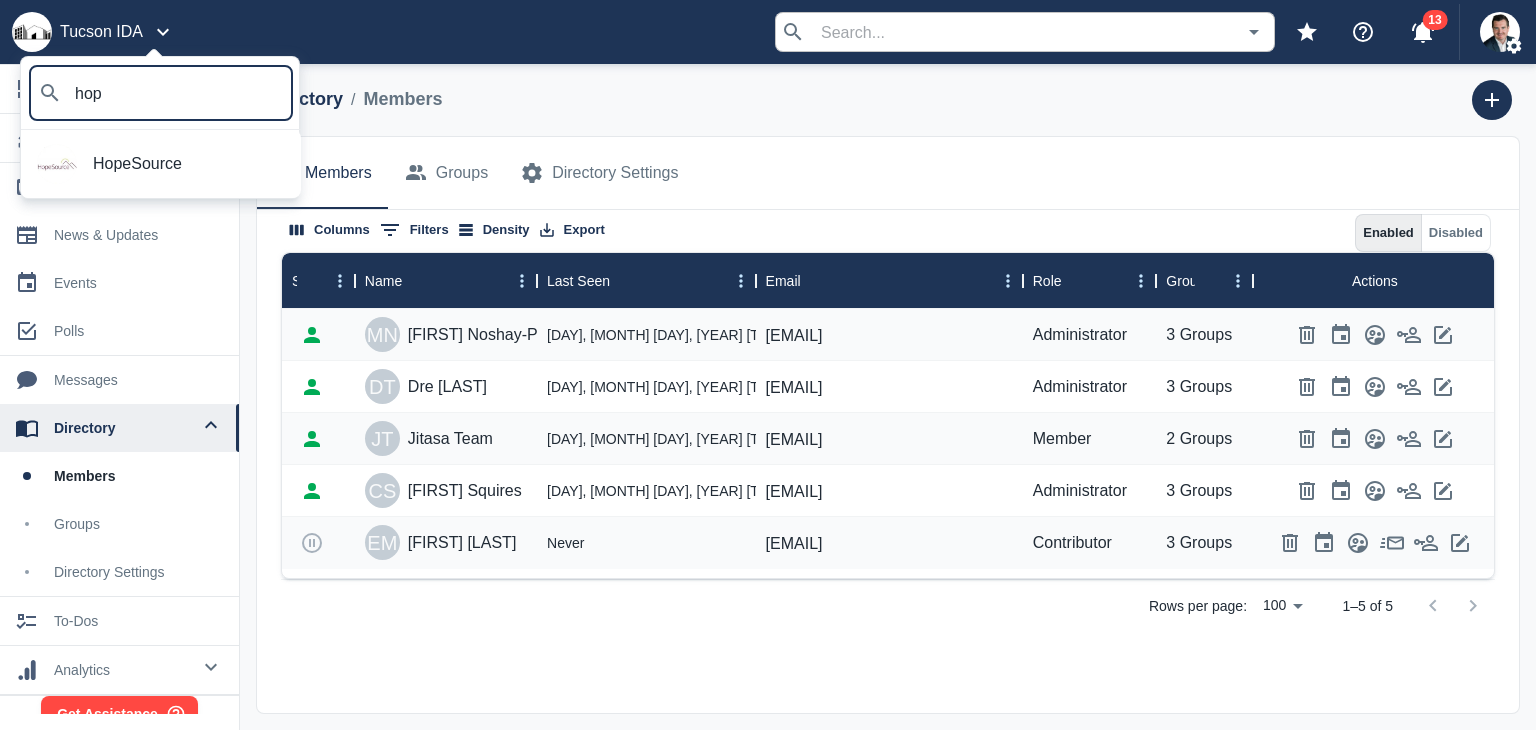 click on "[ORG_NAME]" at bounding box center (189, 164) 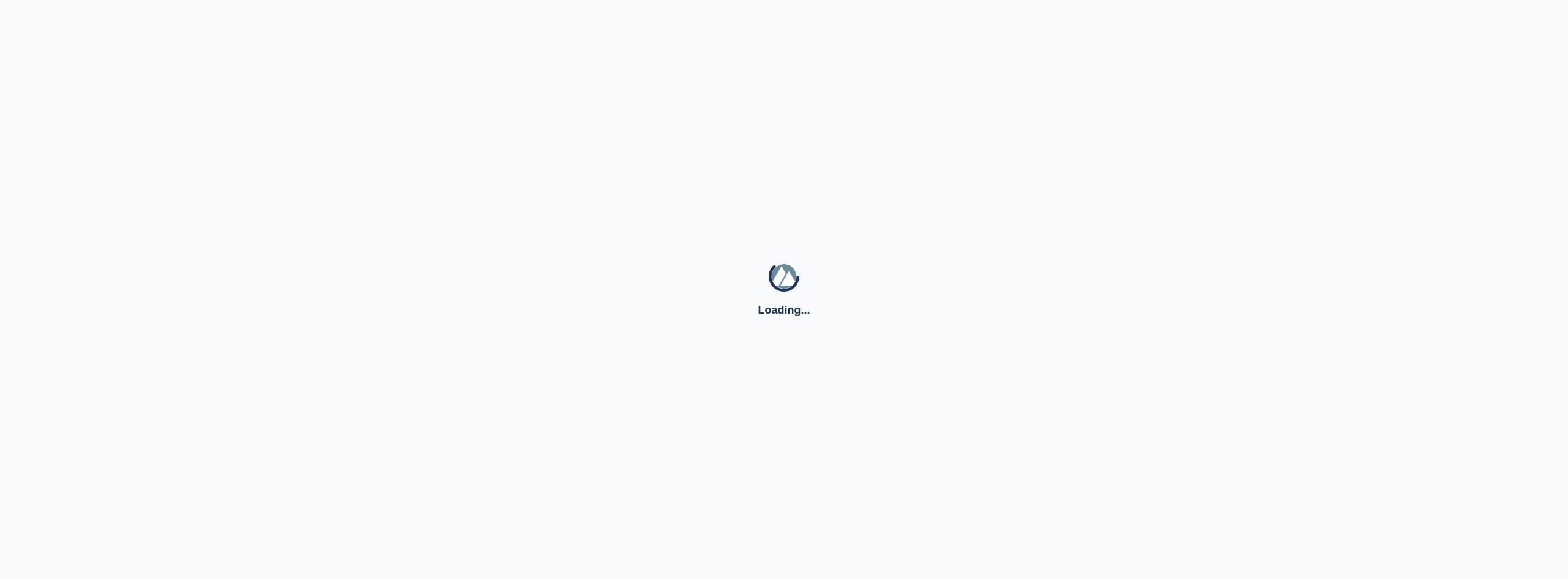 scroll, scrollTop: 0, scrollLeft: 0, axis: both 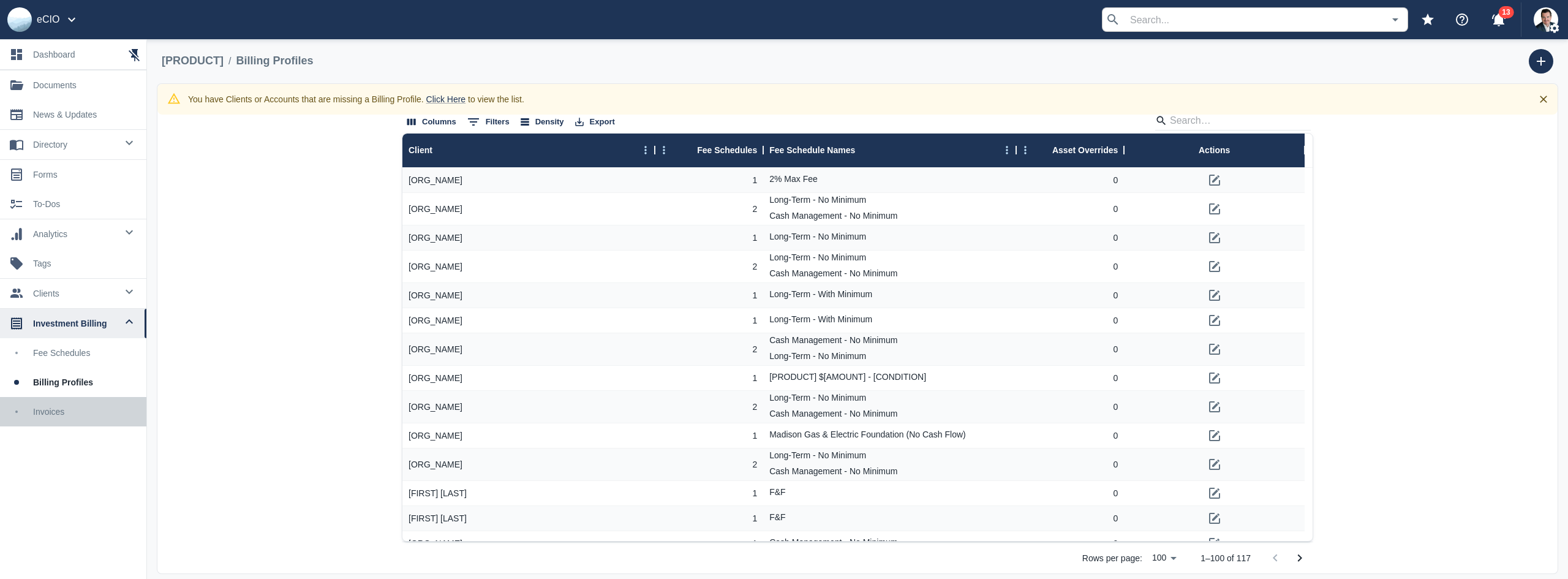 click on "Invoices" at bounding box center [85, 412] 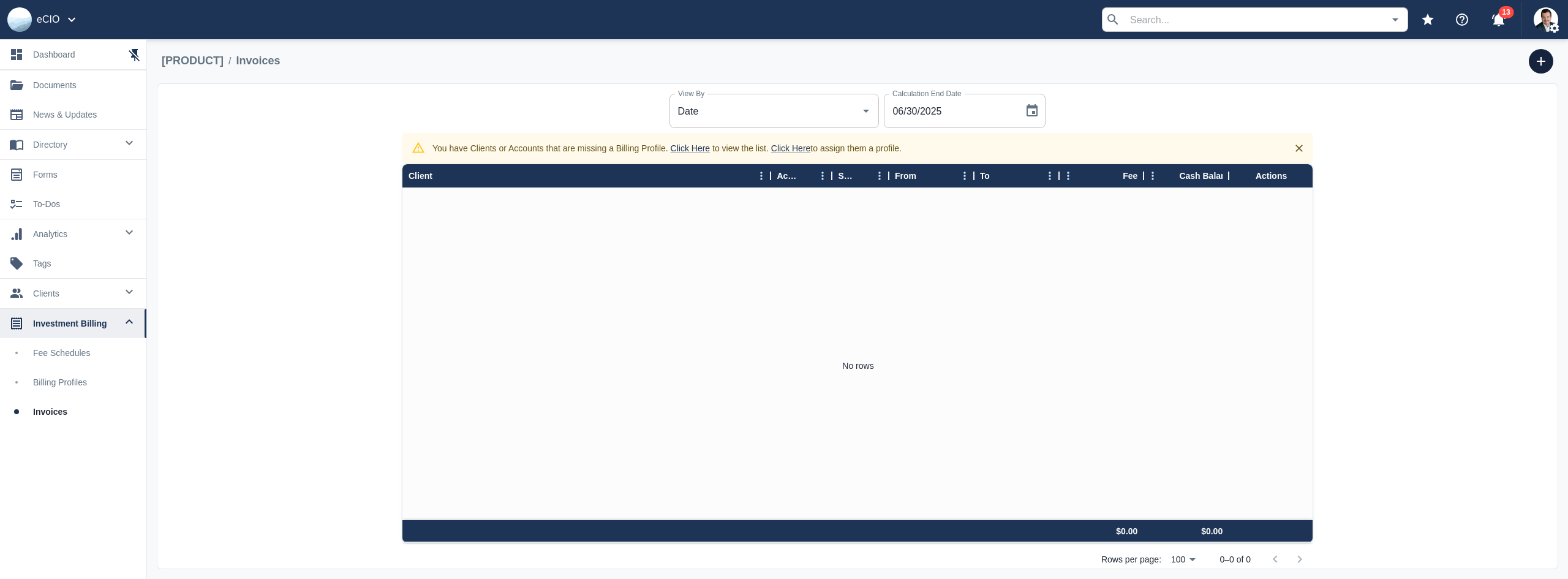 click at bounding box center (1541, 61) 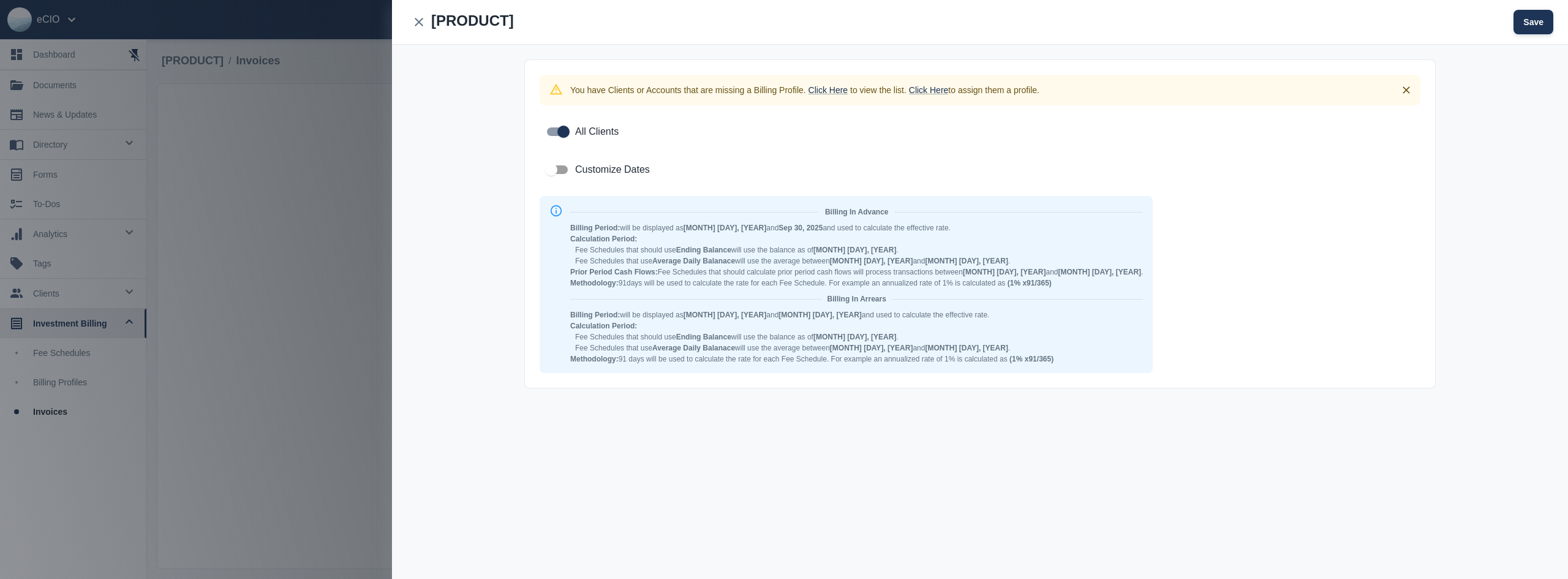 click on "Save" at bounding box center (1533, 22) 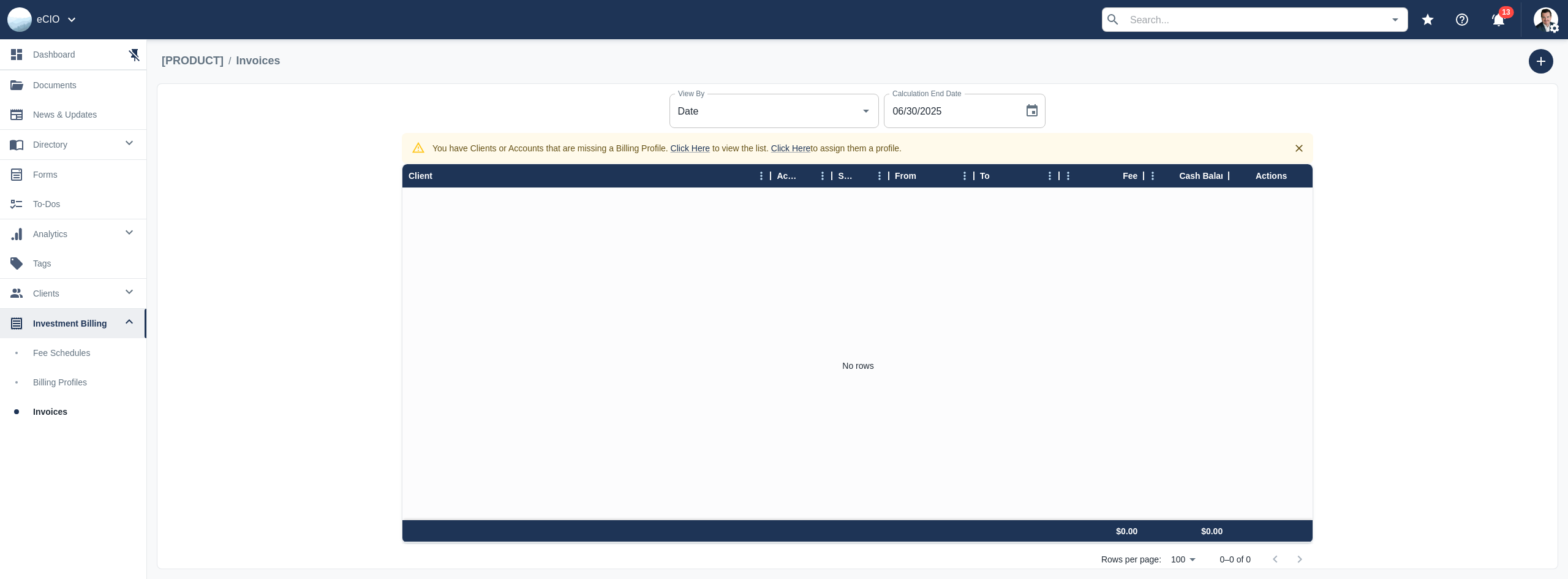 click on "[VIEW_BY] [VIEW_BY] [DATE] [DATE] [PRODUCT] [PRODUCT] [CONDITION] [CONDITION] [PERSON] [ACCOUNT_ID] [STATUS] [FROM] [MIN] [MAX] [FEE] [SUM] [CASH_BALANCE] [SUM] [ACTIONS] [ROWS_PER_PAGE]: [NUMBER] [NUMBER] [NUMBER]-[NUMBER] of [NUMBER]" at bounding box center (858, 326) 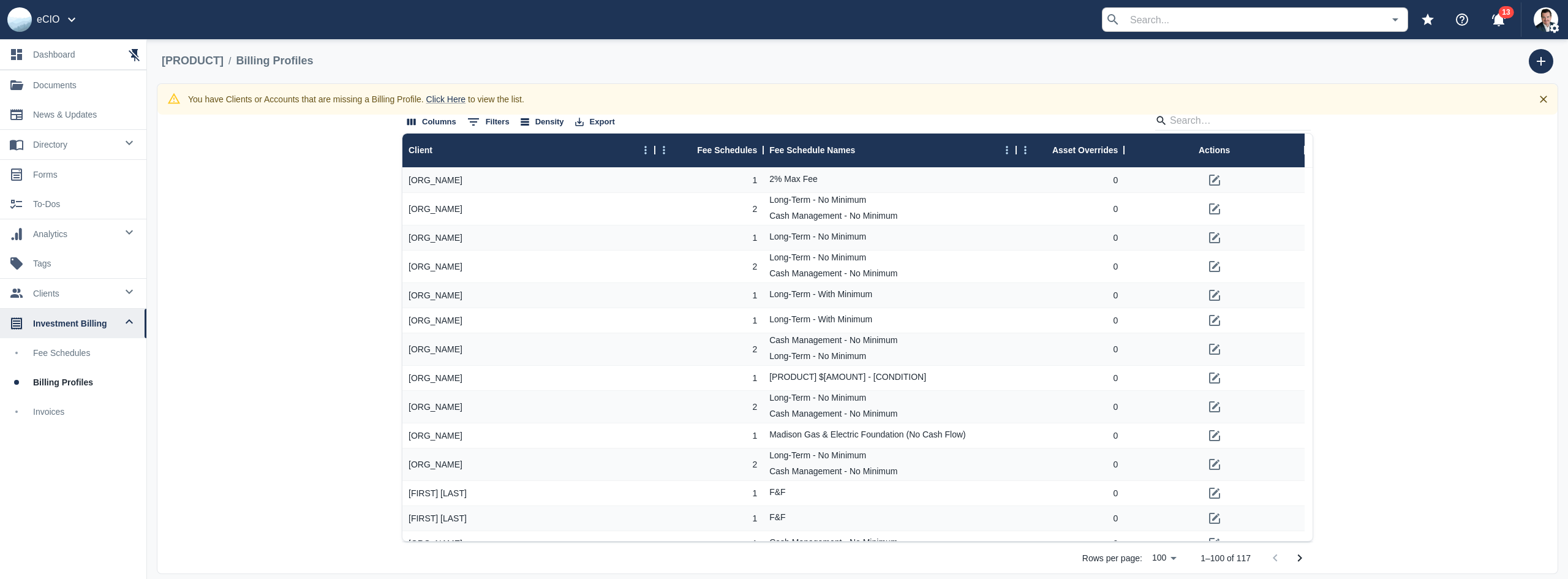 click on "Invoices" at bounding box center [85, 412] 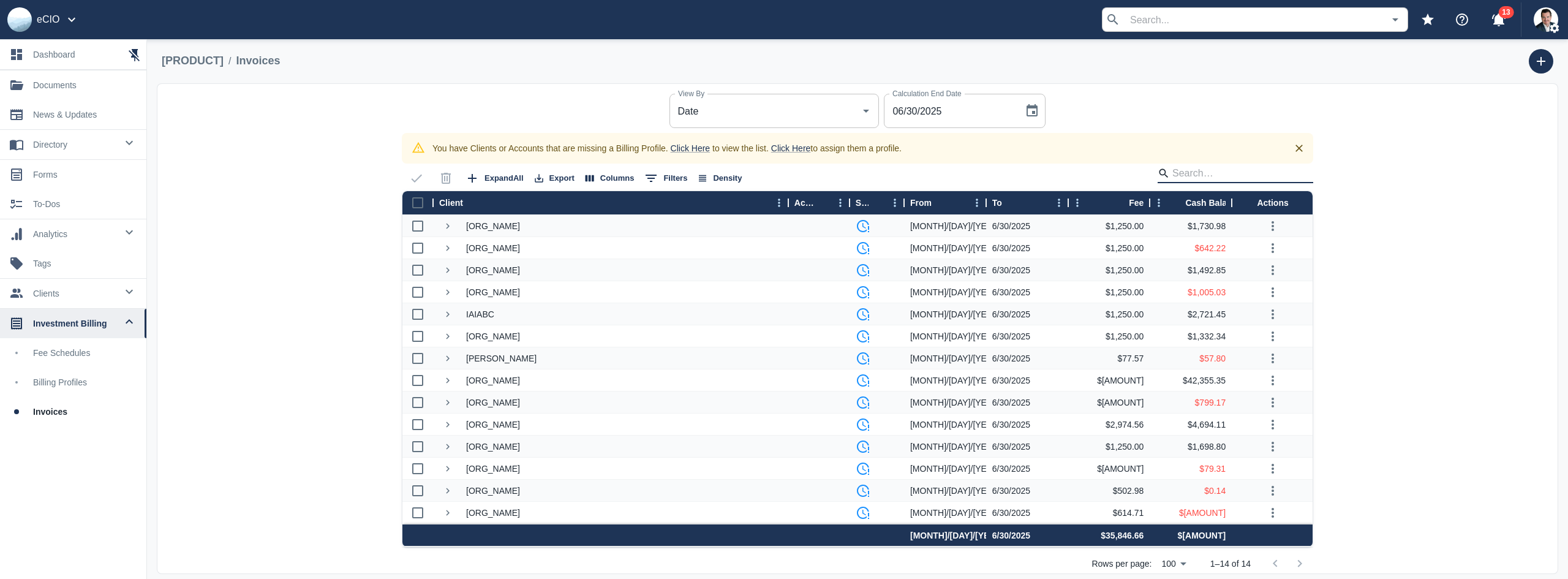 click at bounding box center [1234, 173] 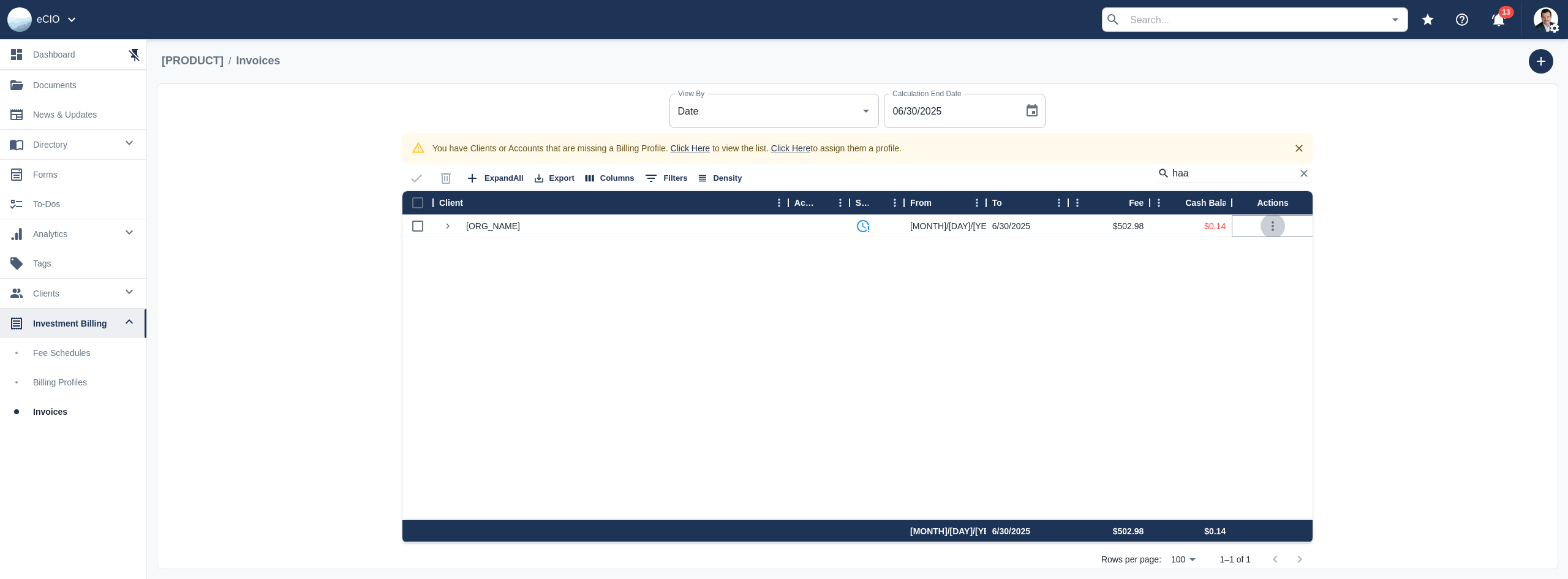 click at bounding box center (1273, 226) 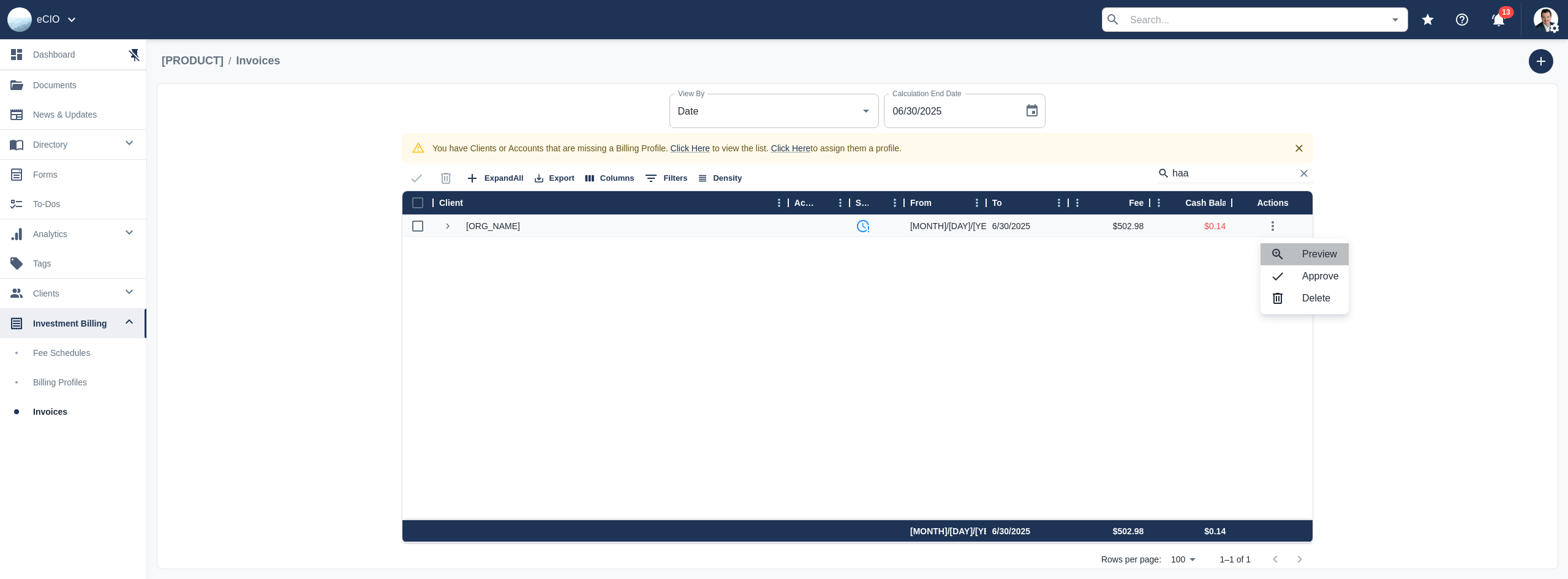 click on "Preview" at bounding box center [1321, 254] 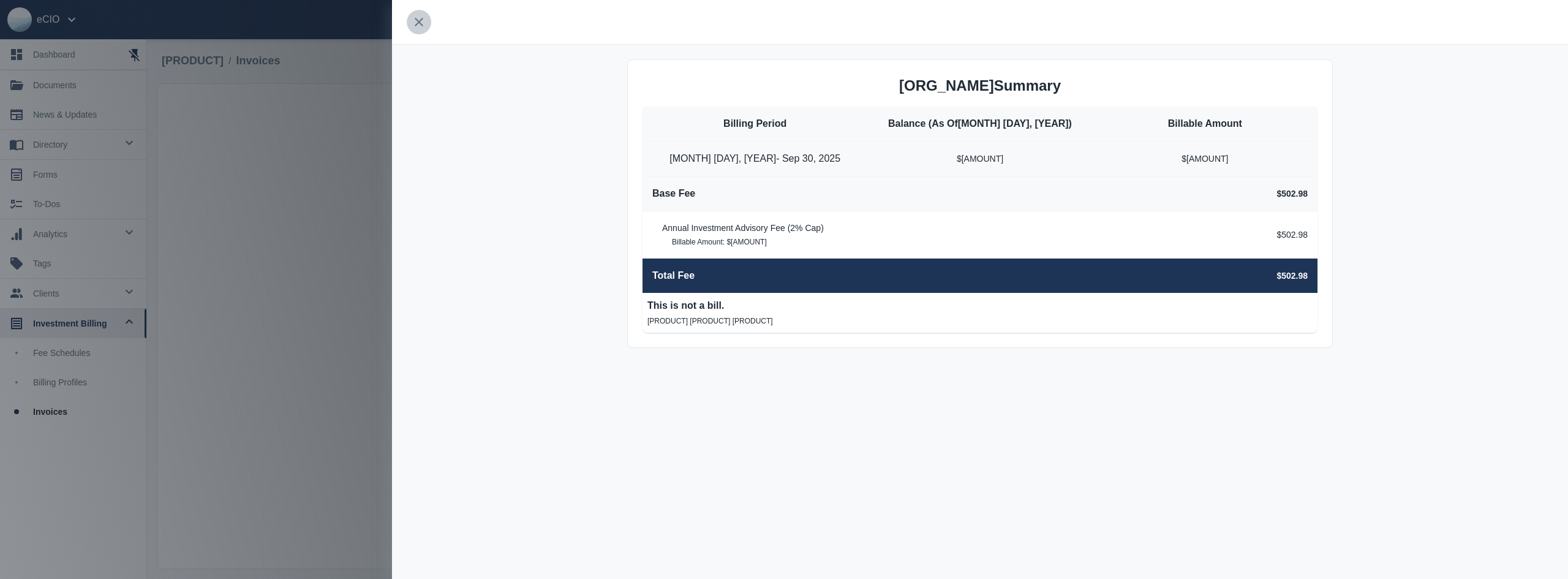 click at bounding box center (419, 22) 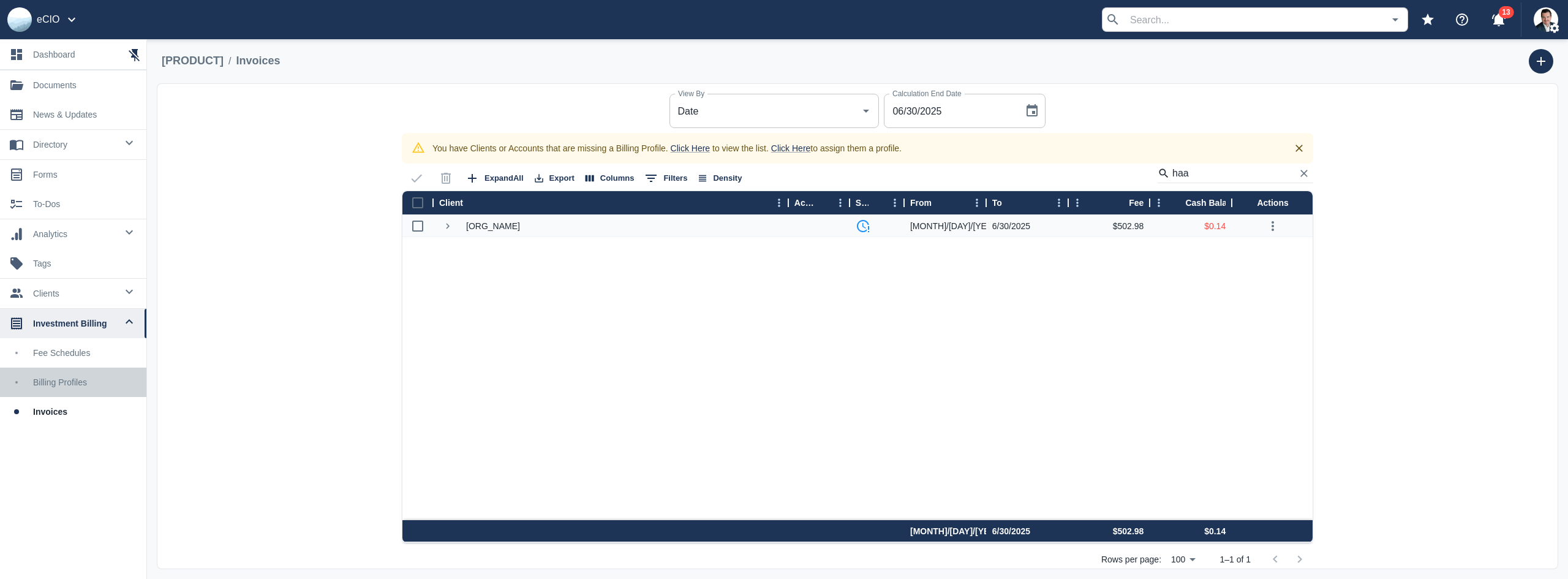 click on "Billing Profiles" at bounding box center (85, 382) 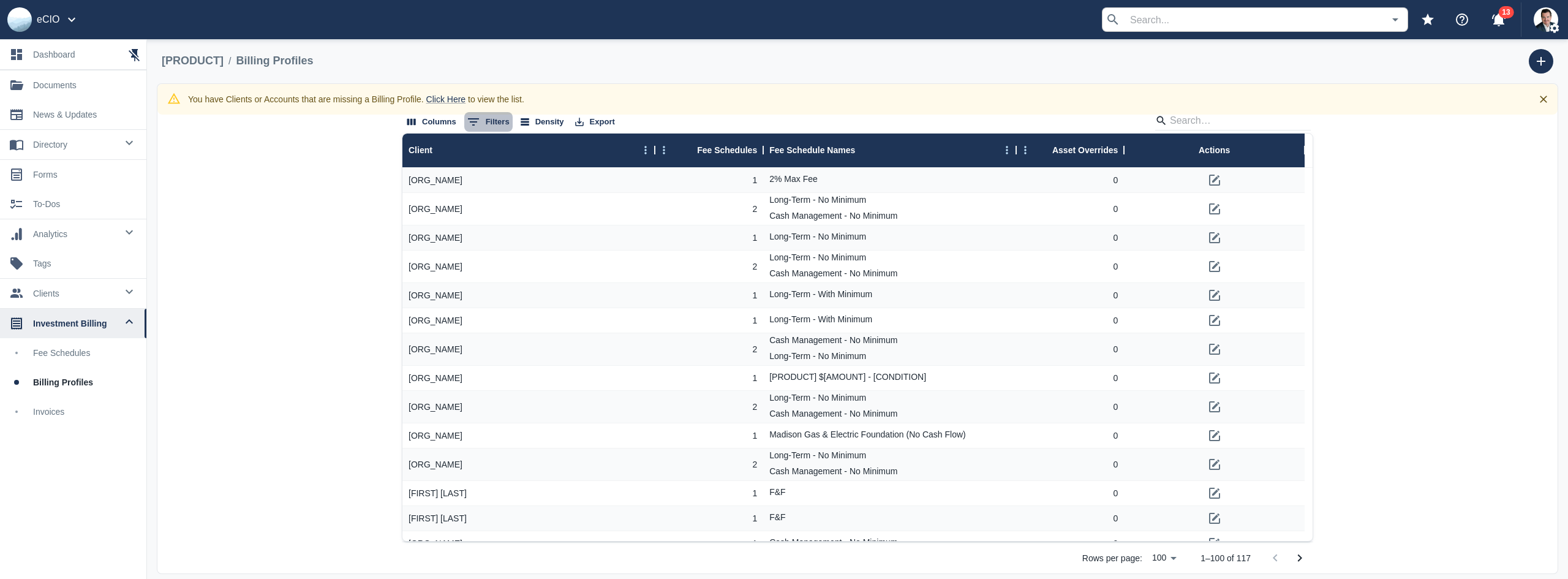 click on "0 Filters" at bounding box center (488, 122) 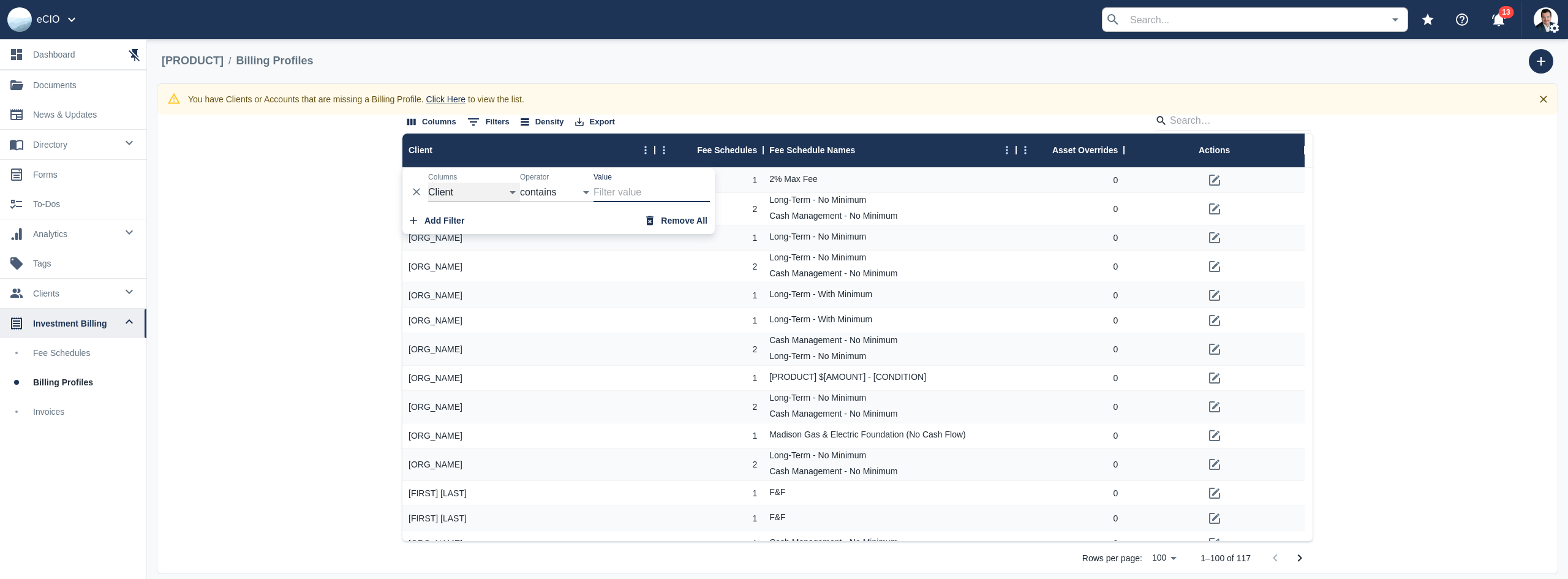click on "Client Fee Schedules Fee Schedule Names Asset Overrides" at bounding box center (474, 192) 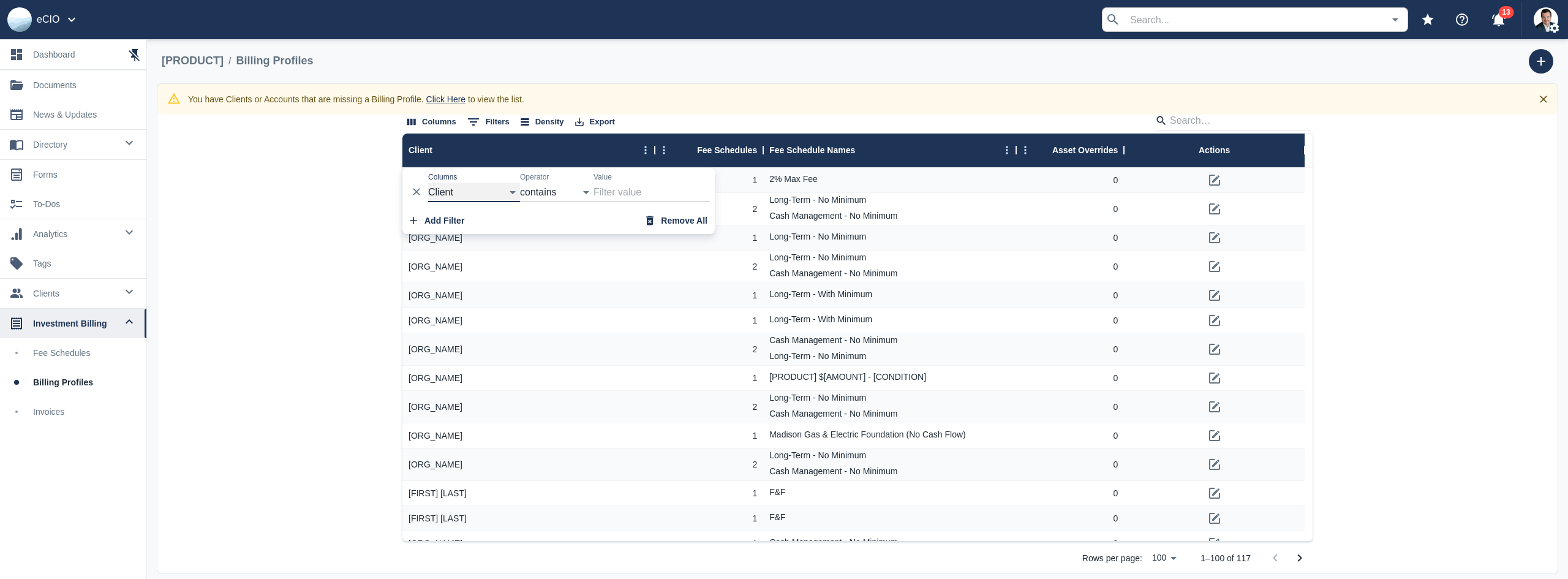 select on "feeScheduleAssignmentNames" 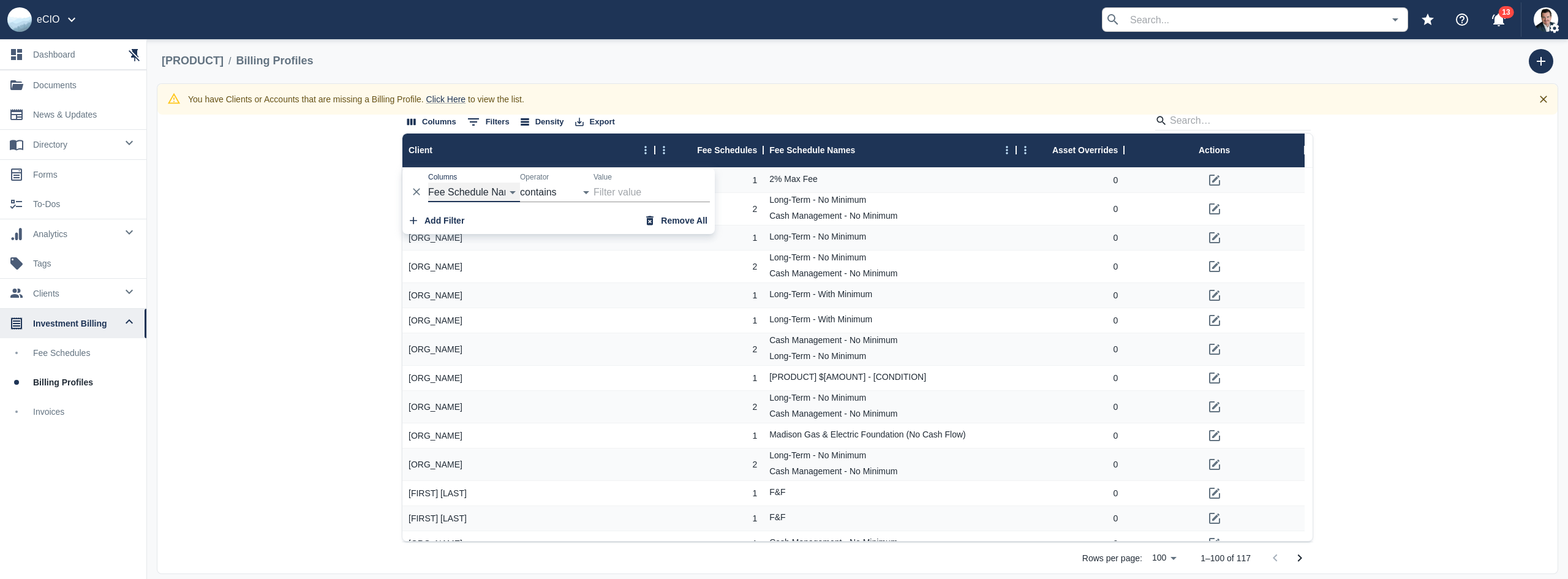 click on "Client Fee Schedules Fee Schedule Names Asset Overrides" at bounding box center [474, 192] 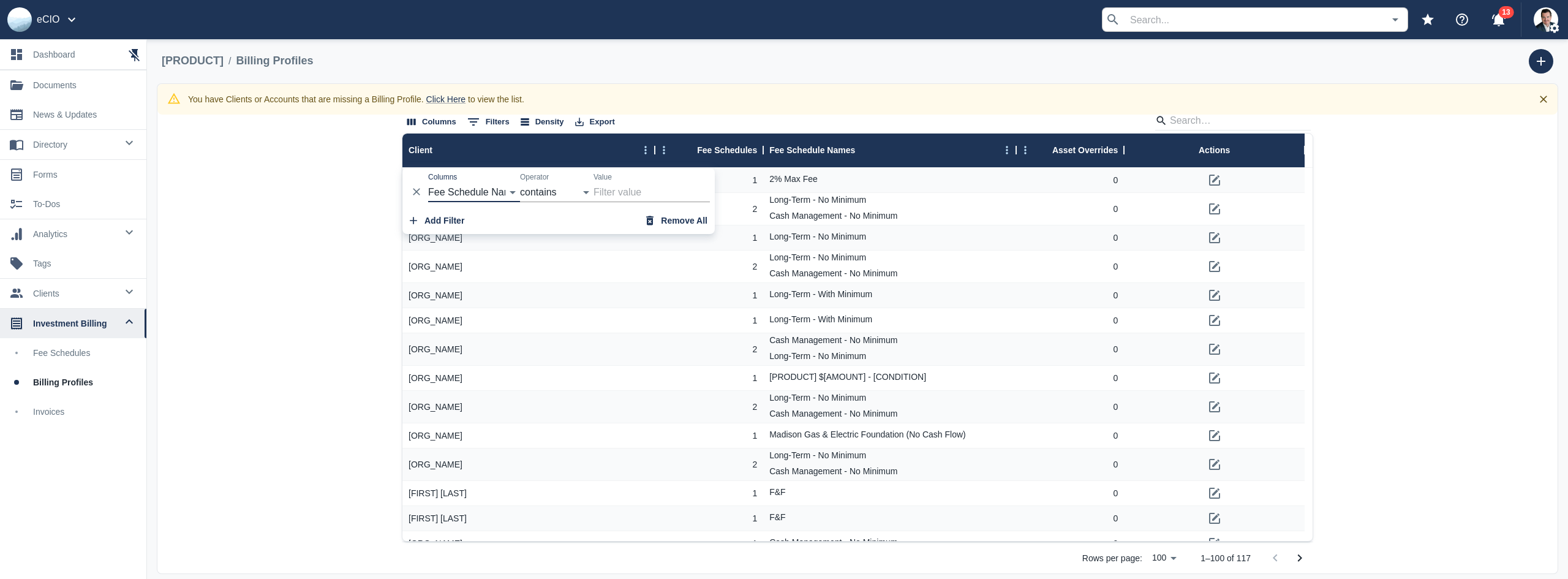 click on "•••••" at bounding box center [652, 192] 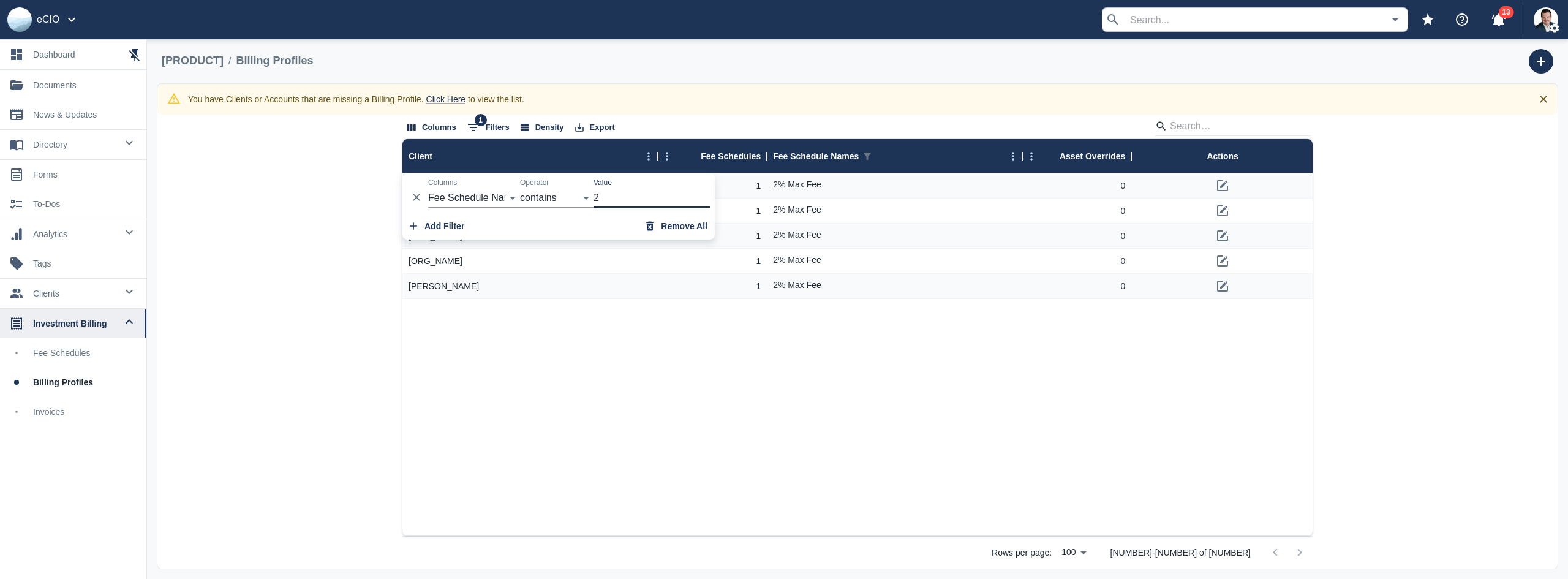 type on "2" 